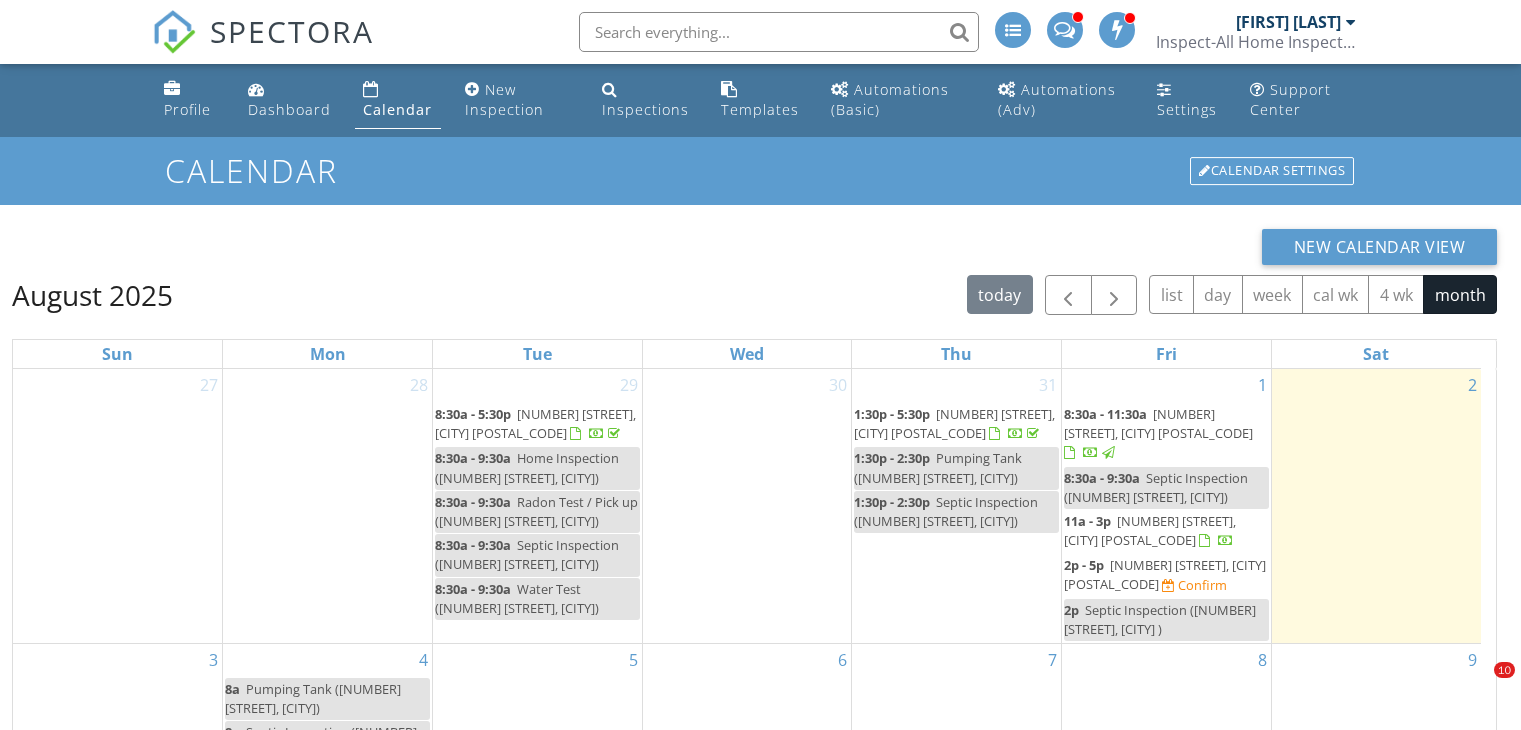 scroll, scrollTop: 186, scrollLeft: 0, axis: vertical 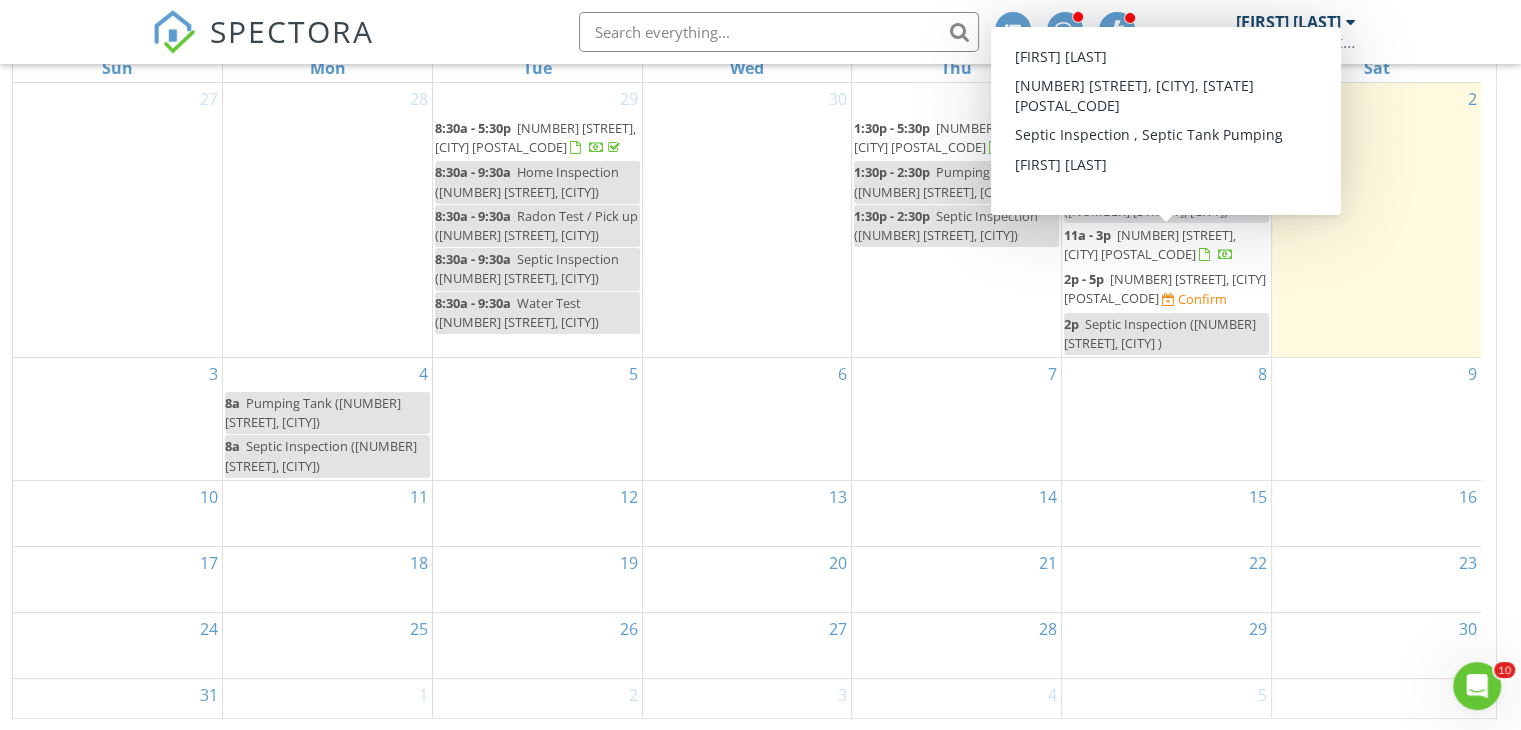 click on "1012 Harper Lee Dr, Newton 28658" at bounding box center [1150, 244] 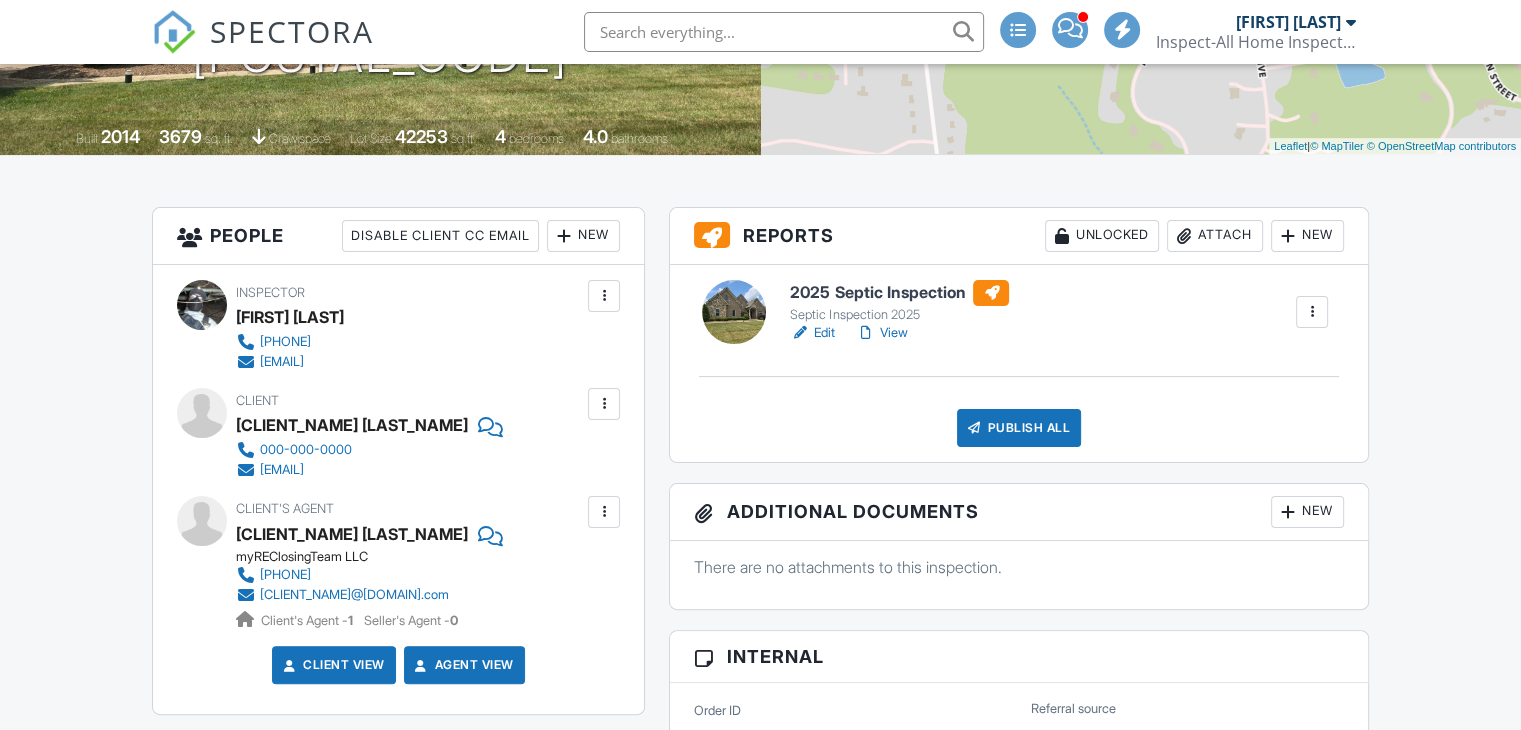 scroll, scrollTop: 0, scrollLeft: 0, axis: both 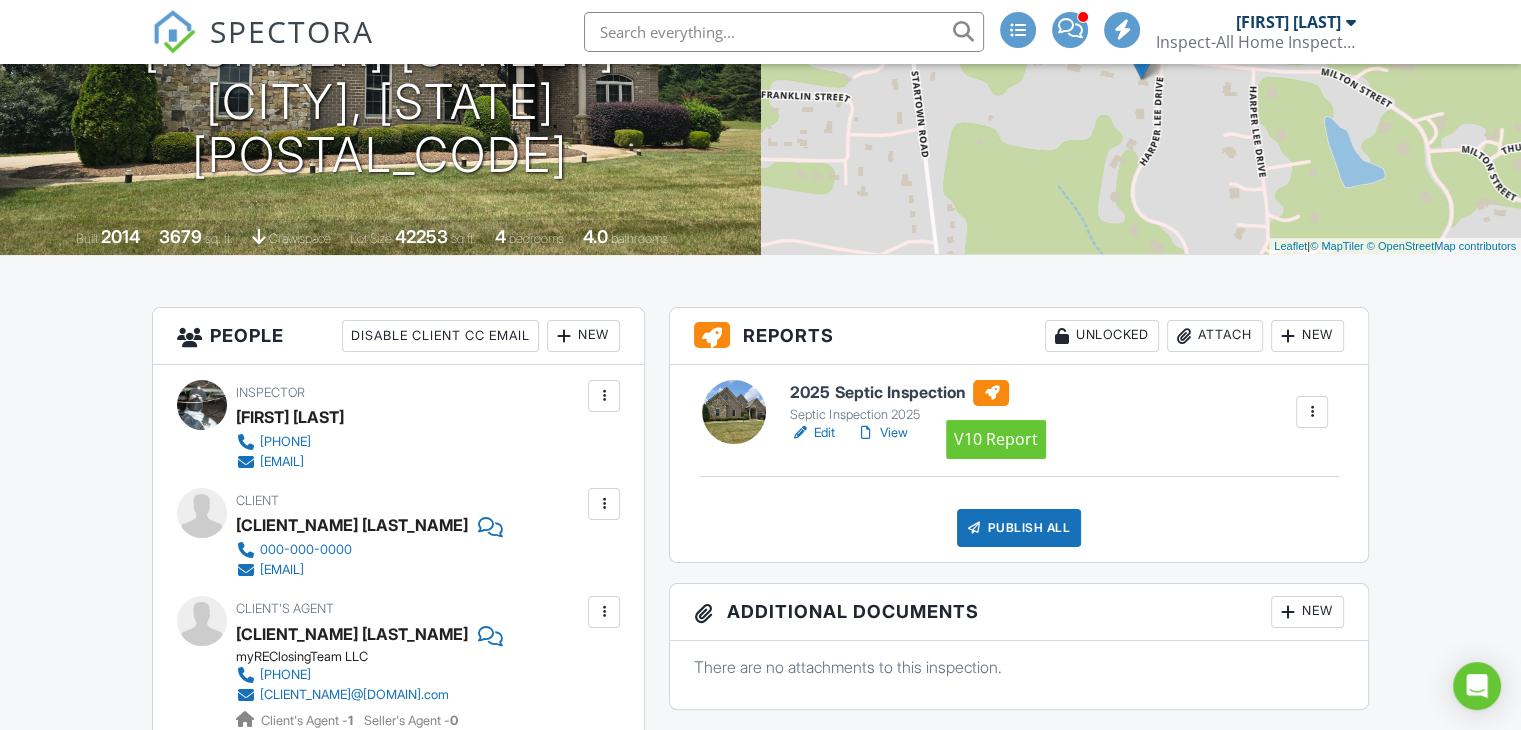click at bounding box center (991, 393) 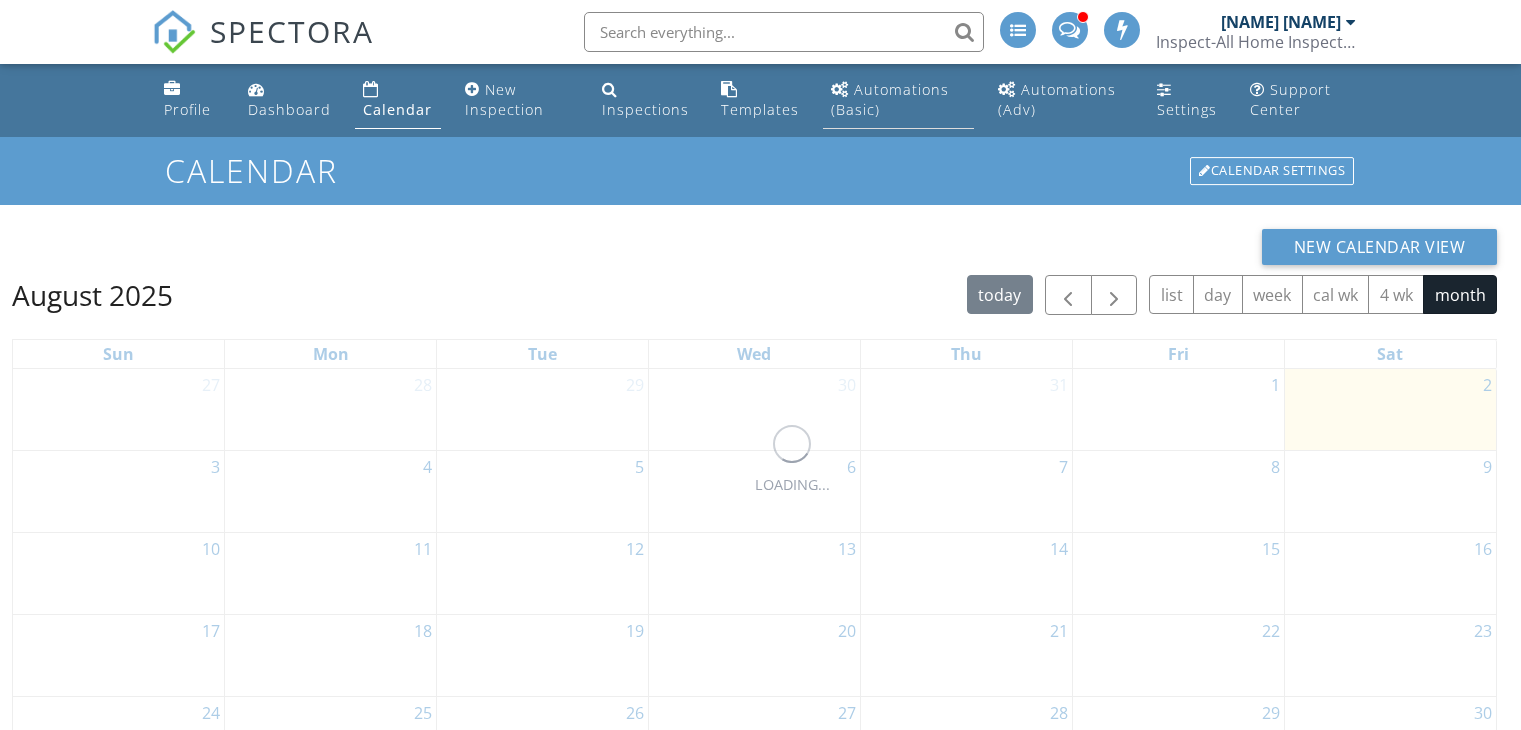 scroll, scrollTop: 0, scrollLeft: 0, axis: both 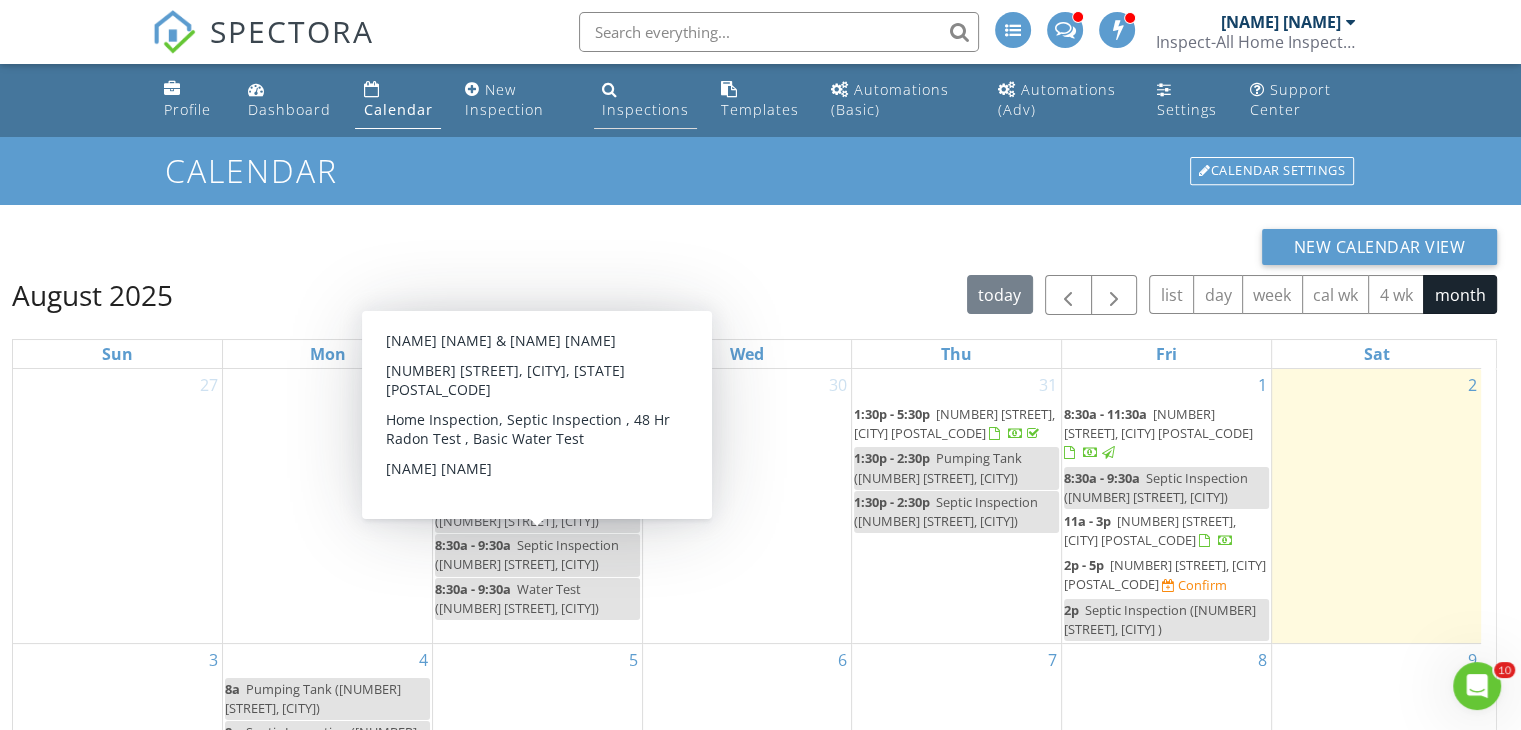 click on "Inspections" at bounding box center (645, 100) 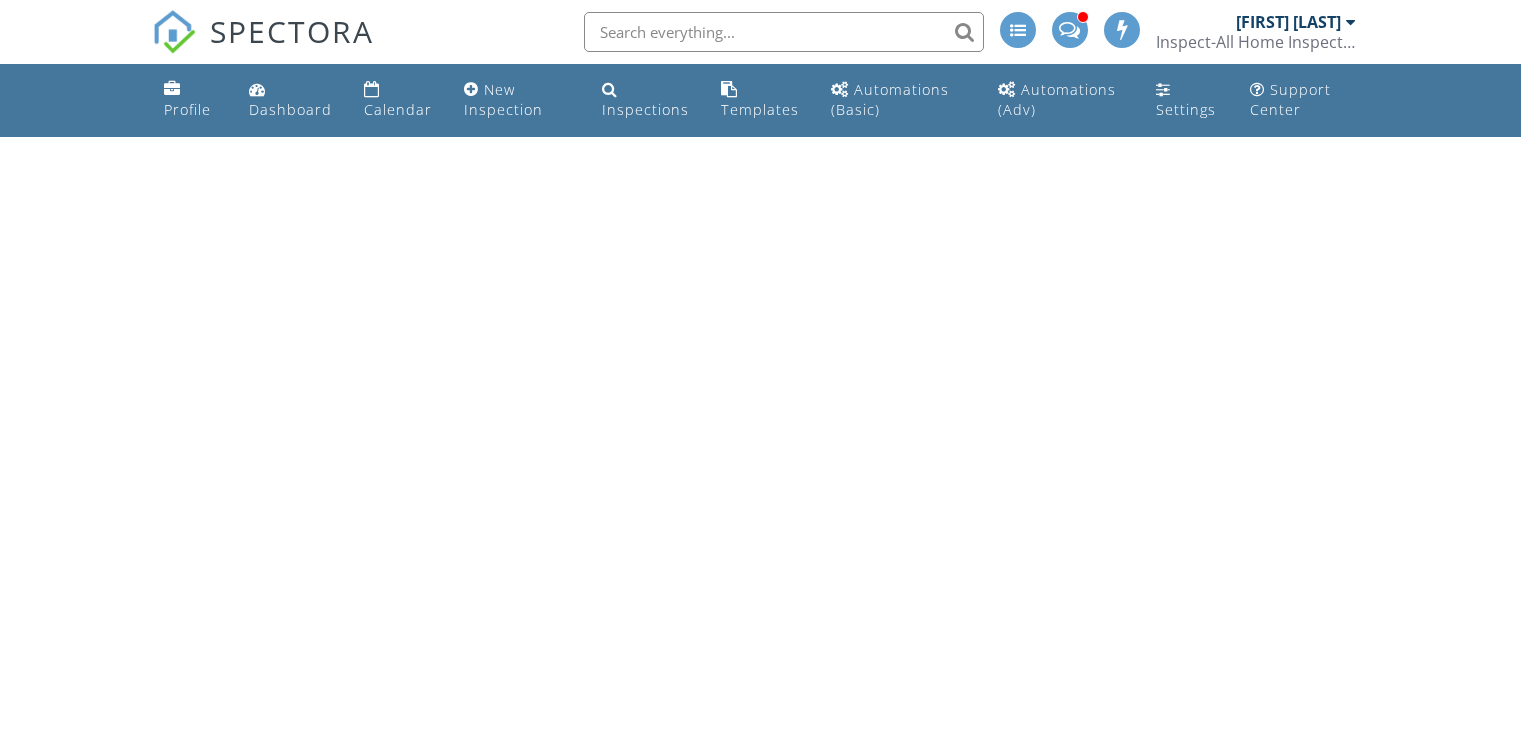 scroll, scrollTop: 0, scrollLeft: 0, axis: both 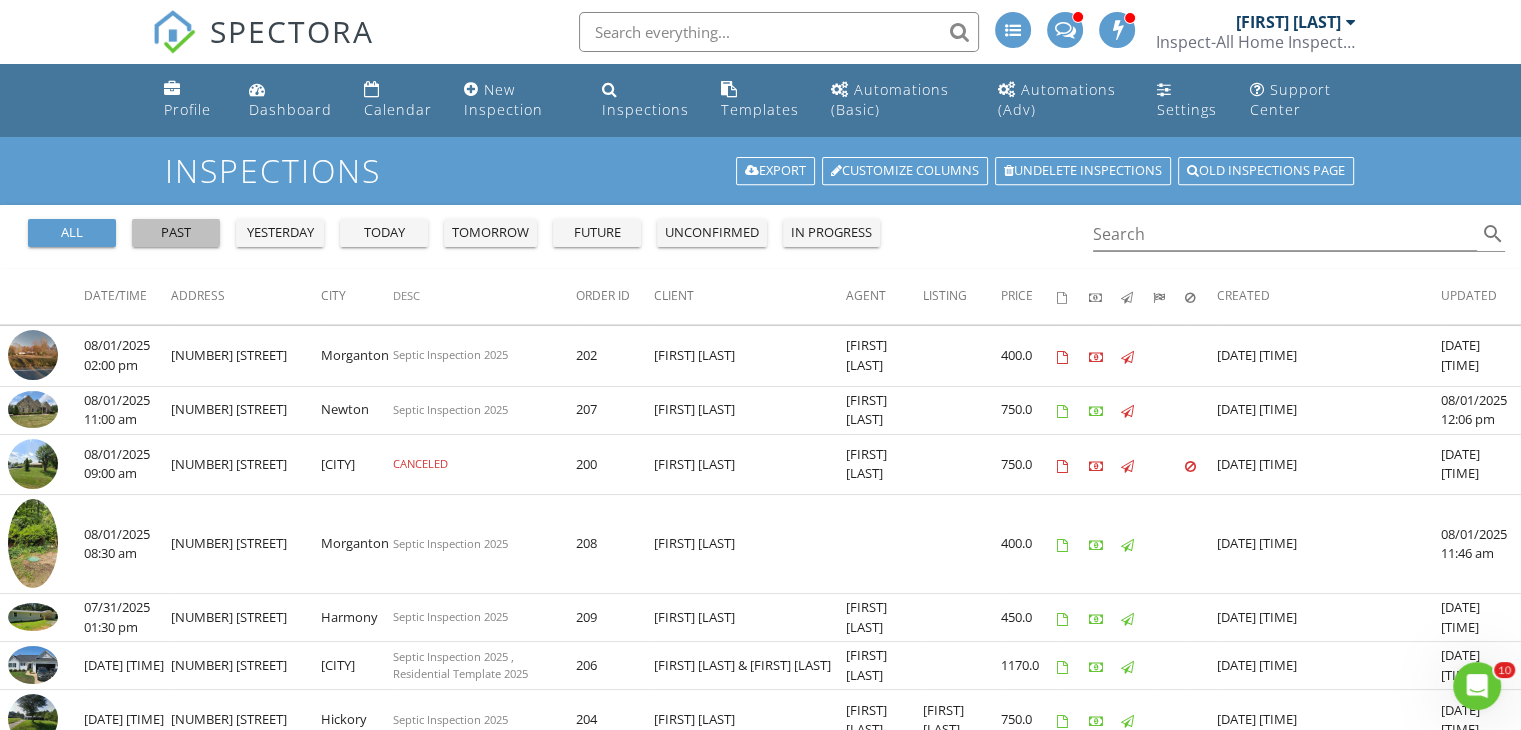 click on "past" at bounding box center [176, 233] 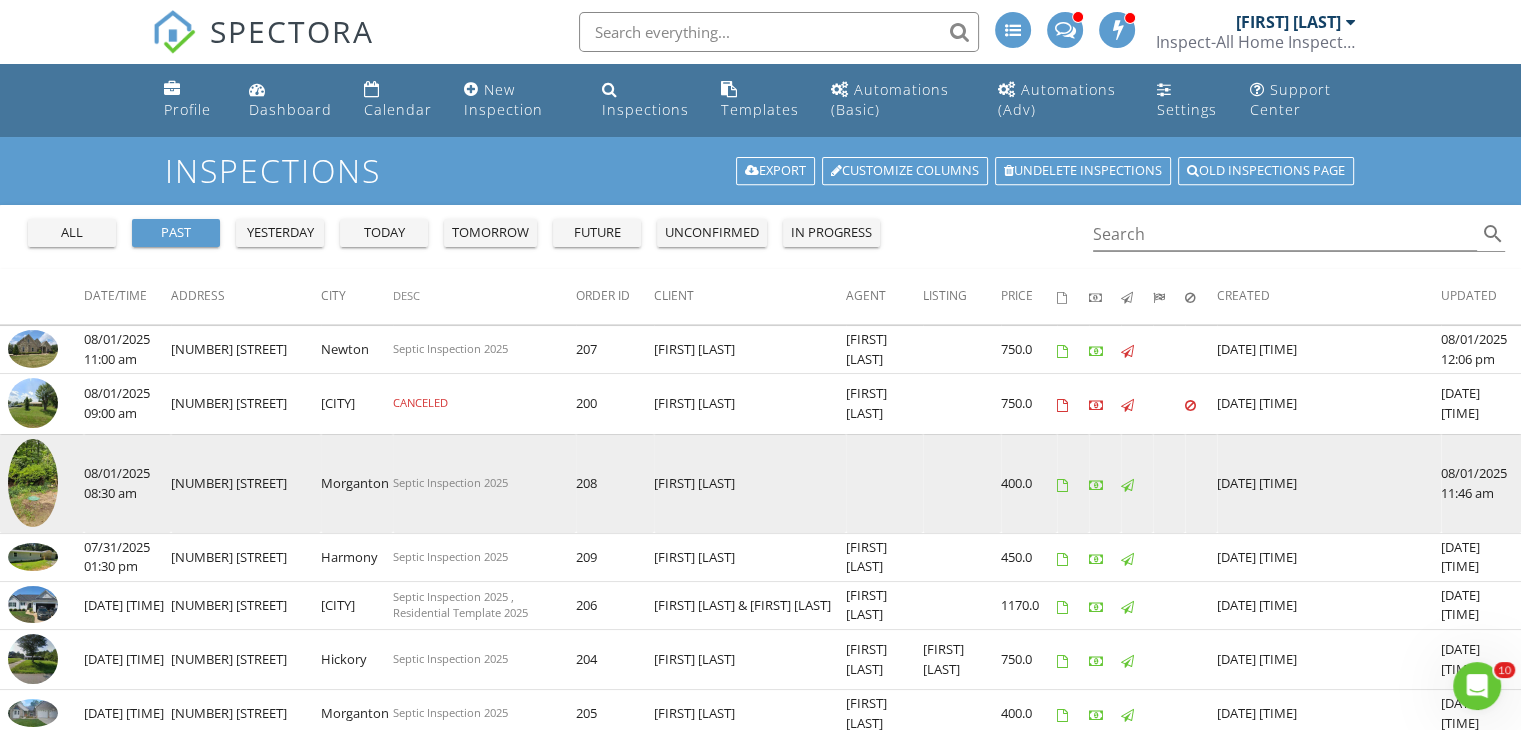 scroll, scrollTop: 100, scrollLeft: 0, axis: vertical 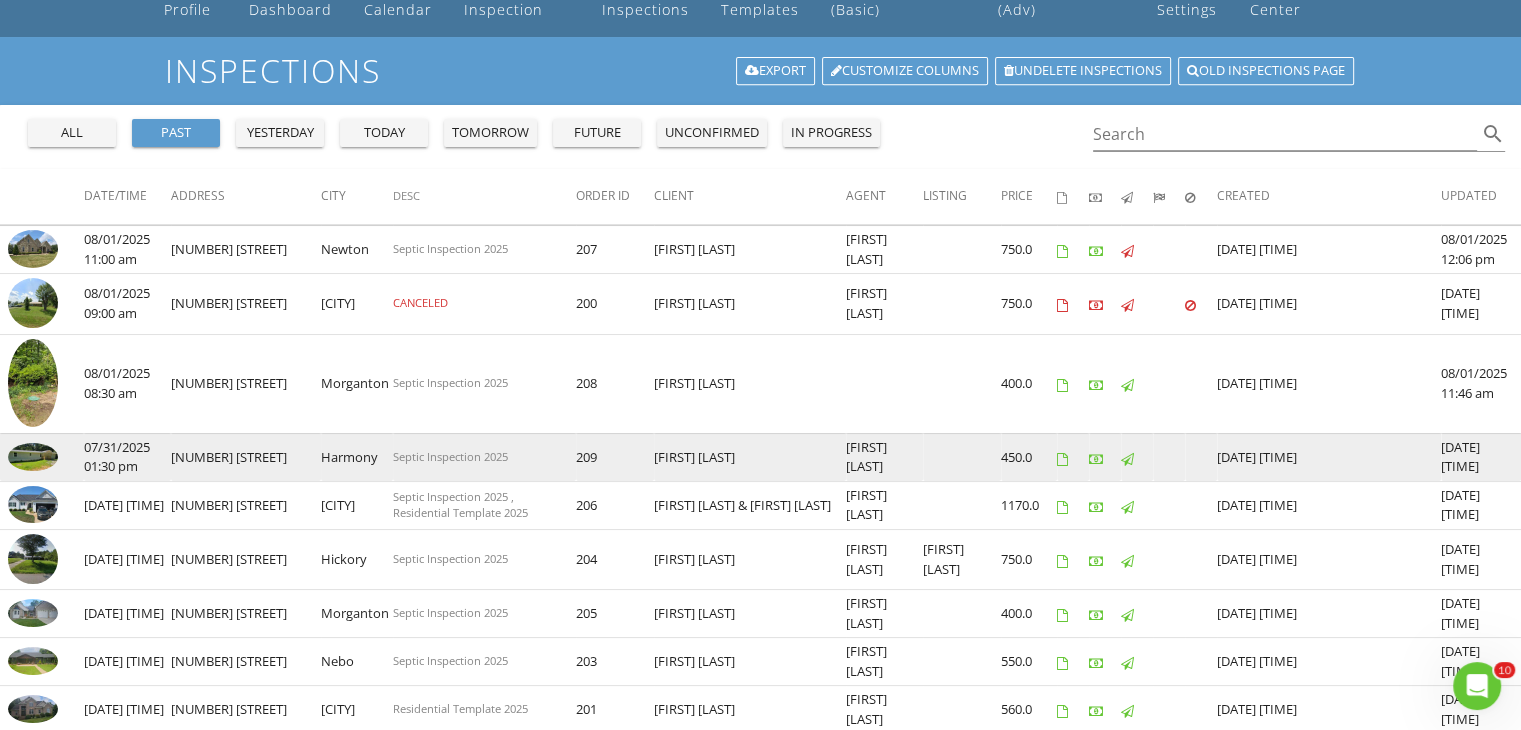 click at bounding box center (1096, 459) 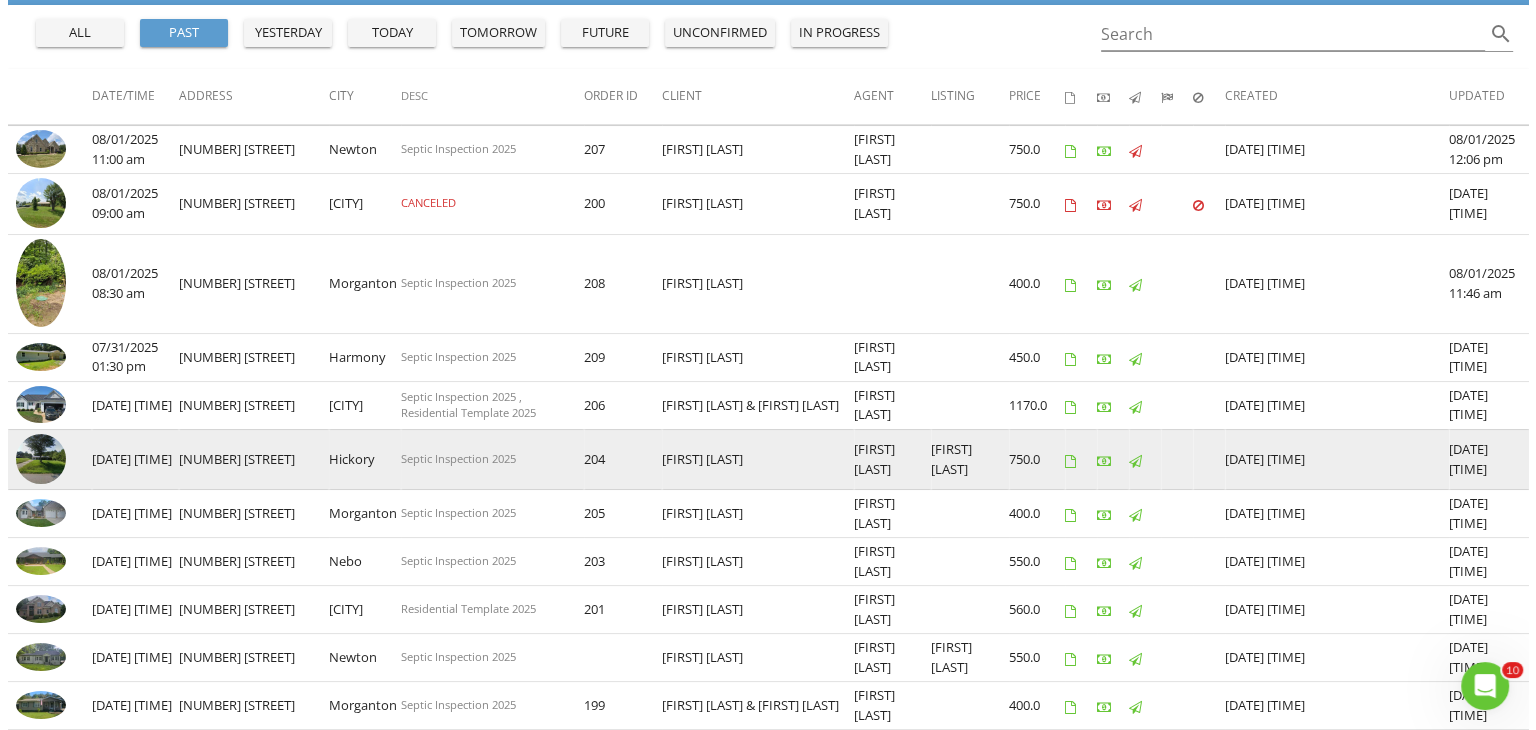 scroll, scrollTop: 100, scrollLeft: 0, axis: vertical 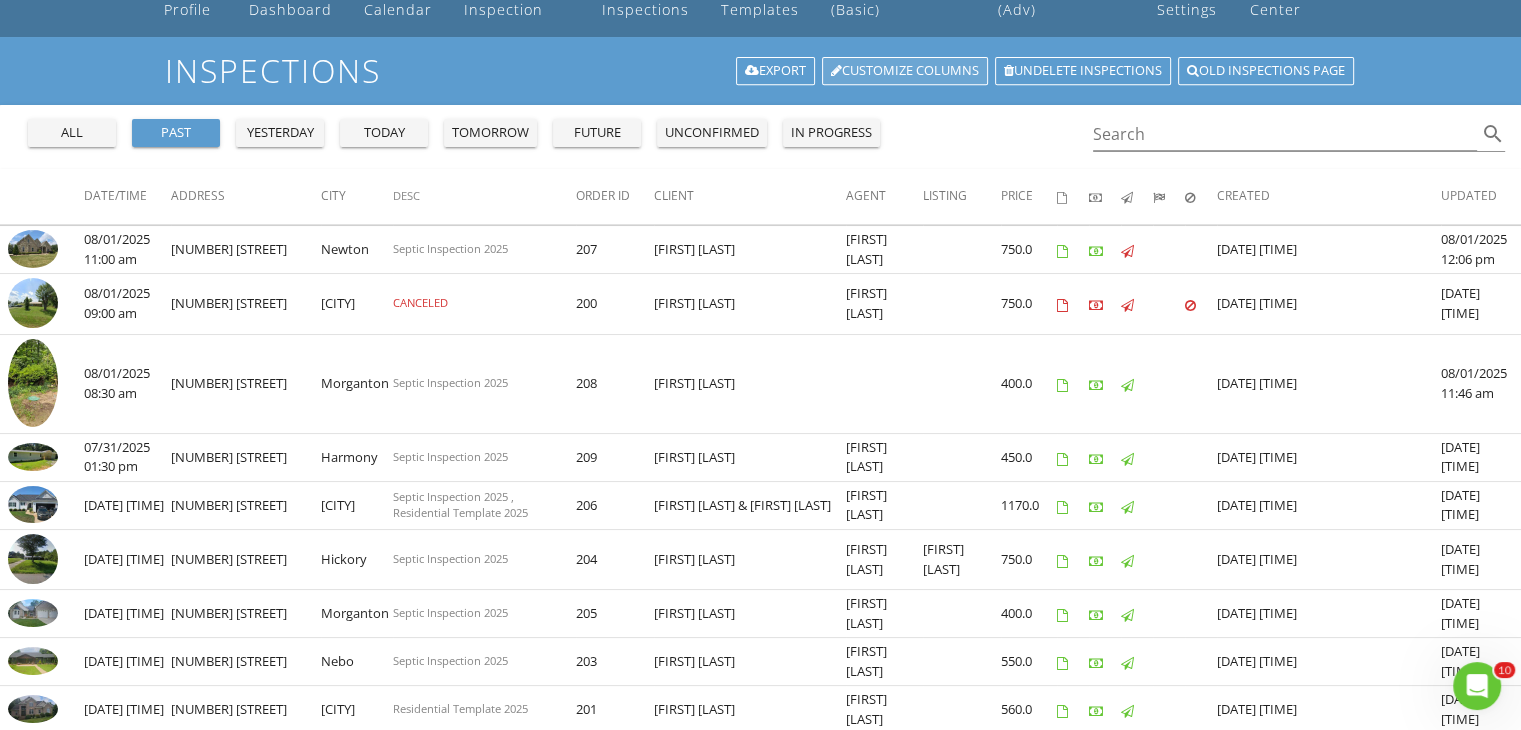 click on "Customize Columns" at bounding box center (905, 71) 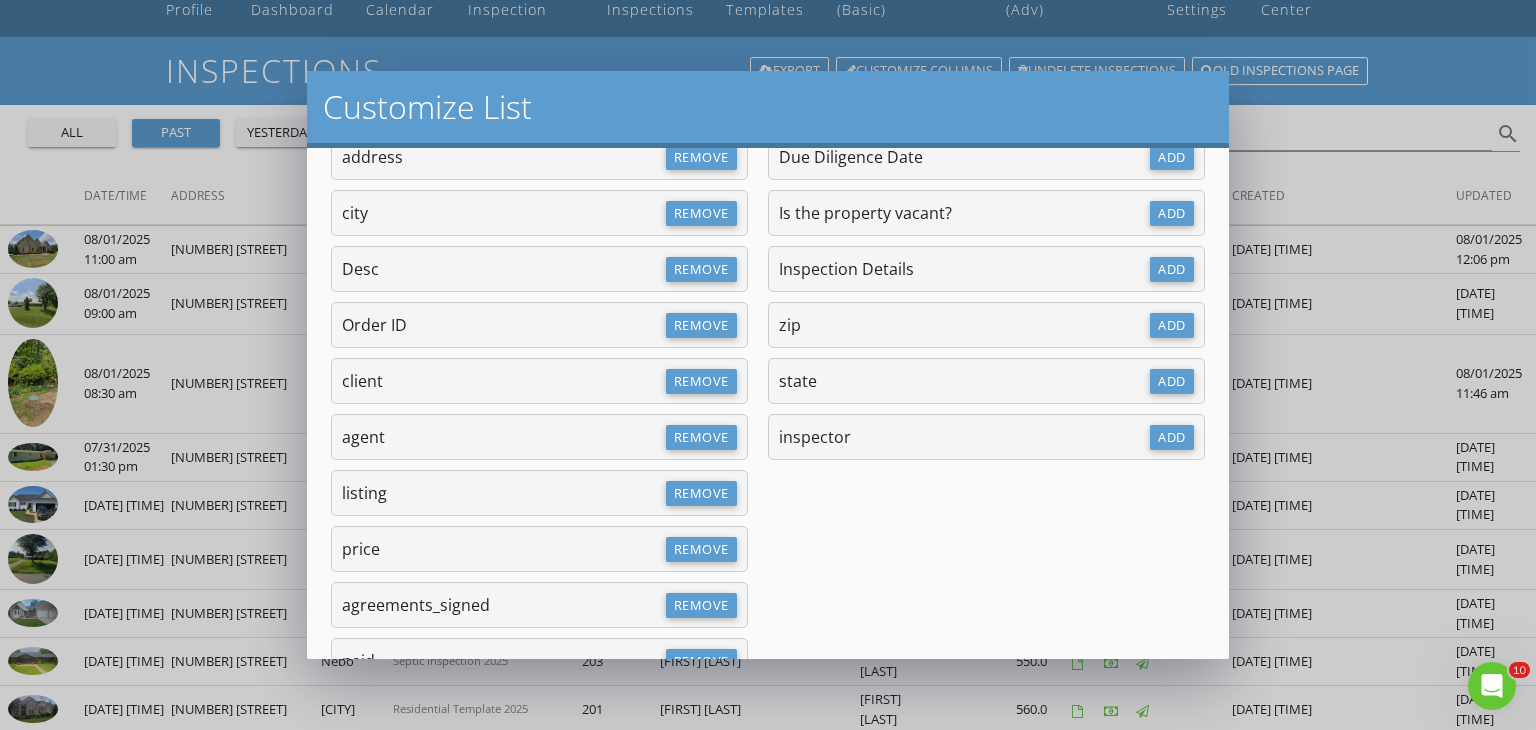 scroll, scrollTop: 0, scrollLeft: 0, axis: both 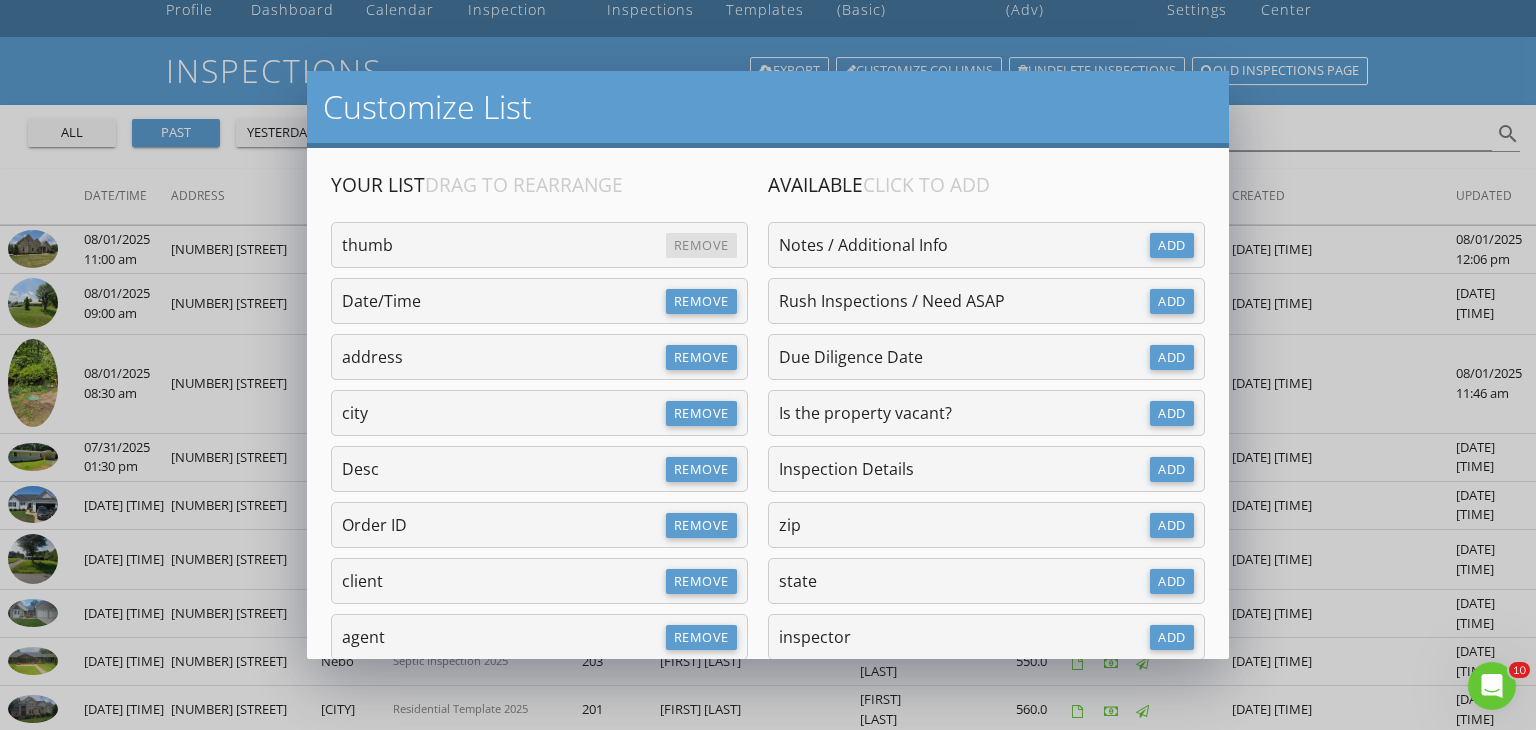 drag, startPoint x: 559, startPoint y: 105, endPoint x: 823, endPoint y: 128, distance: 265 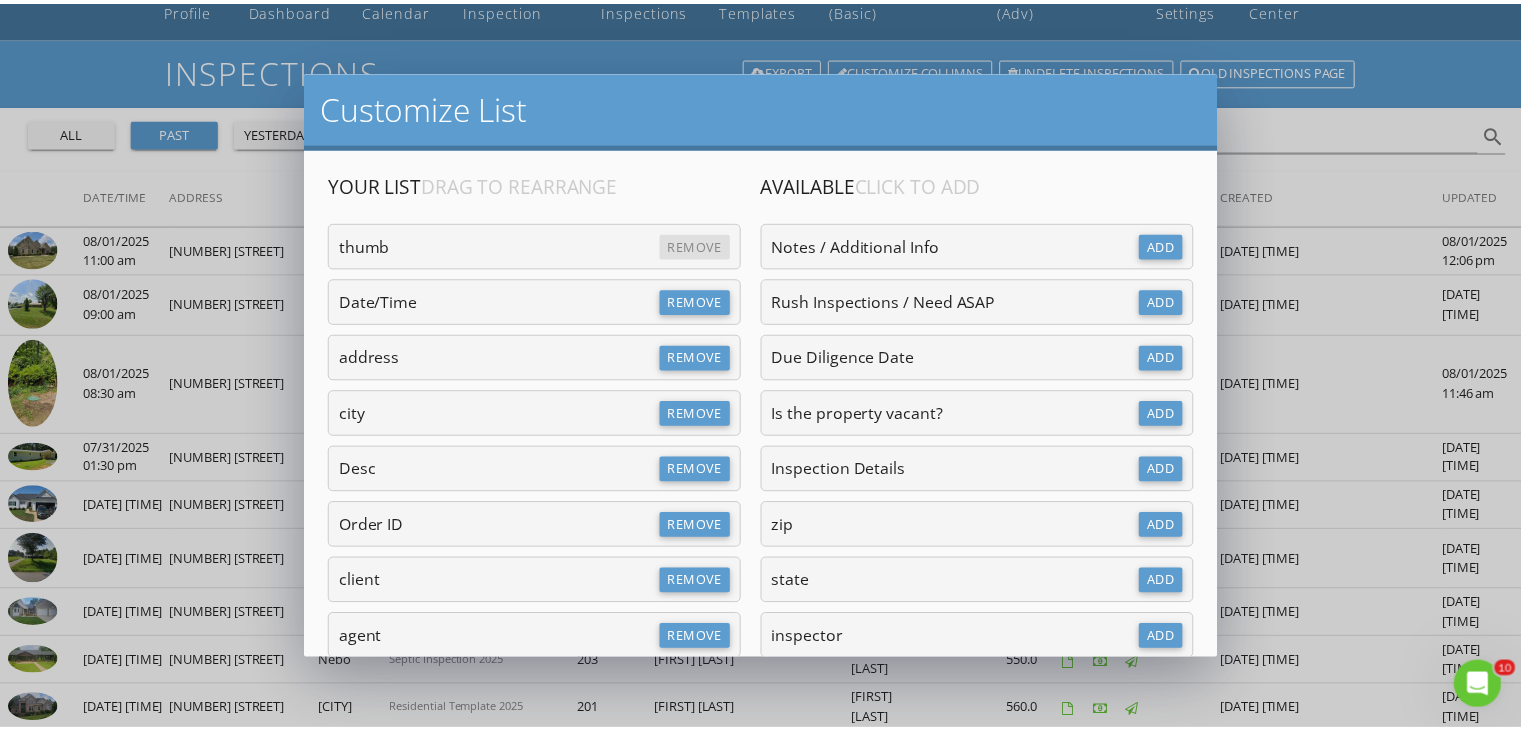 scroll, scrollTop: 601, scrollLeft: 0, axis: vertical 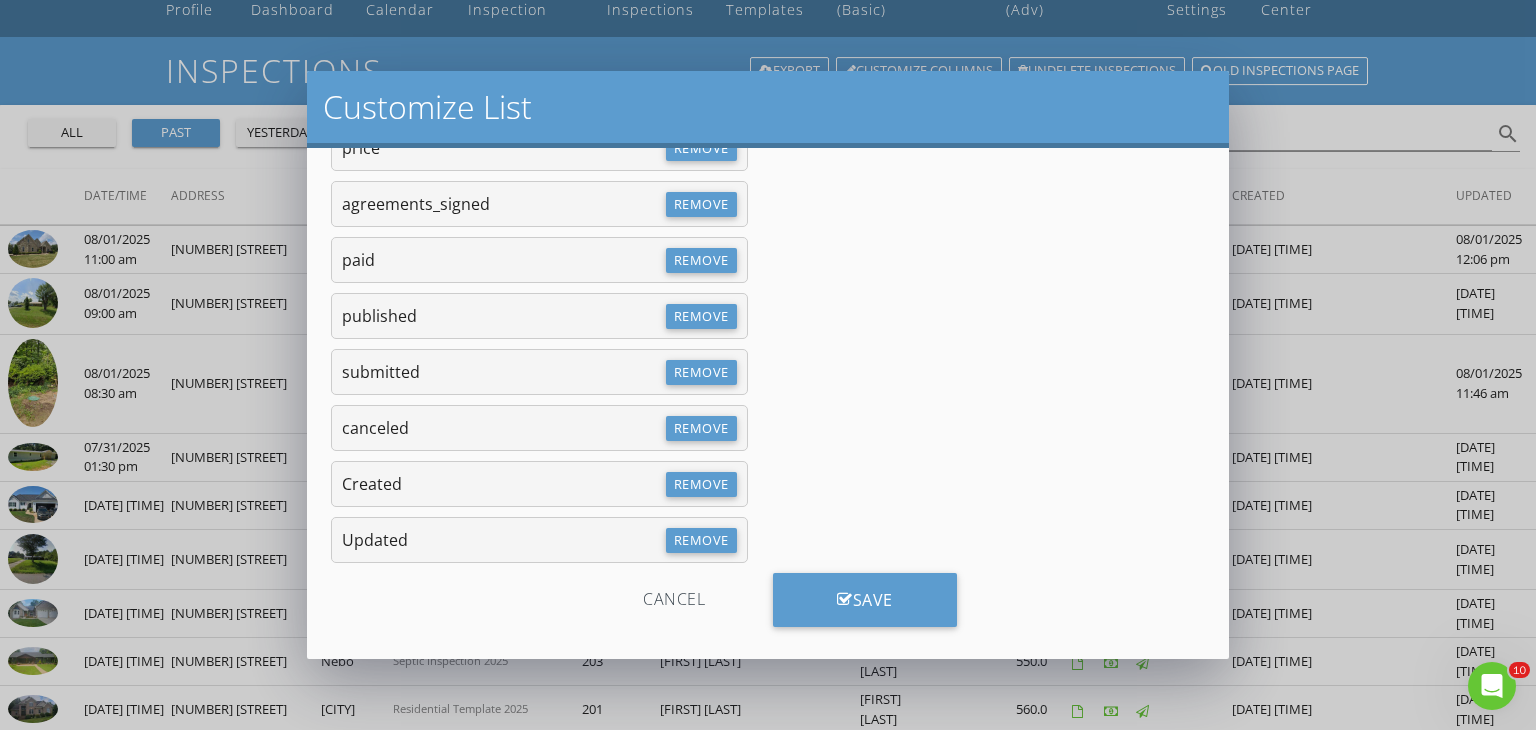 click on "Cancel" at bounding box center [674, 600] 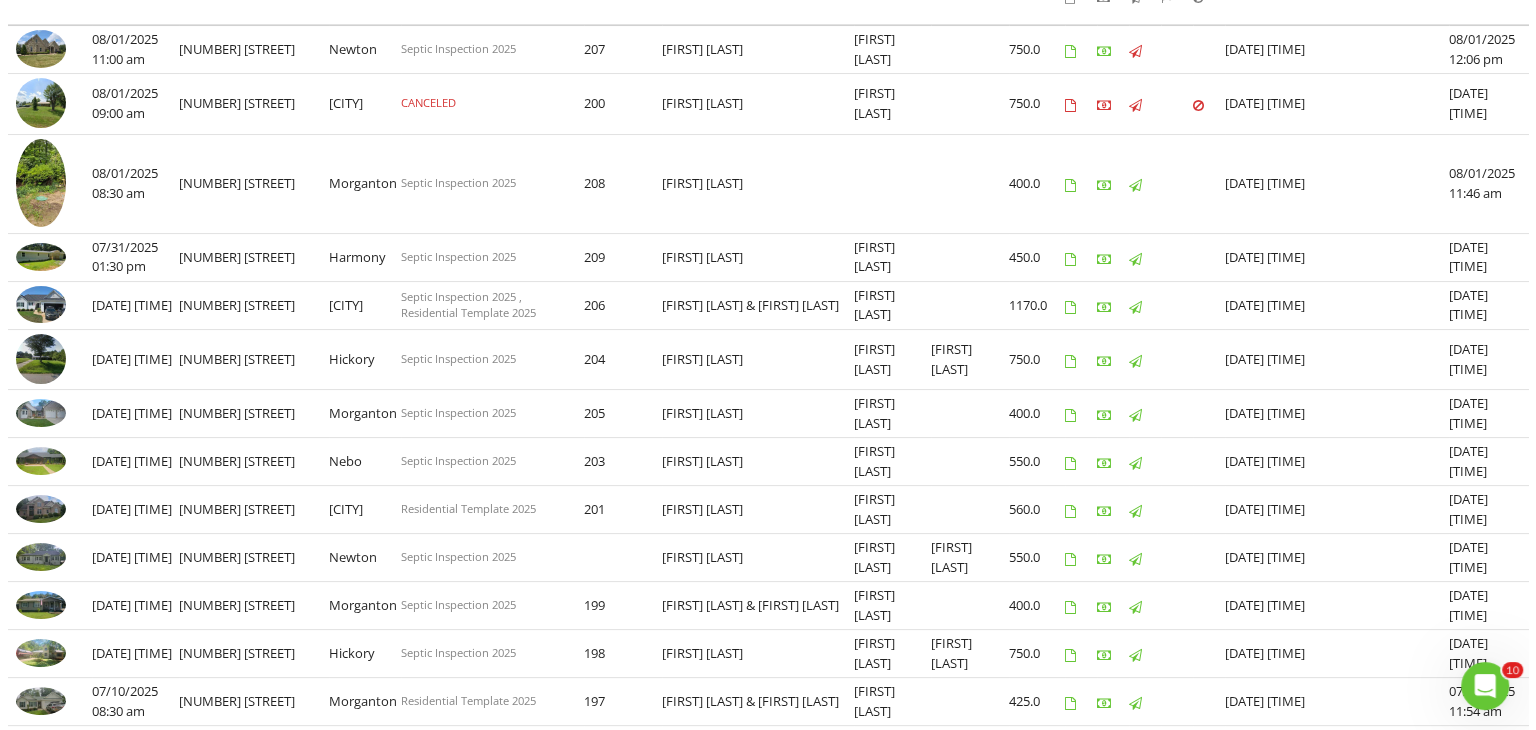 scroll, scrollTop: 0, scrollLeft: 0, axis: both 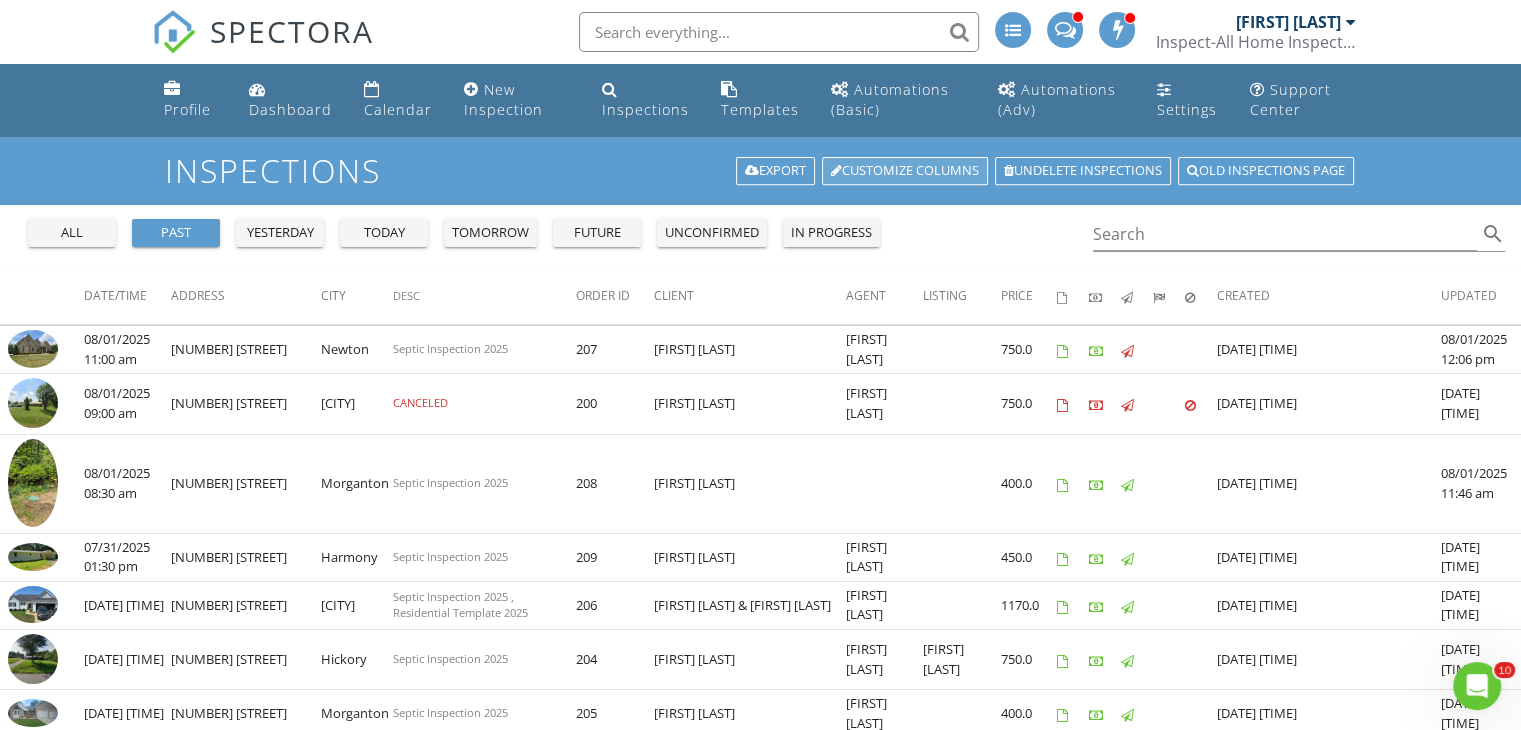 click on "Customize Columns" at bounding box center (905, 171) 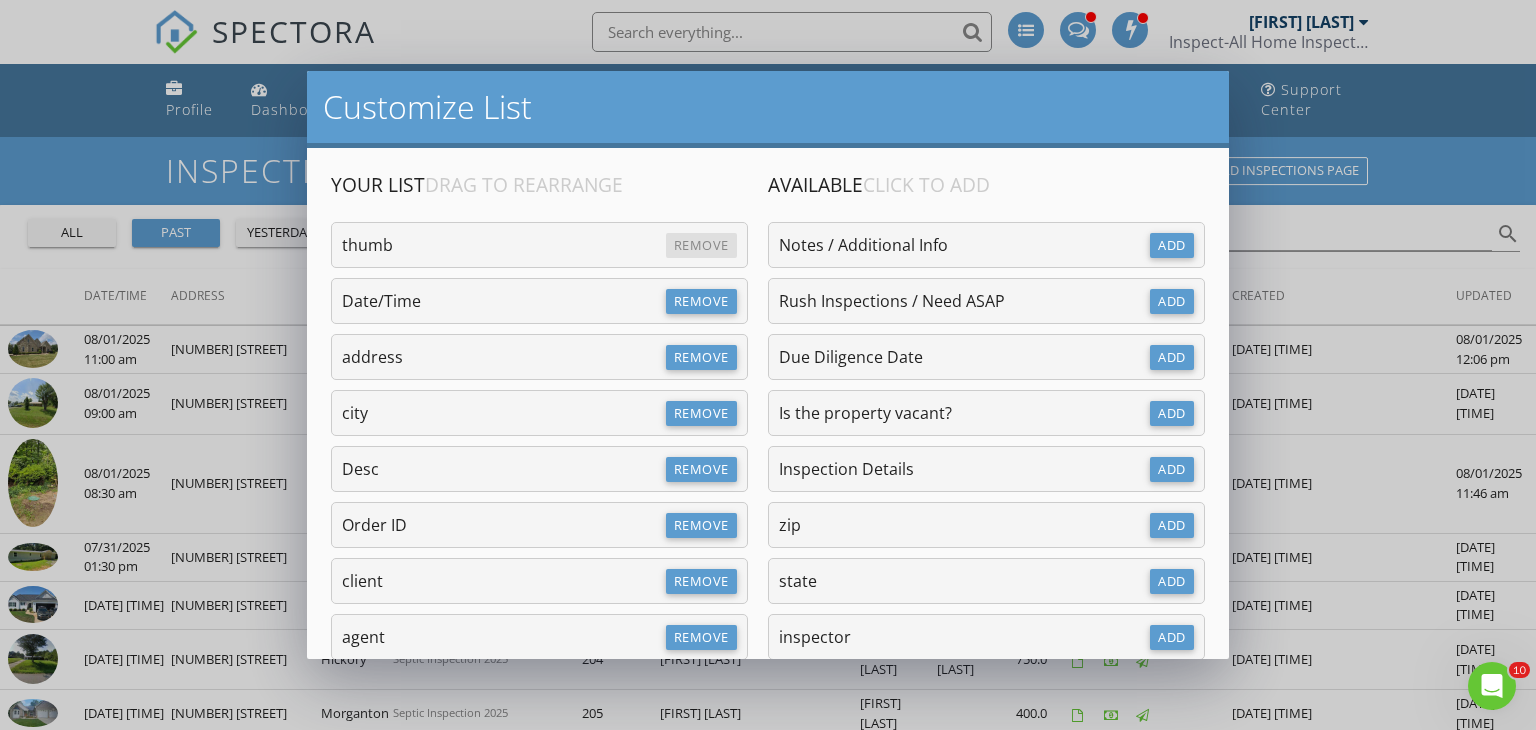 scroll, scrollTop: 100, scrollLeft: 0, axis: vertical 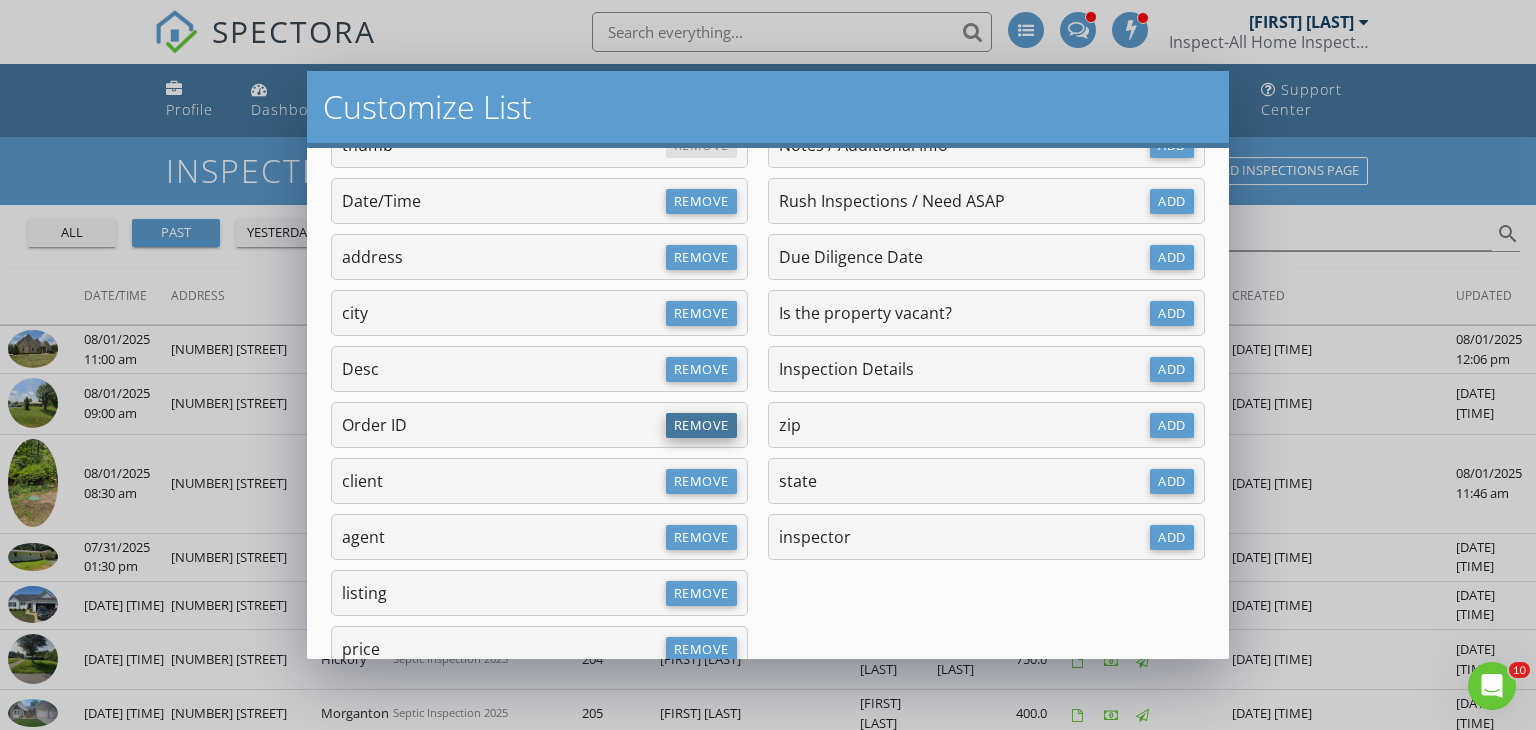 click on "Remove" at bounding box center [701, 425] 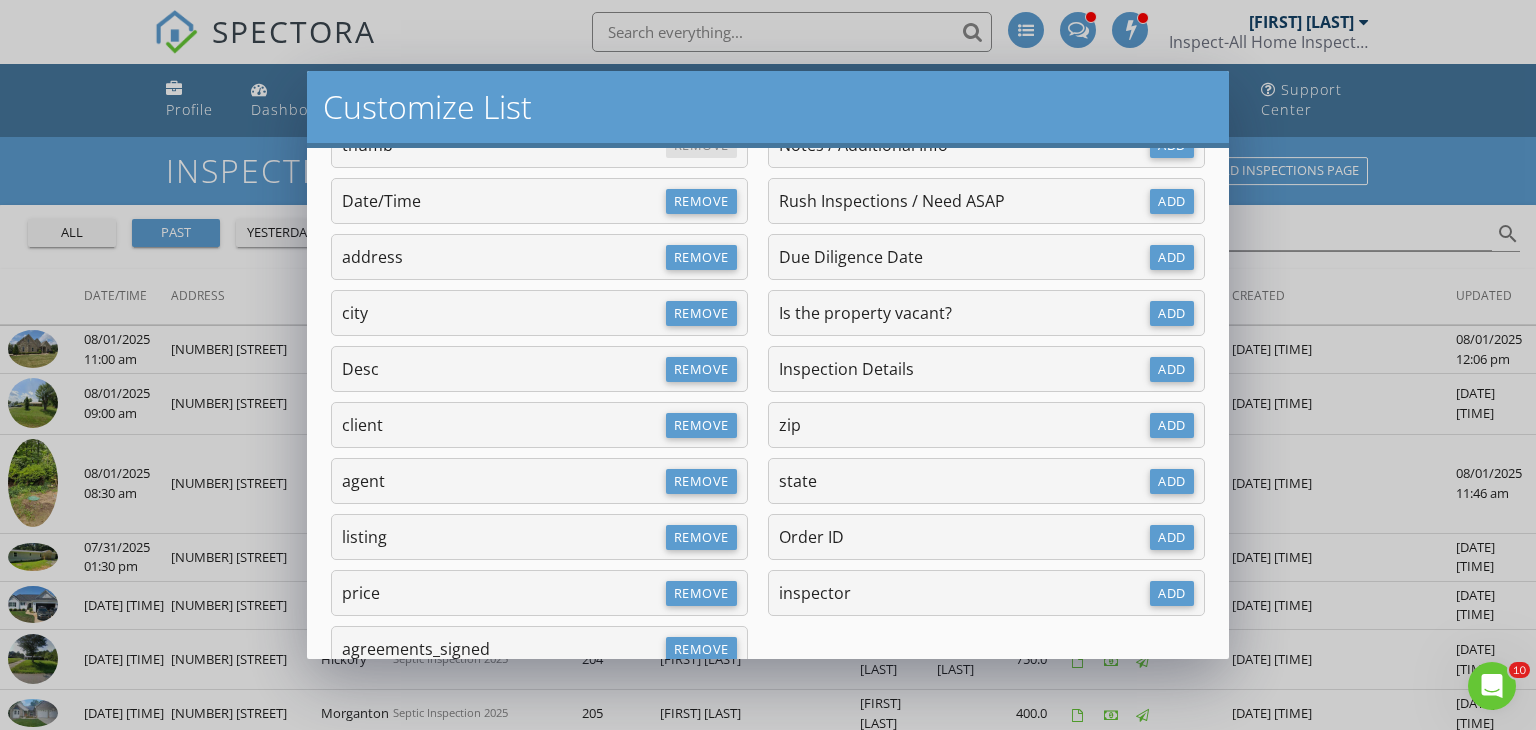 scroll, scrollTop: 200, scrollLeft: 0, axis: vertical 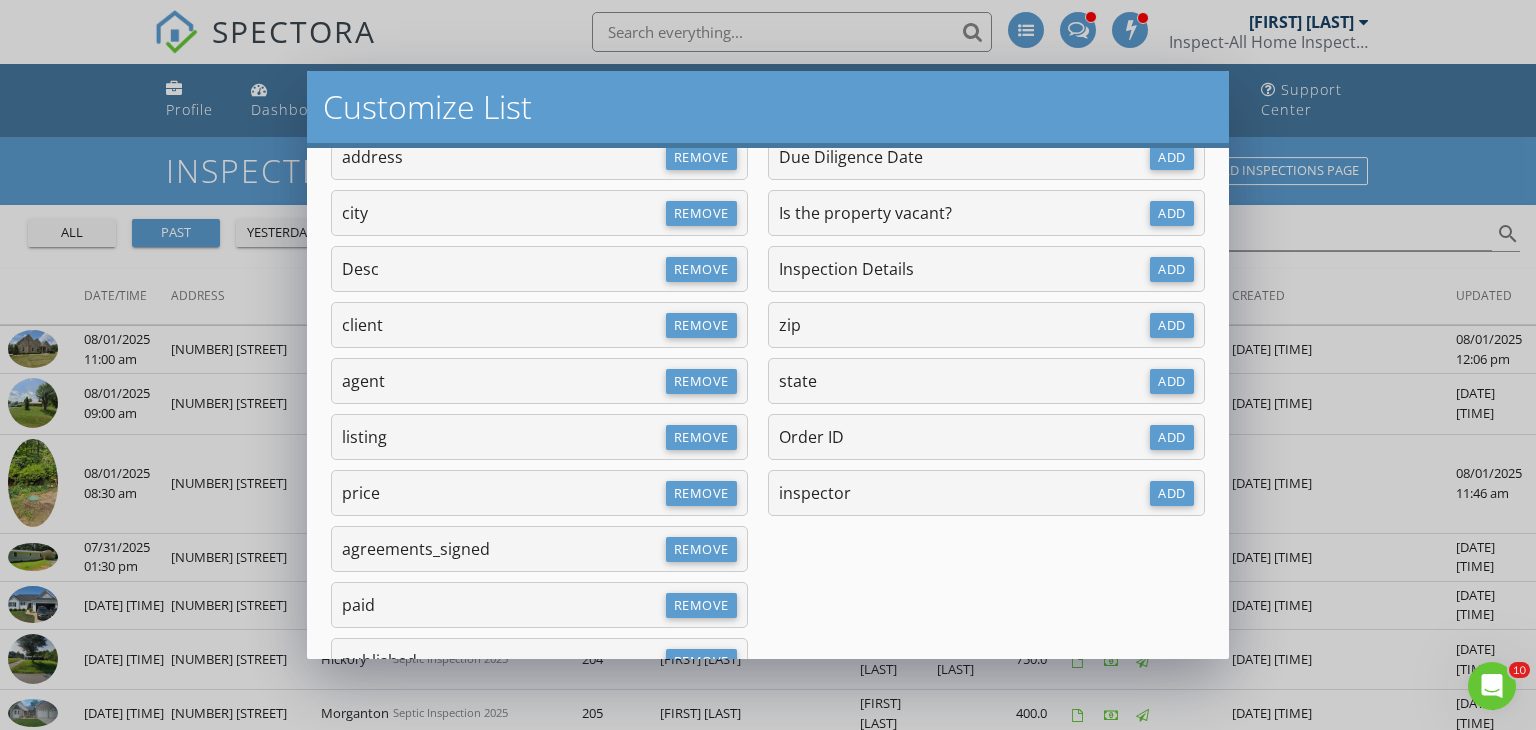 type 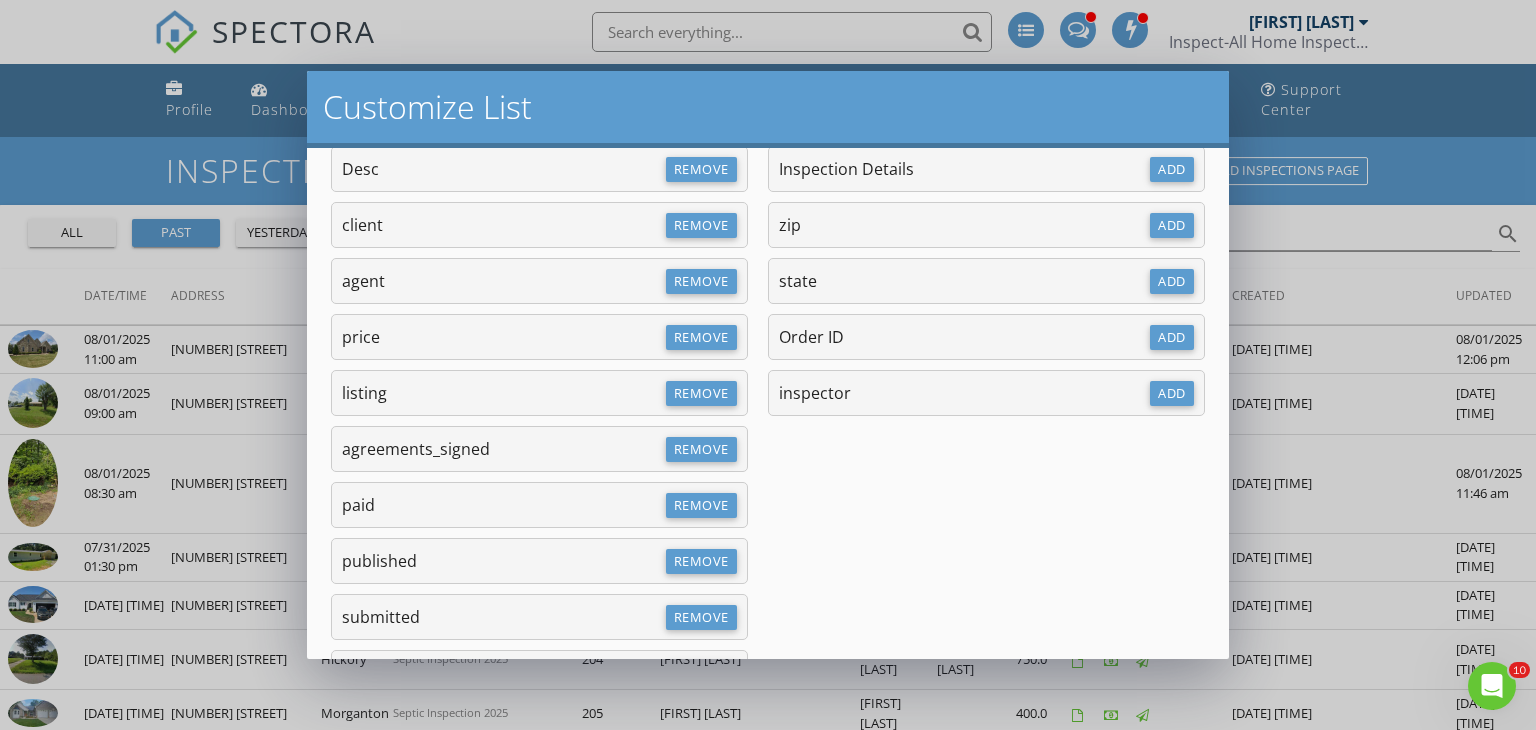 scroll, scrollTop: 400, scrollLeft: 0, axis: vertical 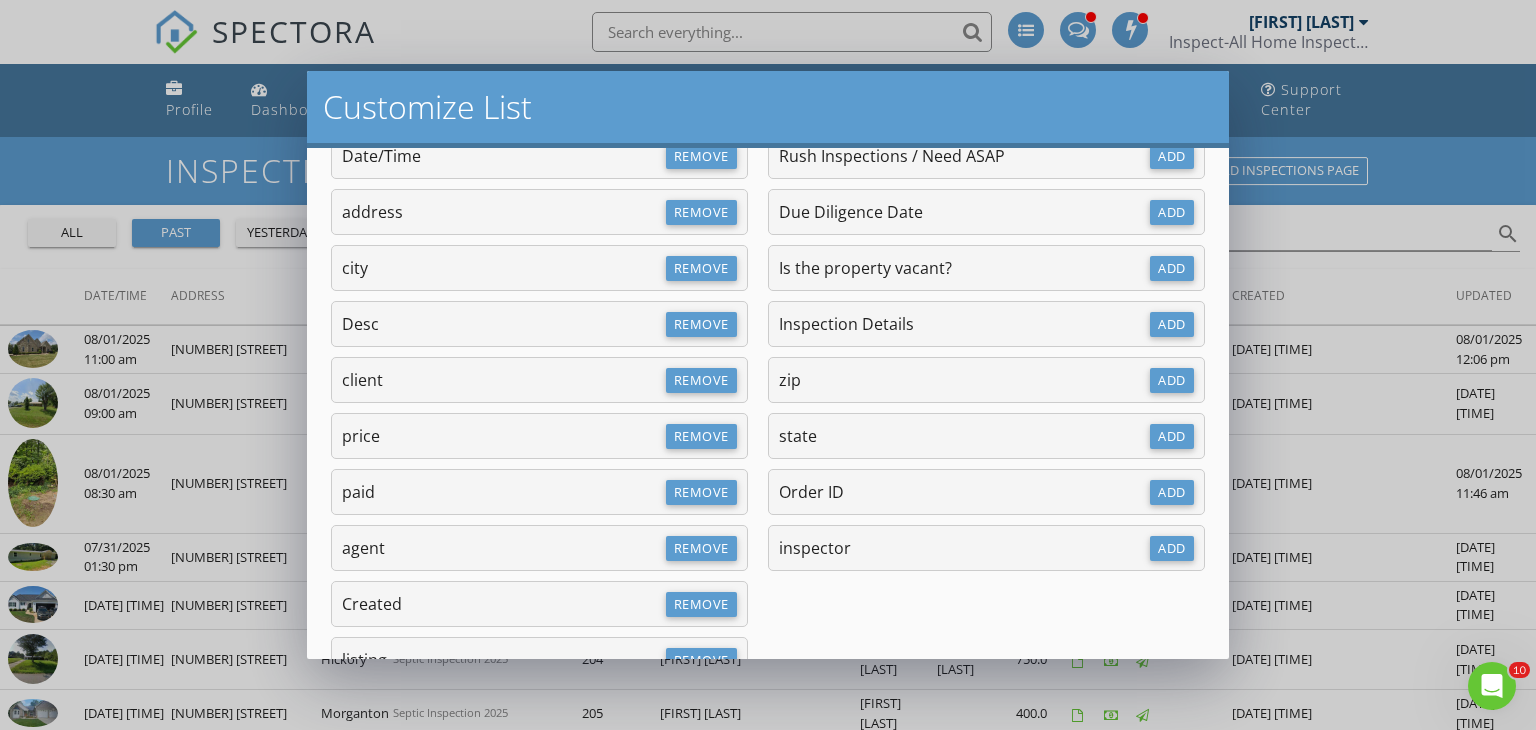 click on "Remove
agent" at bounding box center (539, 548) 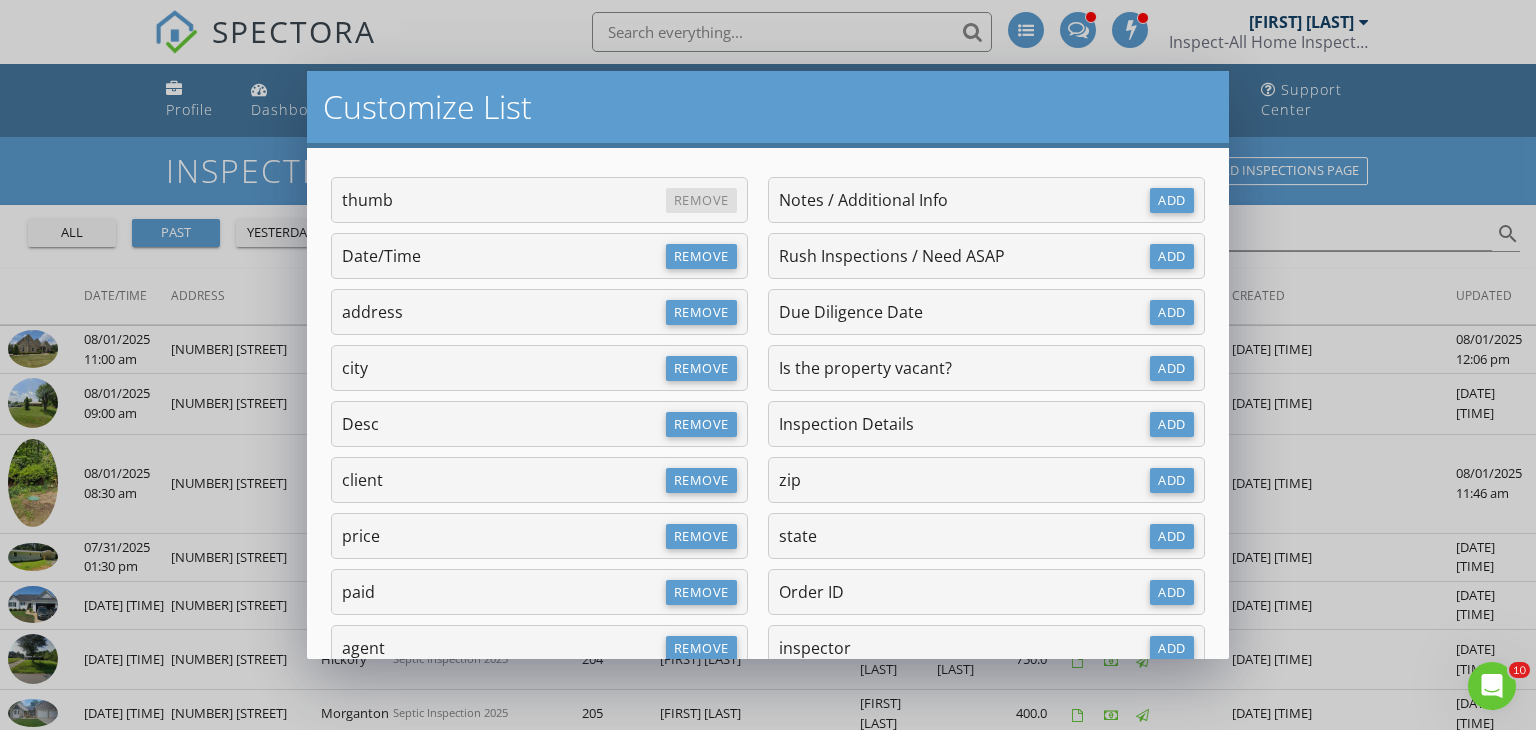 scroll, scrollTop: 145, scrollLeft: 0, axis: vertical 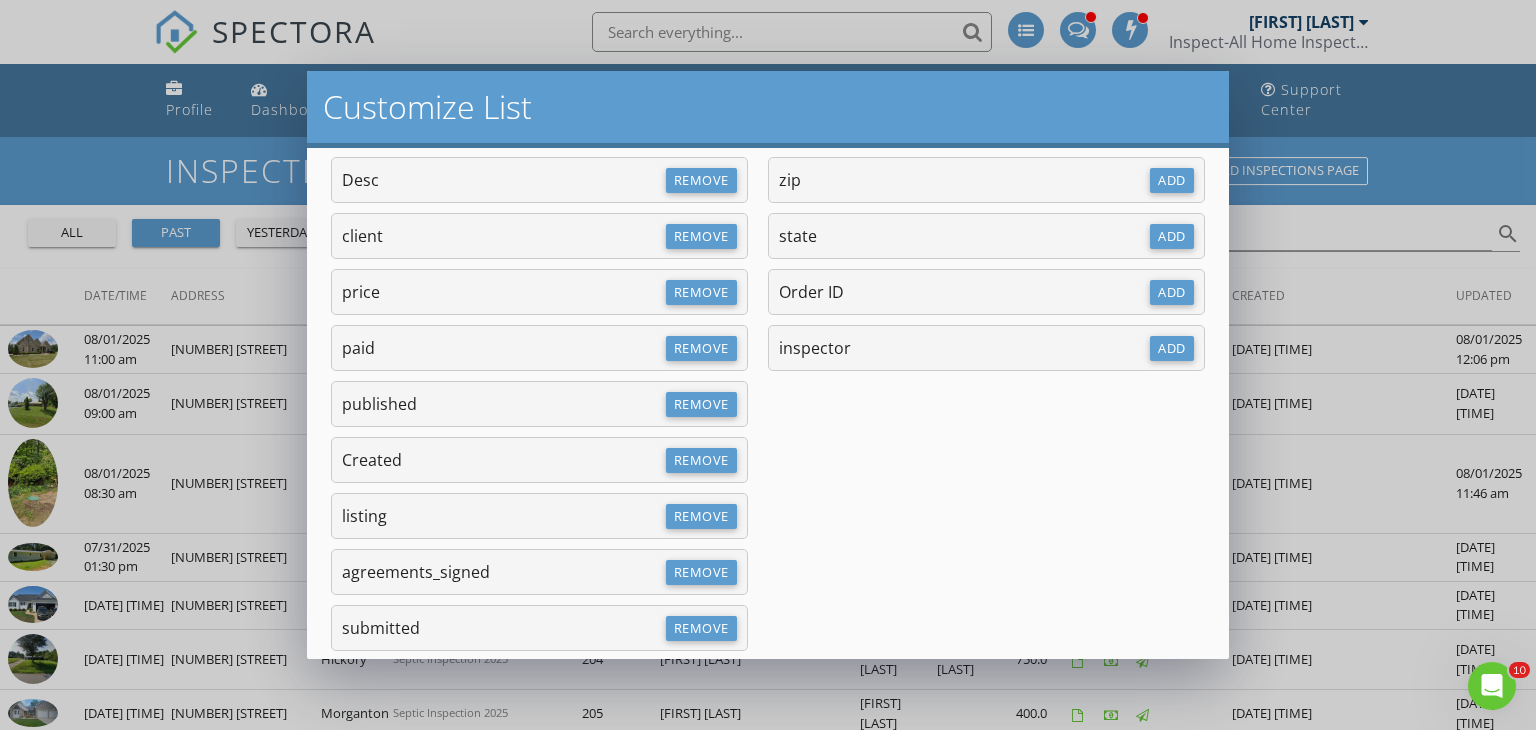 click on "Customize List   Your List
Drag to Rearrange     Remove
thumb
Remove
Date/Time
Remove
address
Remove
city
Remove
agent
Remove
Desc
Remove
client
Remove
price
Remove
paid
Remove
published
Remove
Created
Remove
listing
Remove
agreements_signed
Remove
submitted
Remove
canceled
Remove
Updated
Available  Click to Add   Add
Notes / Additional Info
Add Add Add Add Add Add Add" at bounding box center (768, 365) 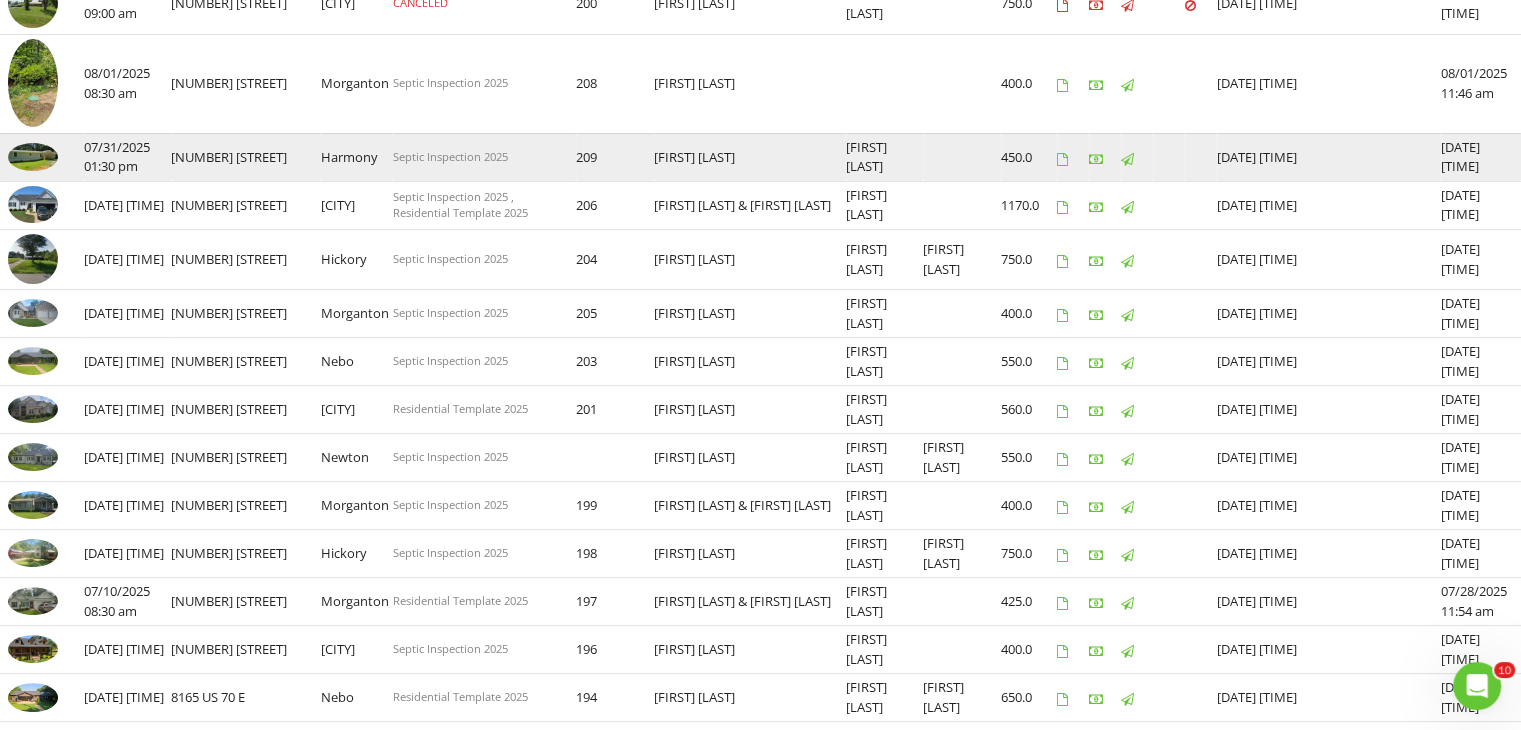 scroll, scrollTop: 0, scrollLeft: 0, axis: both 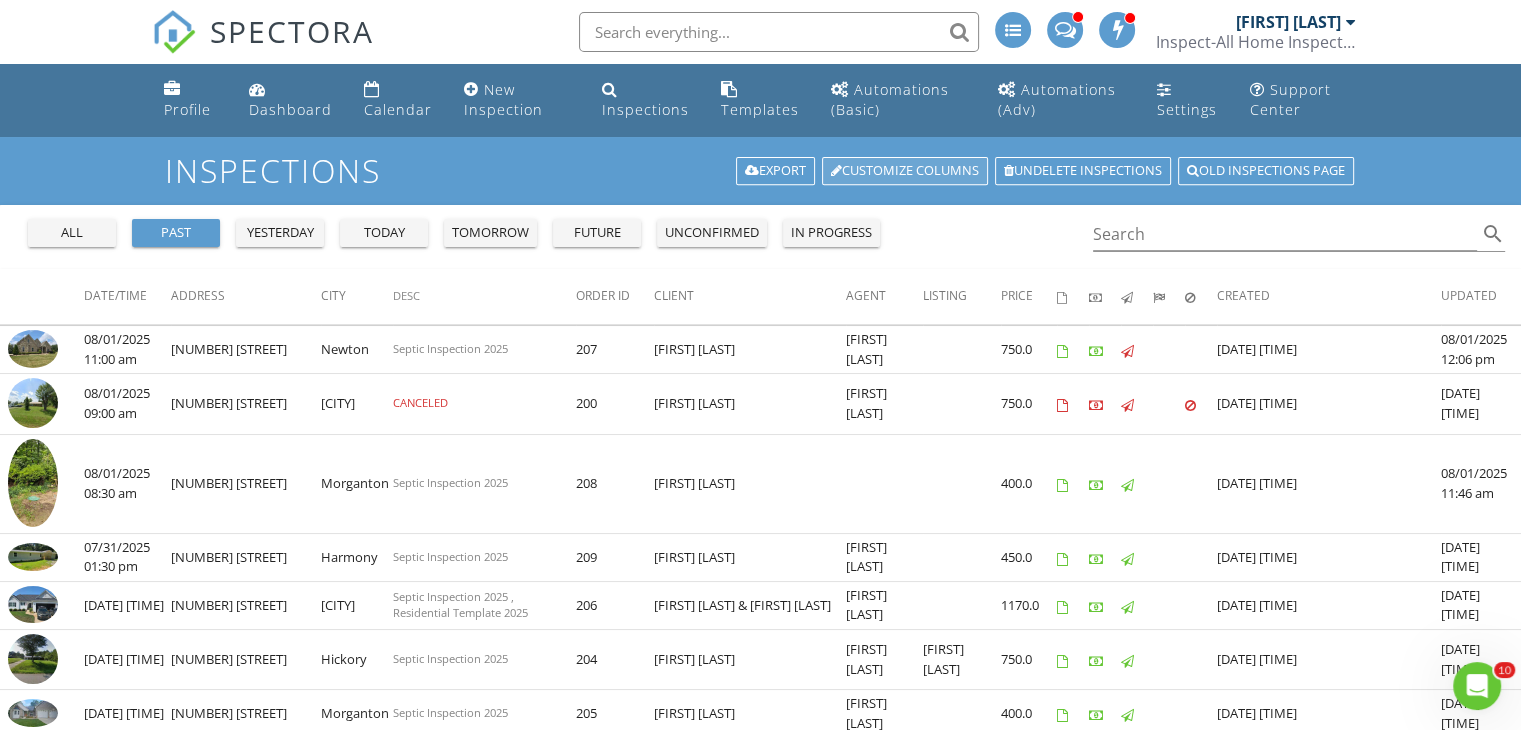 click on "Customize Columns" at bounding box center [905, 171] 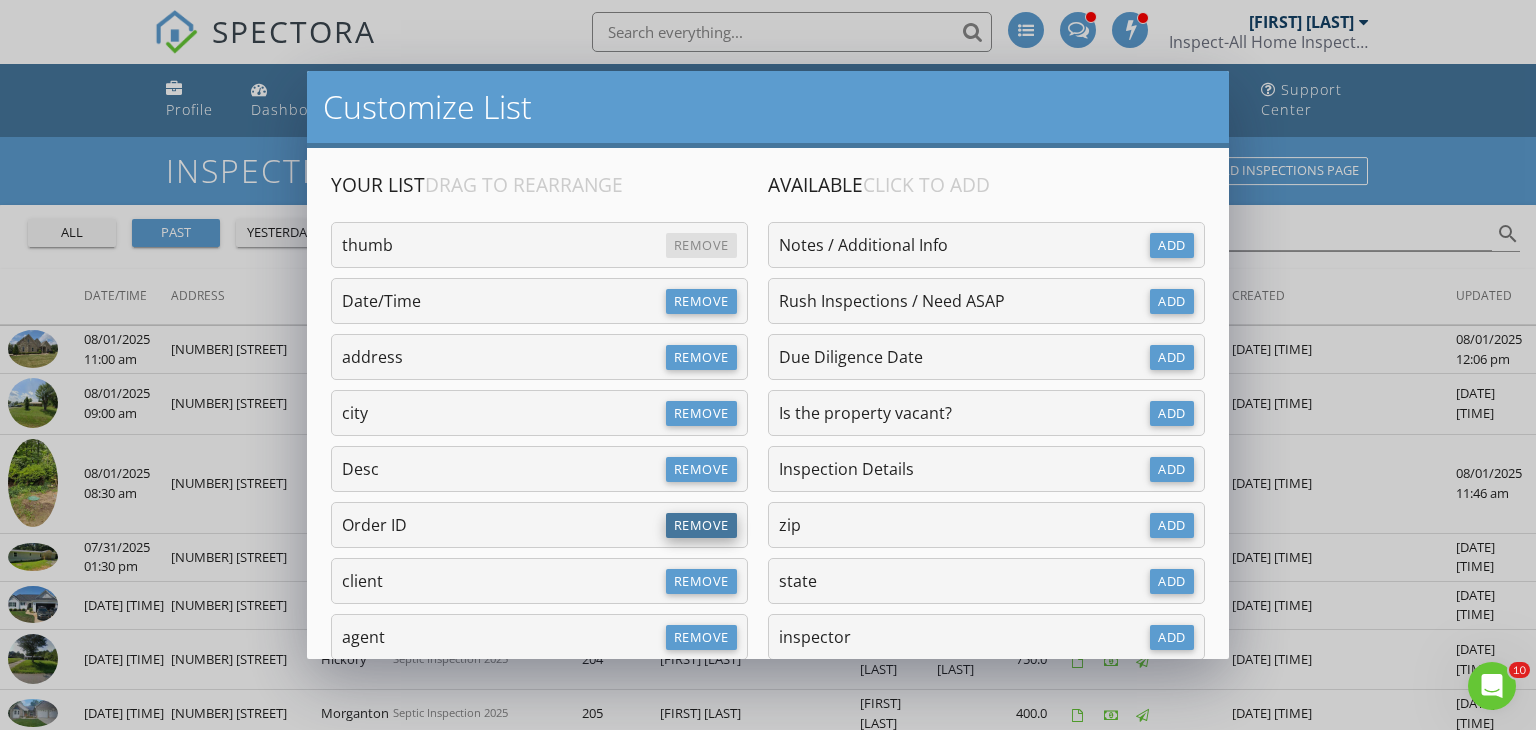 click on "Remove" at bounding box center (701, 525) 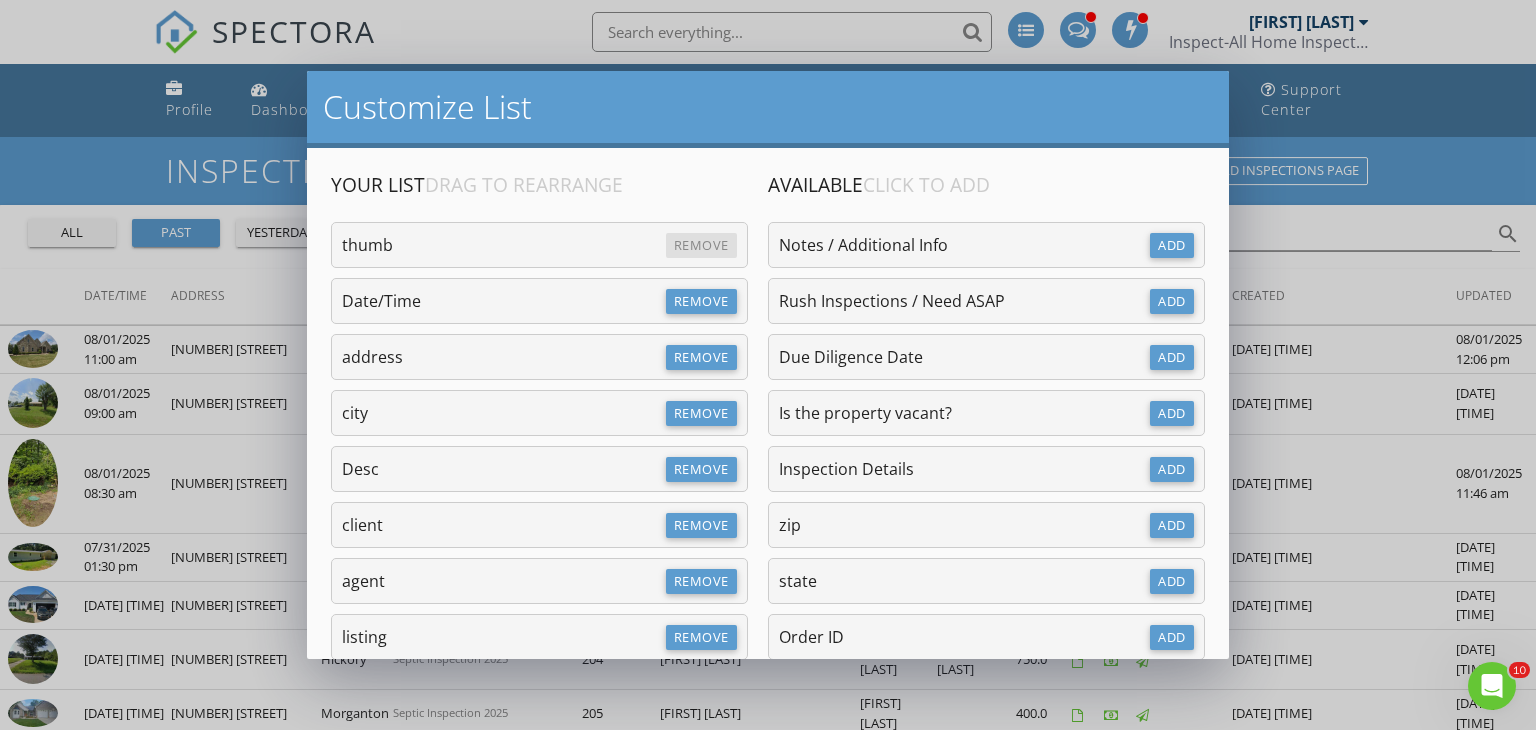 click on "Customize List   Your List
Drag to Rearrange     Remove
thumb
Remove
Date/Time
Remove
address
Remove
city
Remove
Desc
Remove
client
Remove
agent
Remove
listing
Remove
price
Remove
agreements_signed
Remove
paid
Remove
published
Remove
submitted
Remove
canceled
Remove
Created
Remove
Updated
Available  Click to Add   Add
Notes / Additional Info
Add Add Add Add Add Add Add" at bounding box center (768, 365) 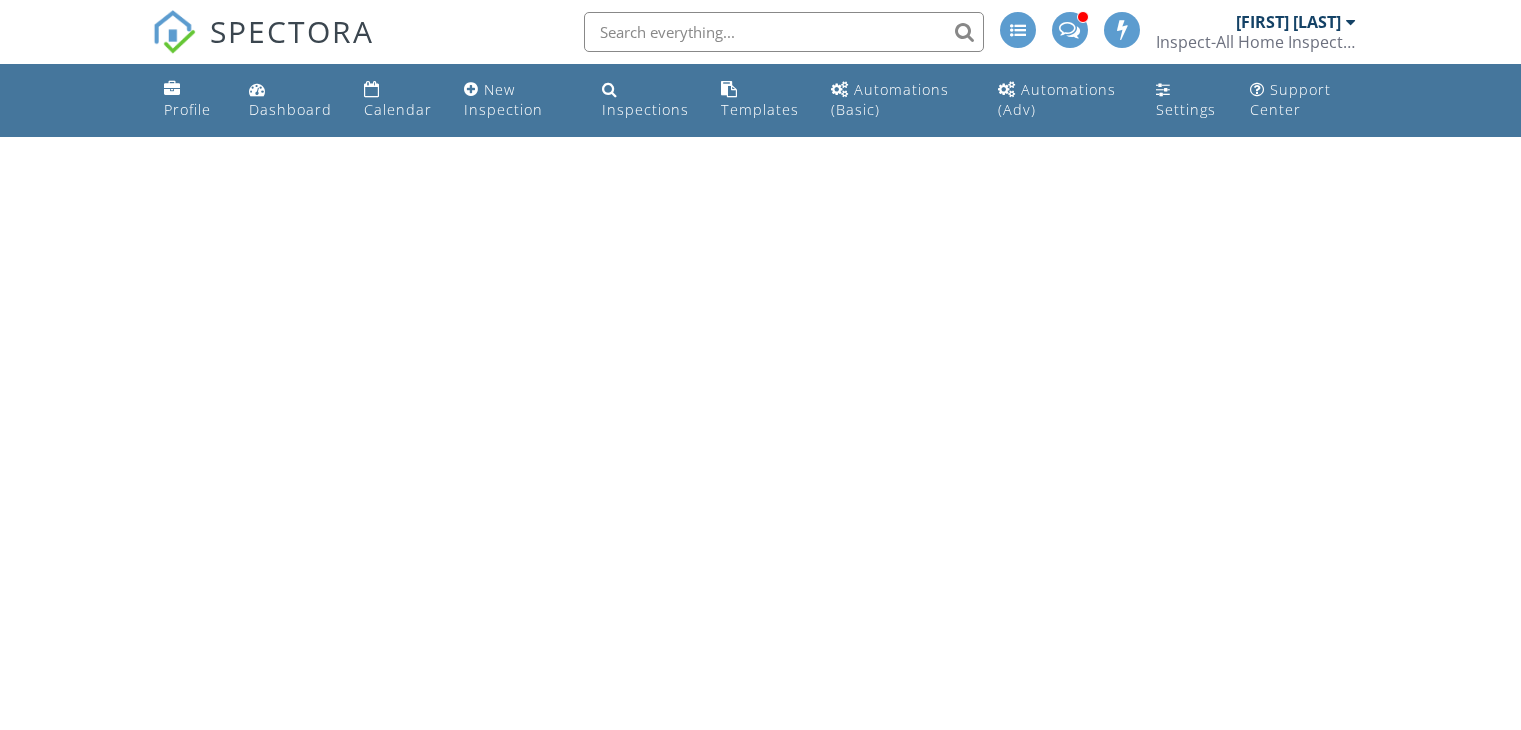 scroll, scrollTop: 0, scrollLeft: 0, axis: both 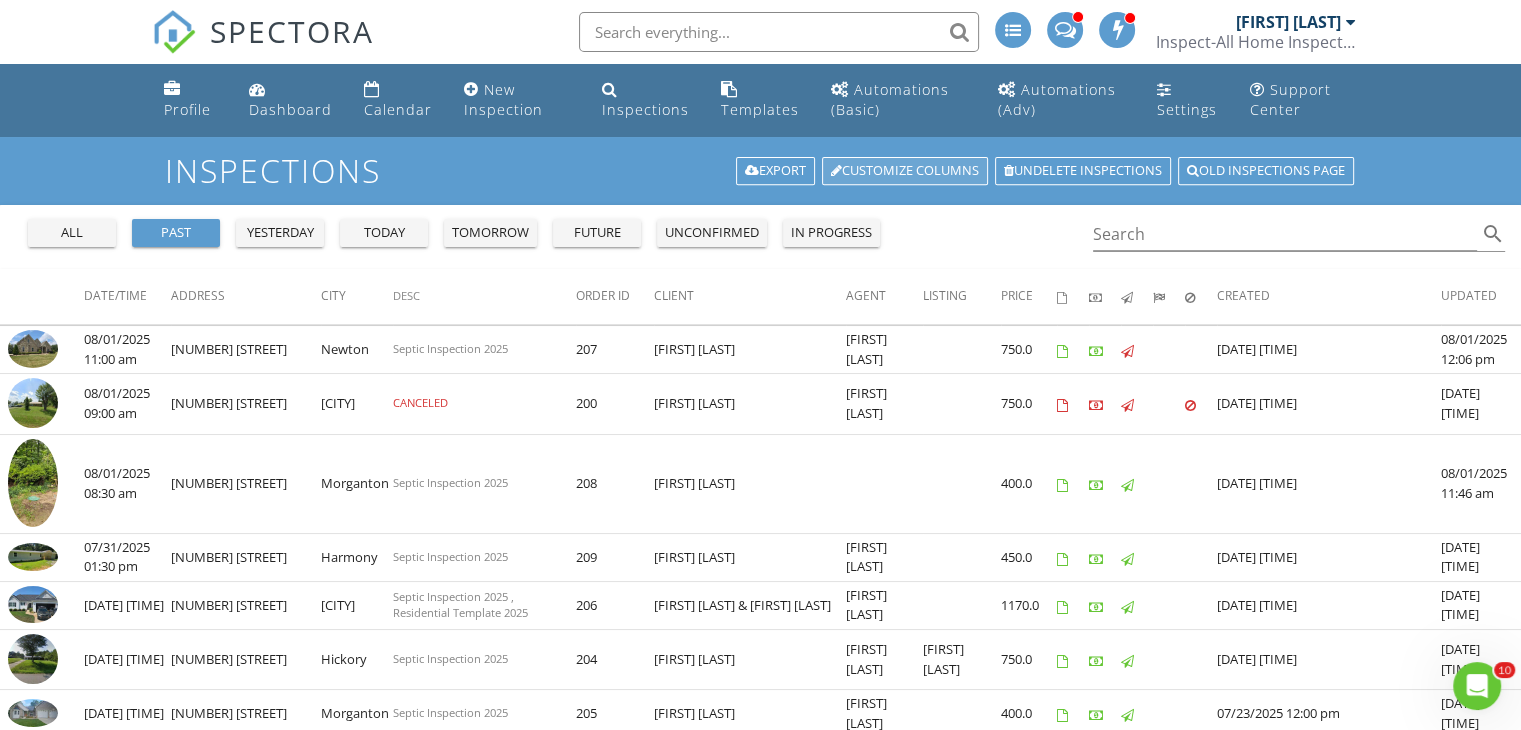 click on "Customize Columns" at bounding box center [905, 171] 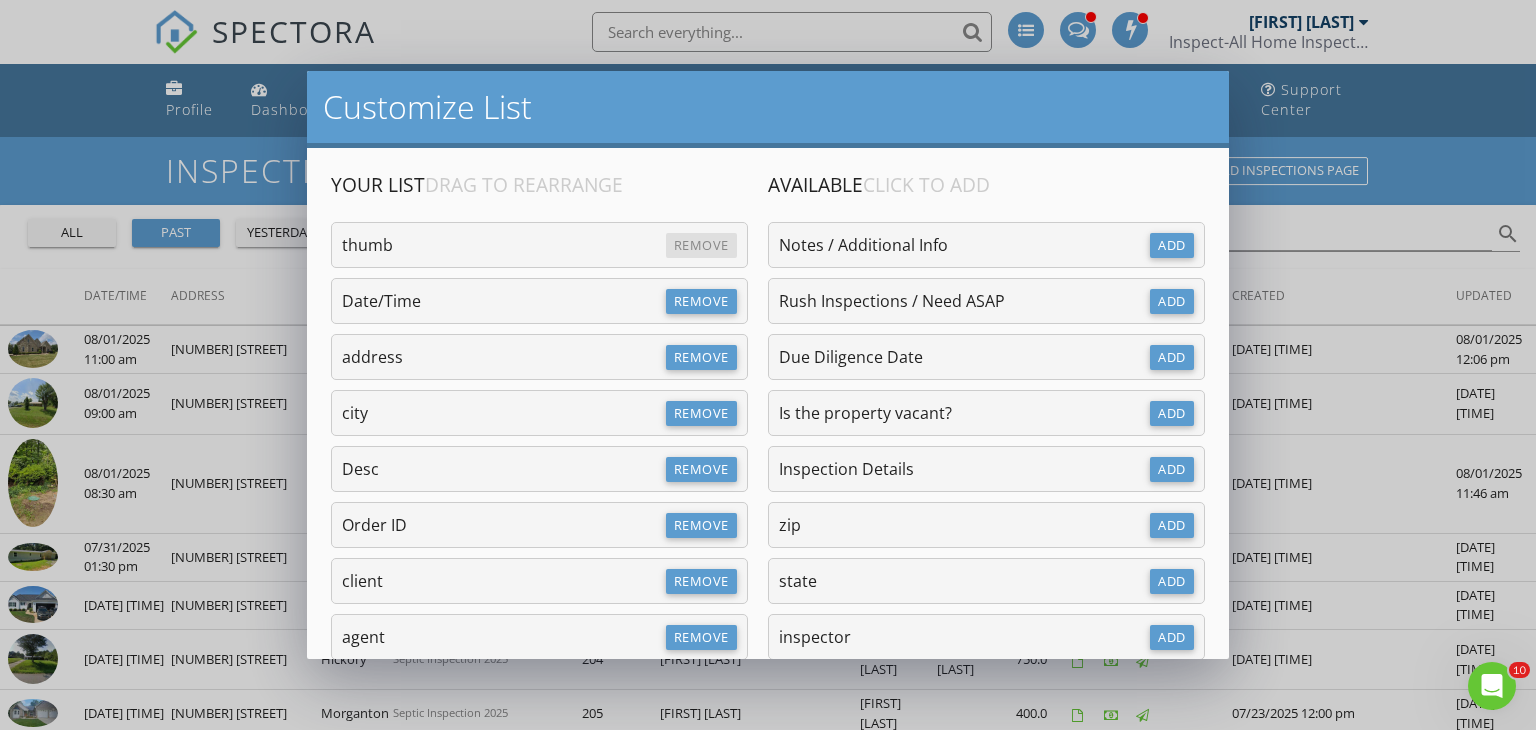 scroll, scrollTop: 100, scrollLeft: 0, axis: vertical 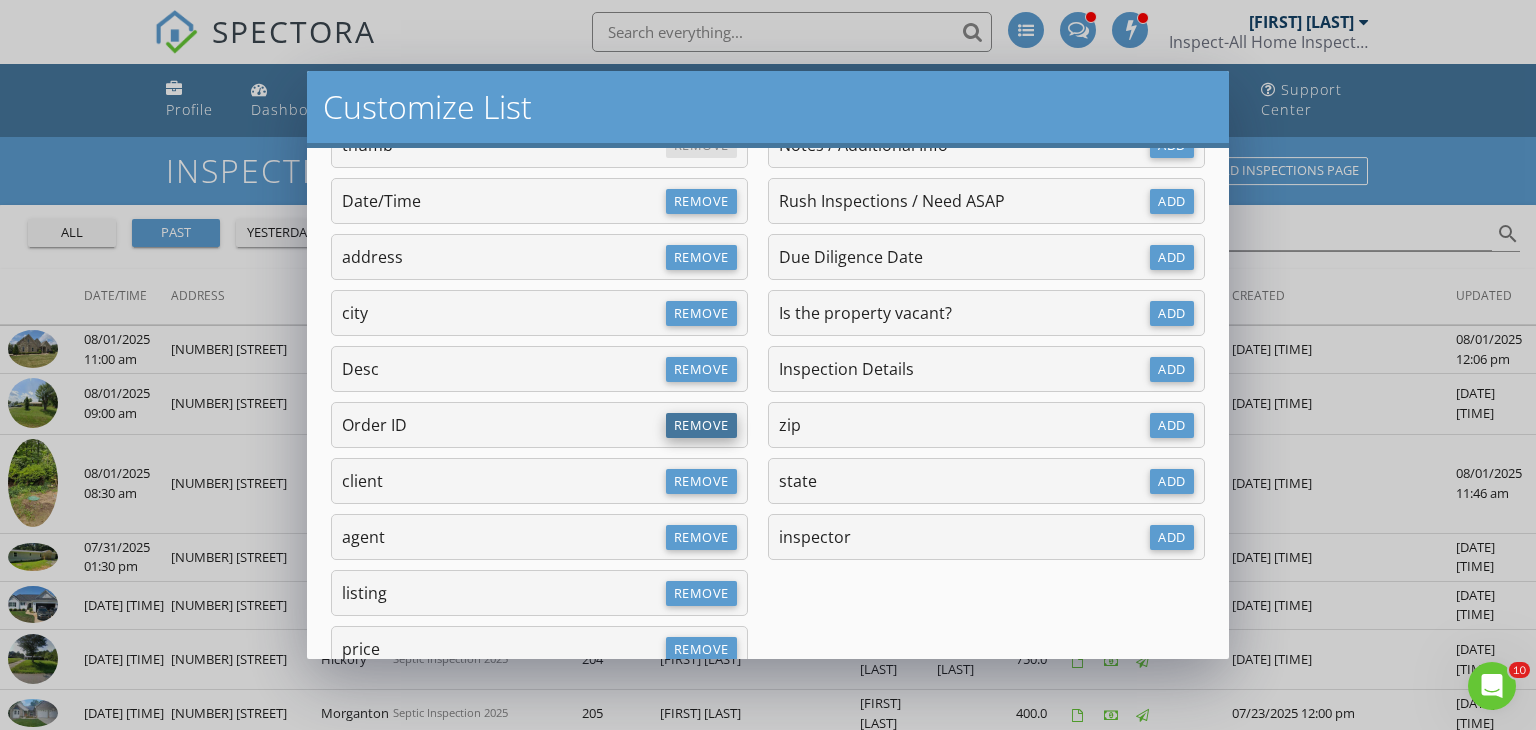click on "Remove" at bounding box center [701, 425] 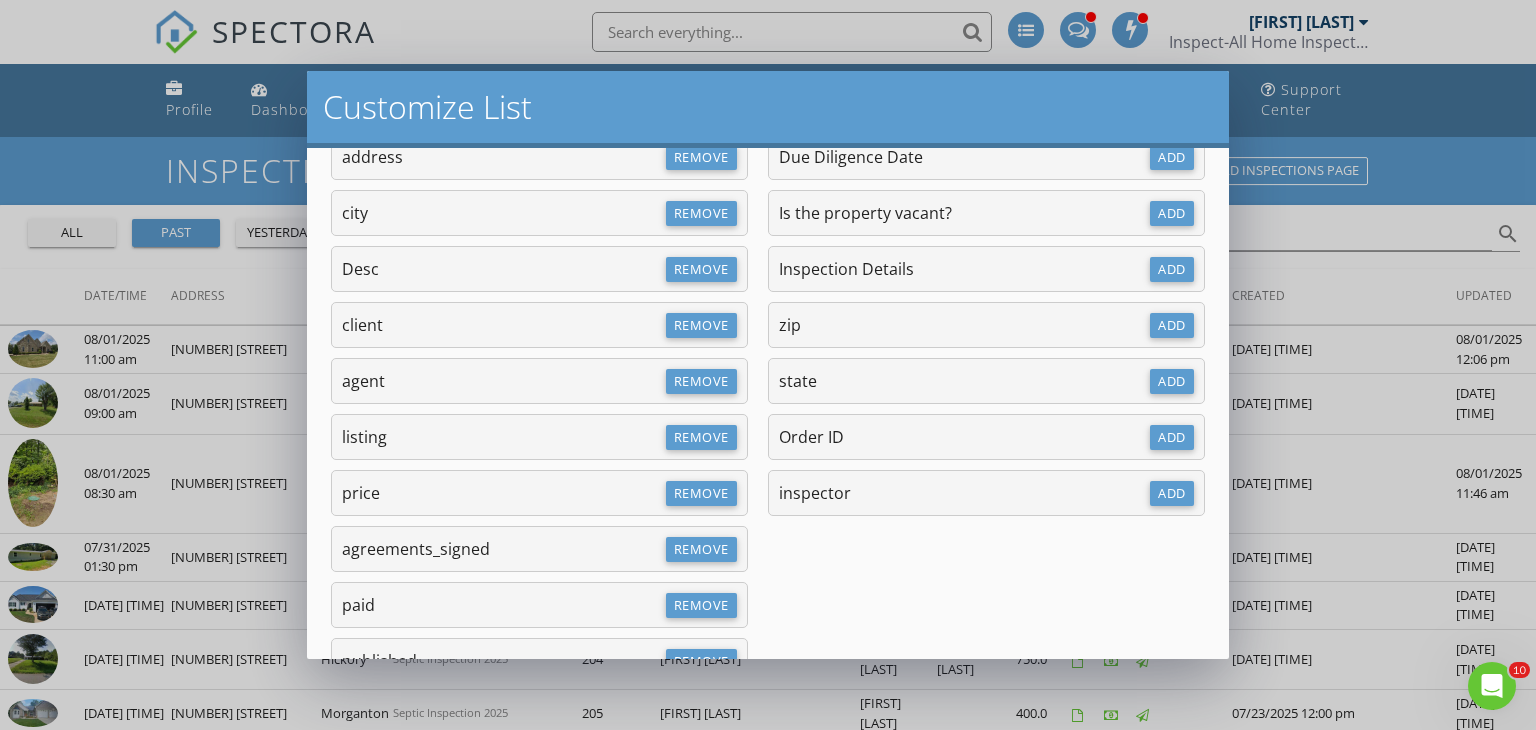 scroll, scrollTop: 100, scrollLeft: 0, axis: vertical 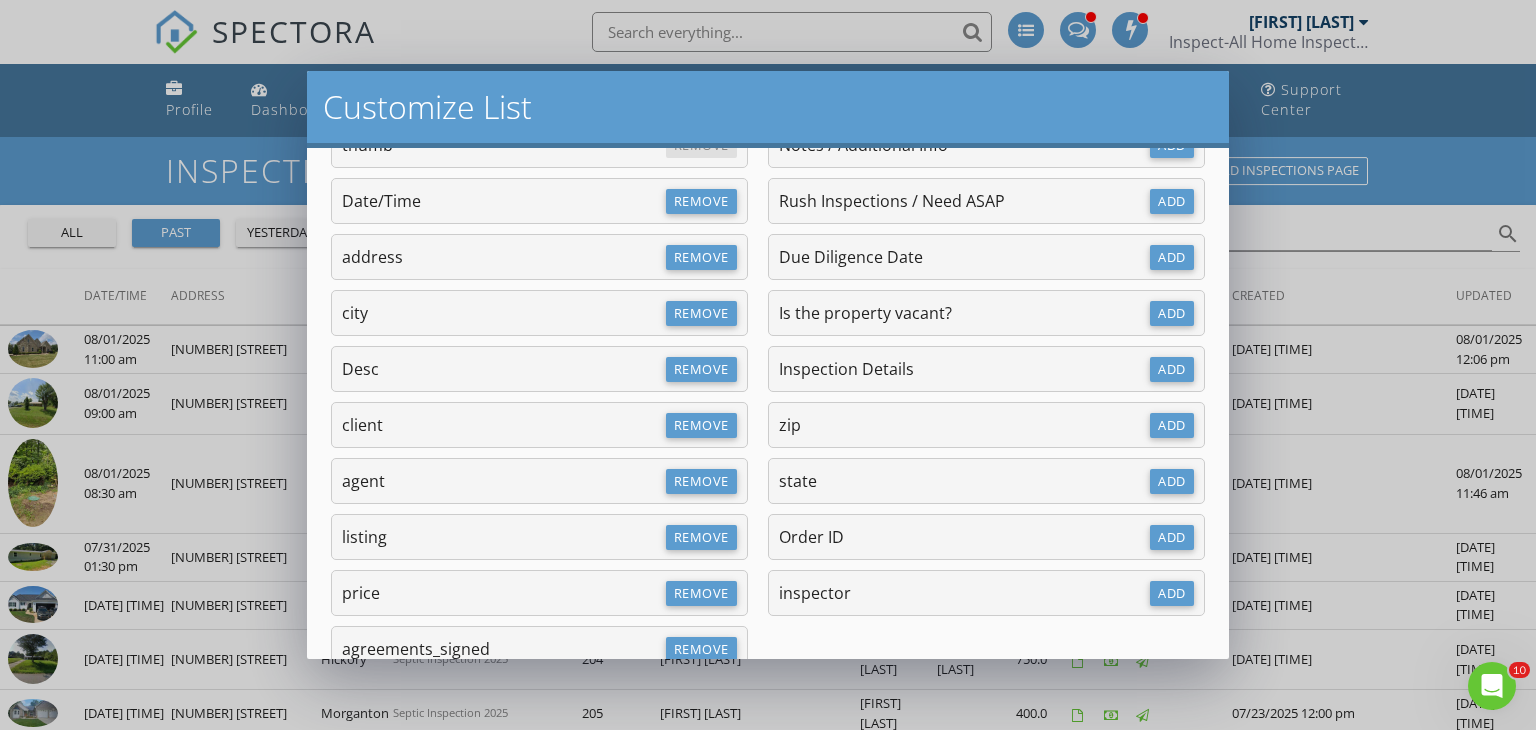 type 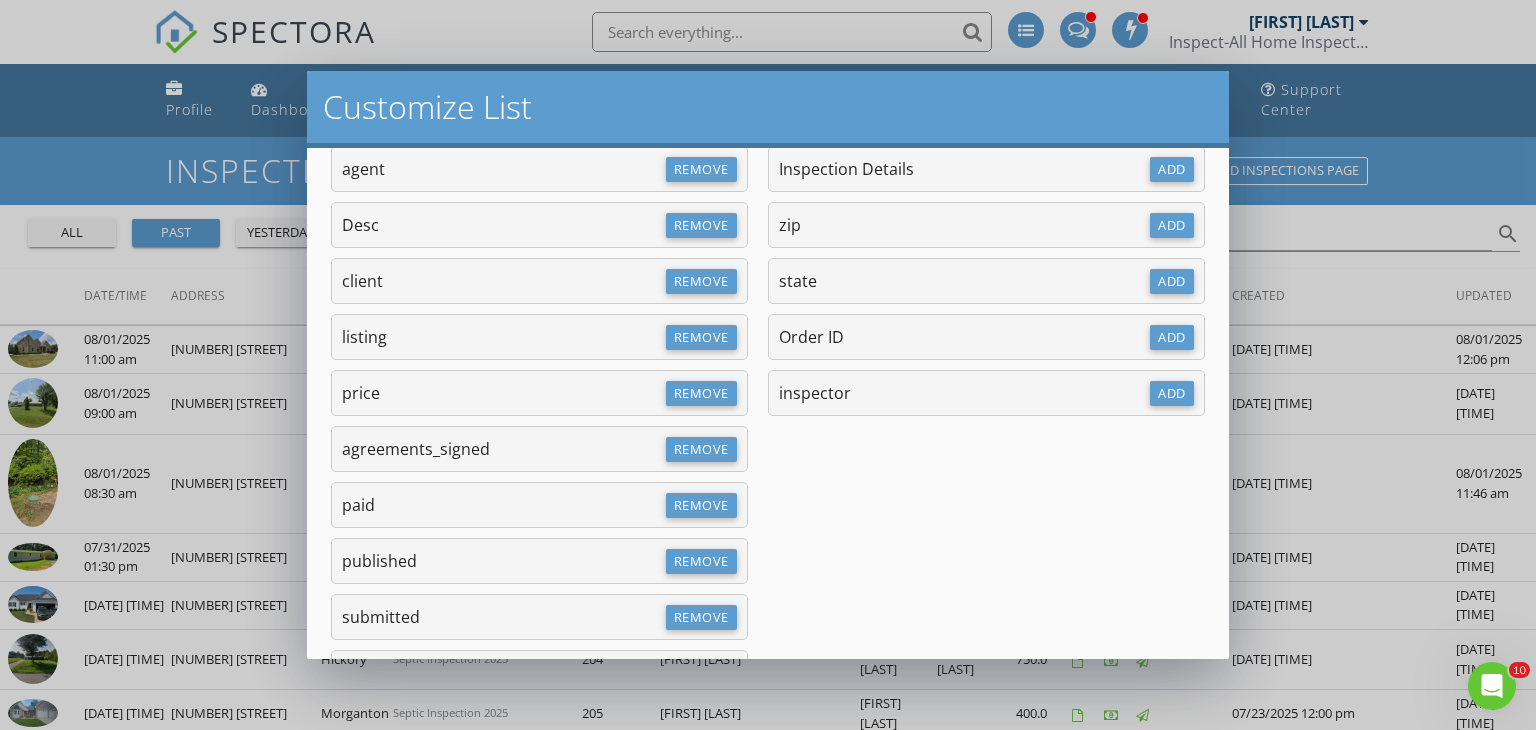 scroll, scrollTop: 200, scrollLeft: 0, axis: vertical 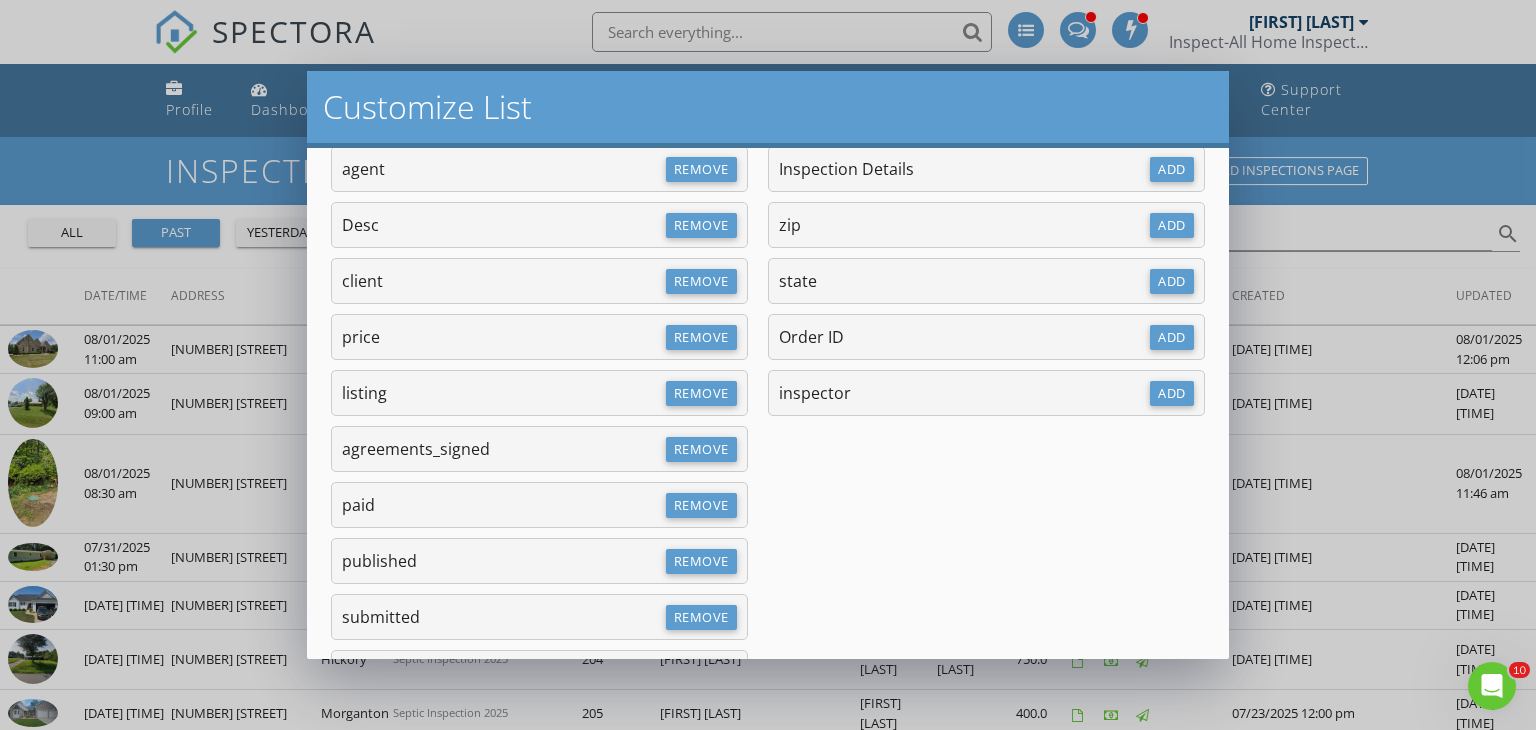 click on "Remove
paid" at bounding box center (539, 505) 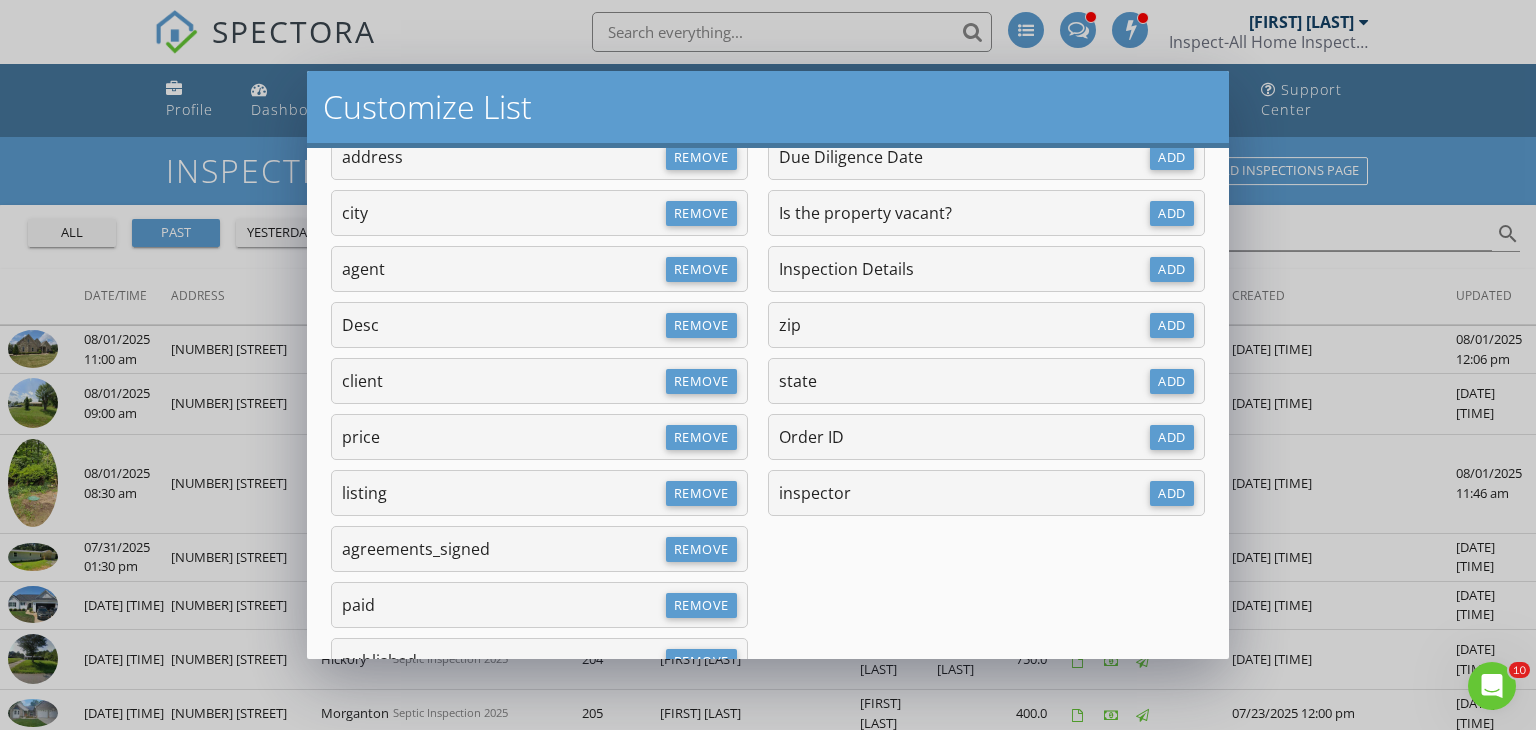 scroll, scrollTop: 300, scrollLeft: 0, axis: vertical 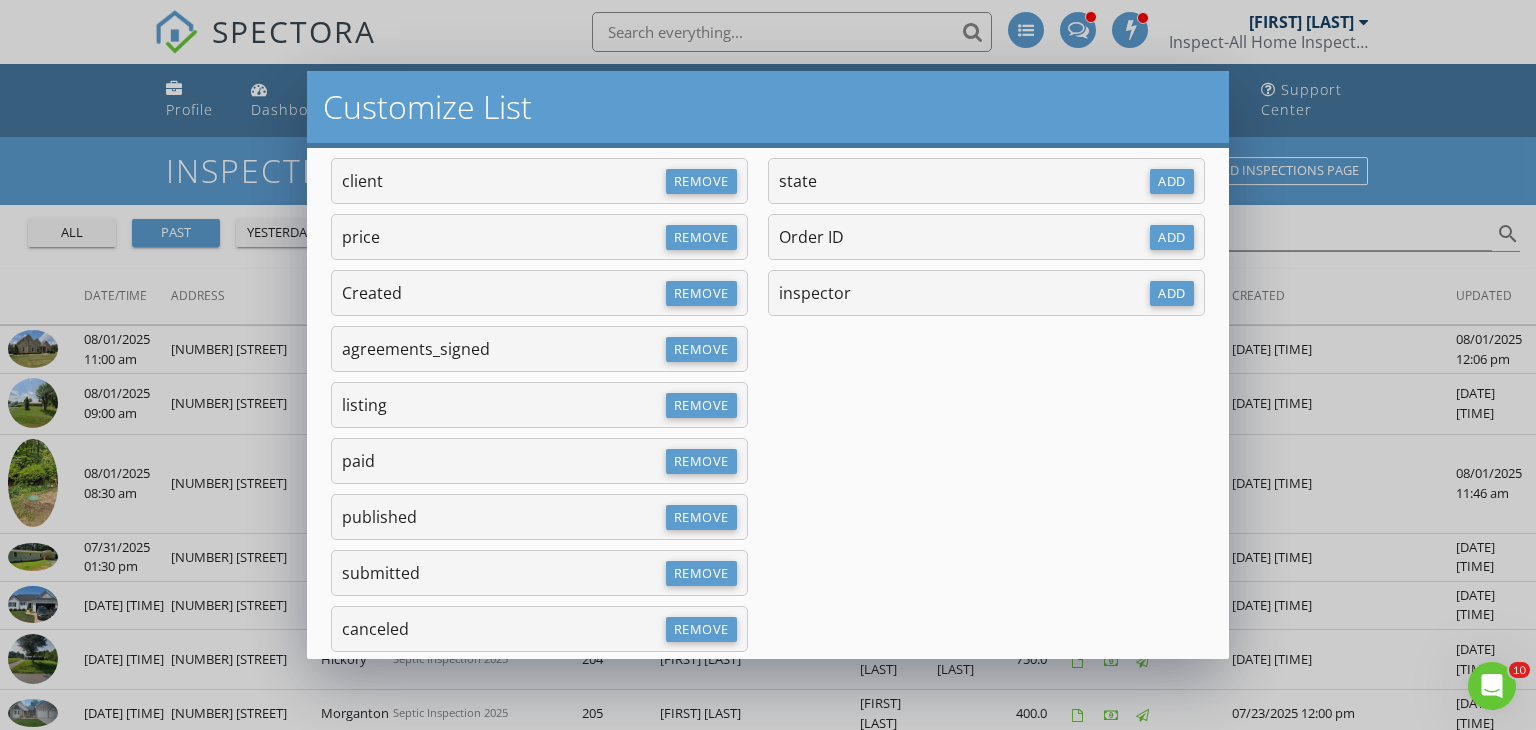 drag, startPoint x: 423, startPoint y: 479, endPoint x: 436, endPoint y: 409, distance: 71.19691 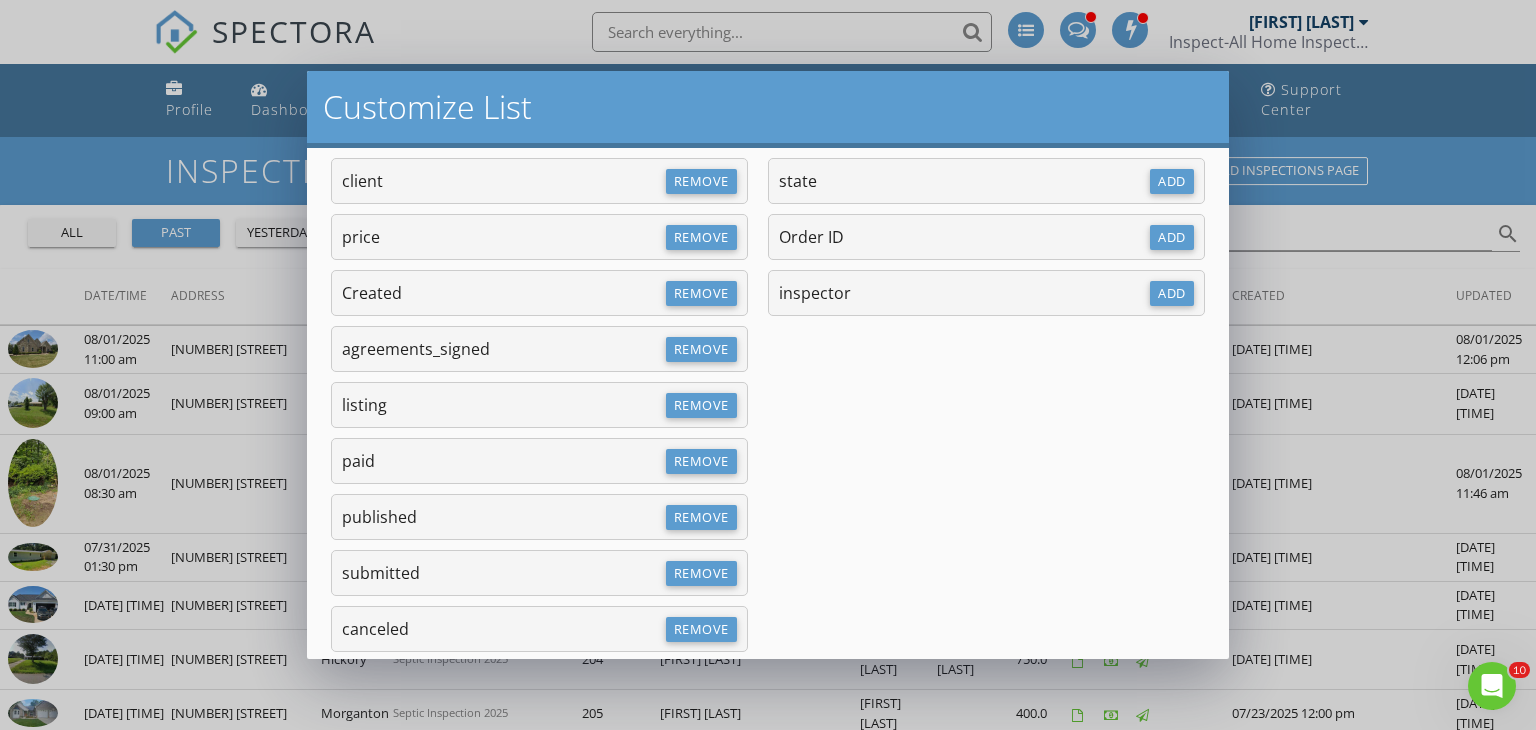 drag, startPoint x: 438, startPoint y: 464, endPoint x: 456, endPoint y: 412, distance: 55.027267 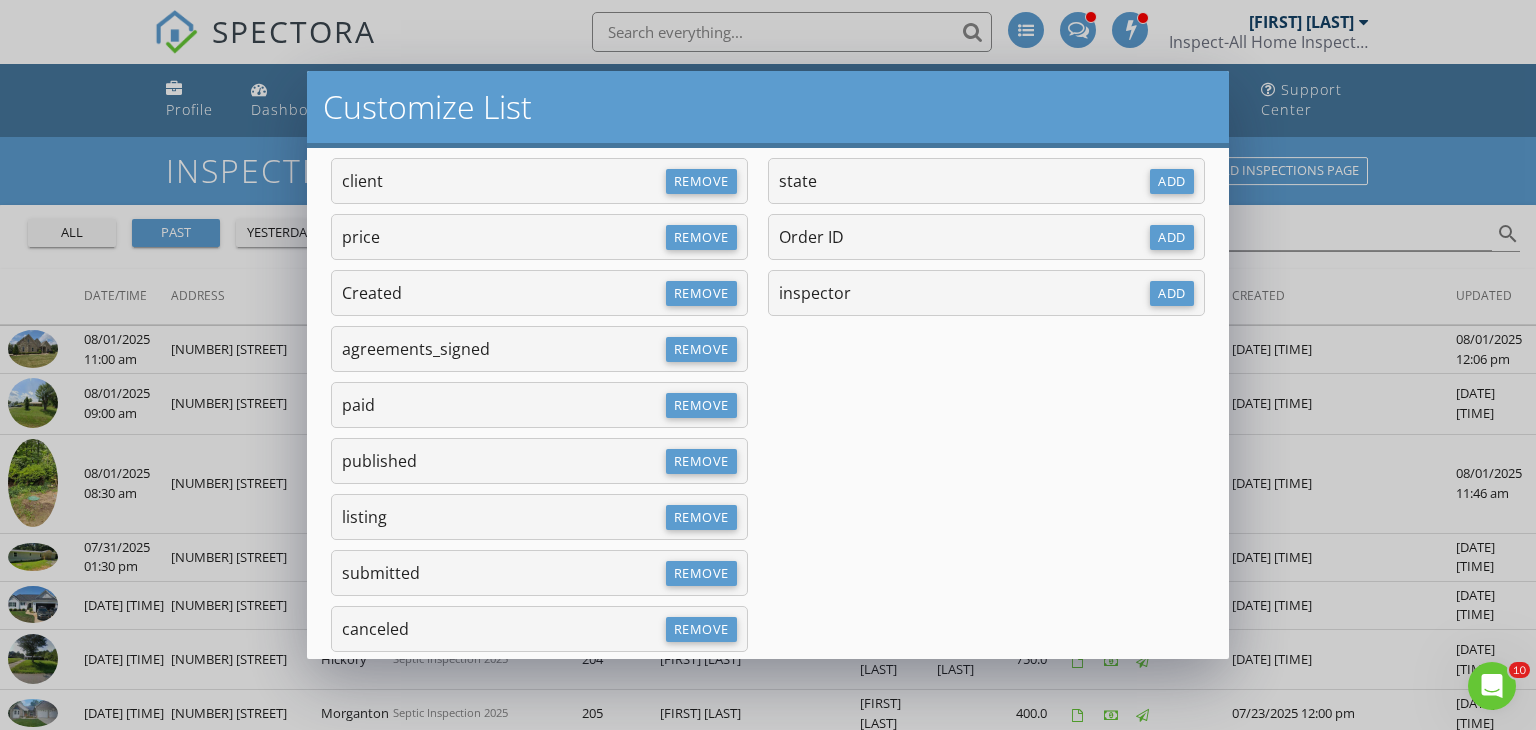 scroll, scrollTop: 500, scrollLeft: 0, axis: vertical 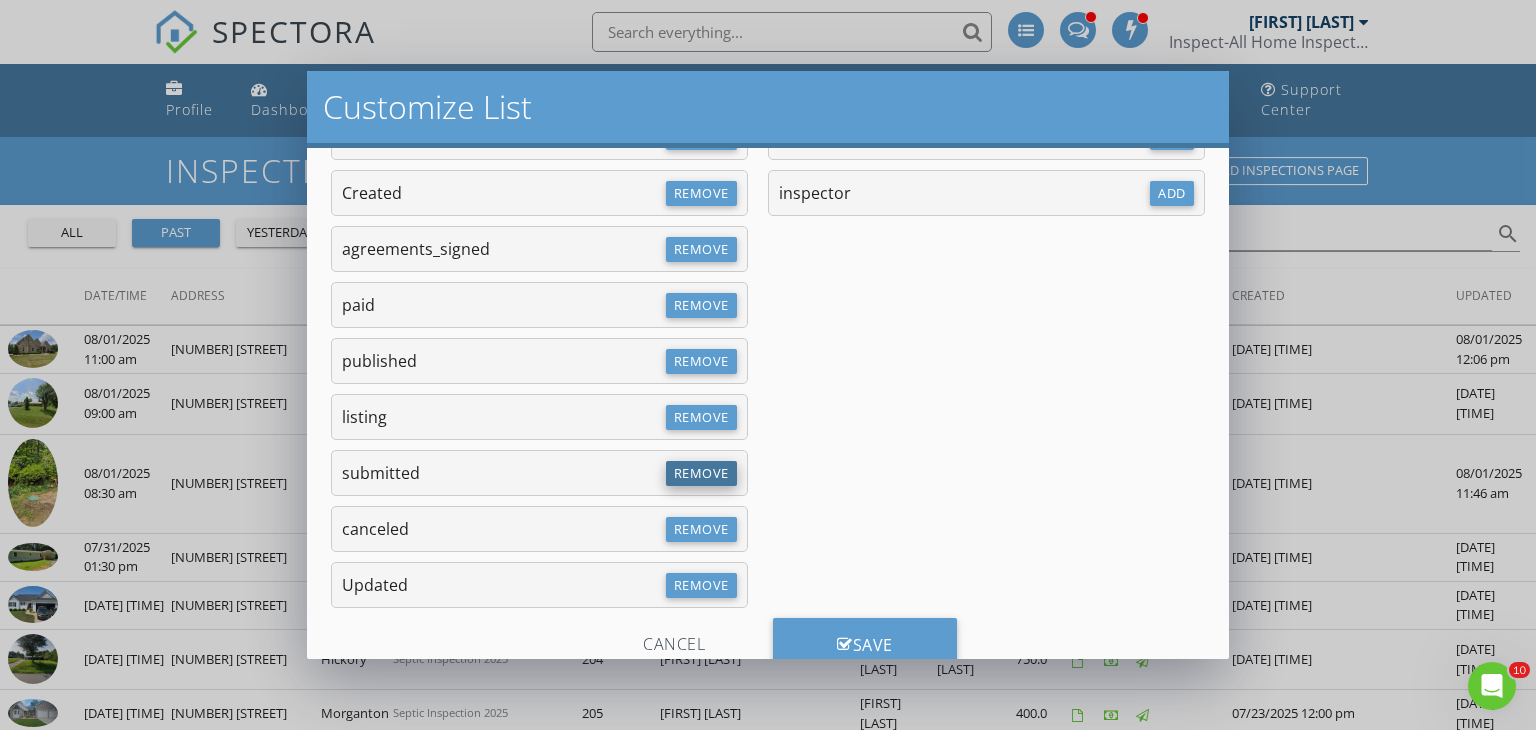 click on "Remove" at bounding box center (701, 473) 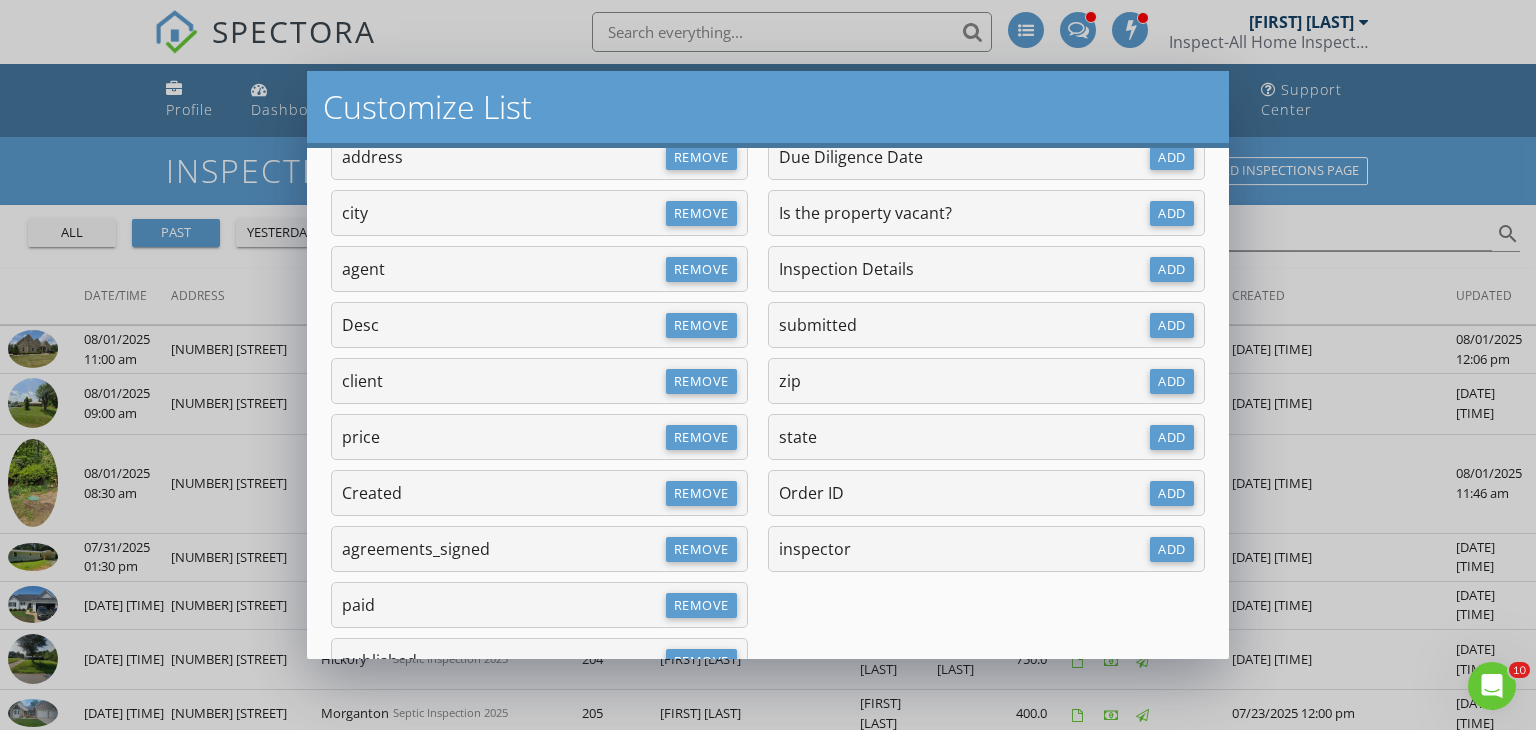scroll, scrollTop: 0, scrollLeft: 0, axis: both 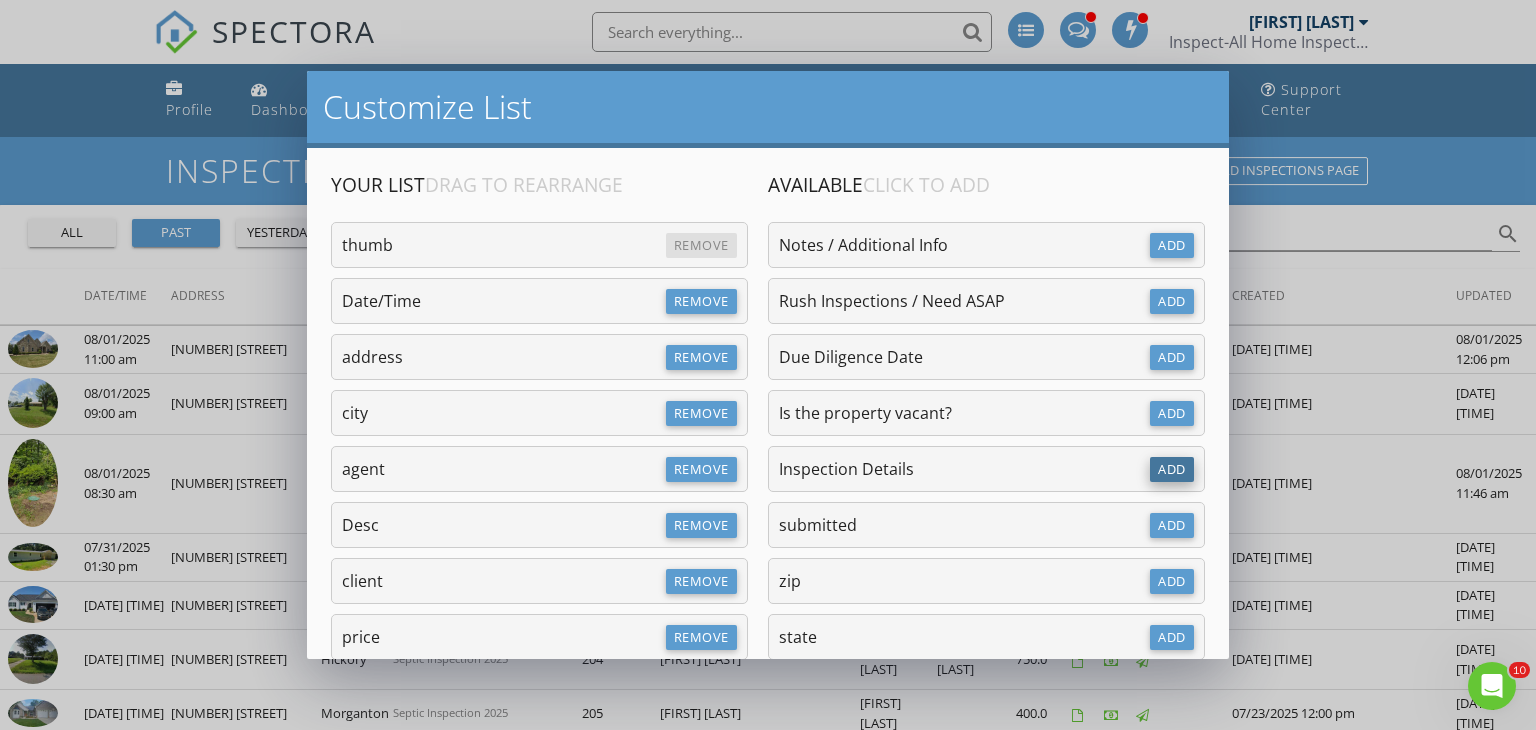 click on "Add" at bounding box center (1172, 469) 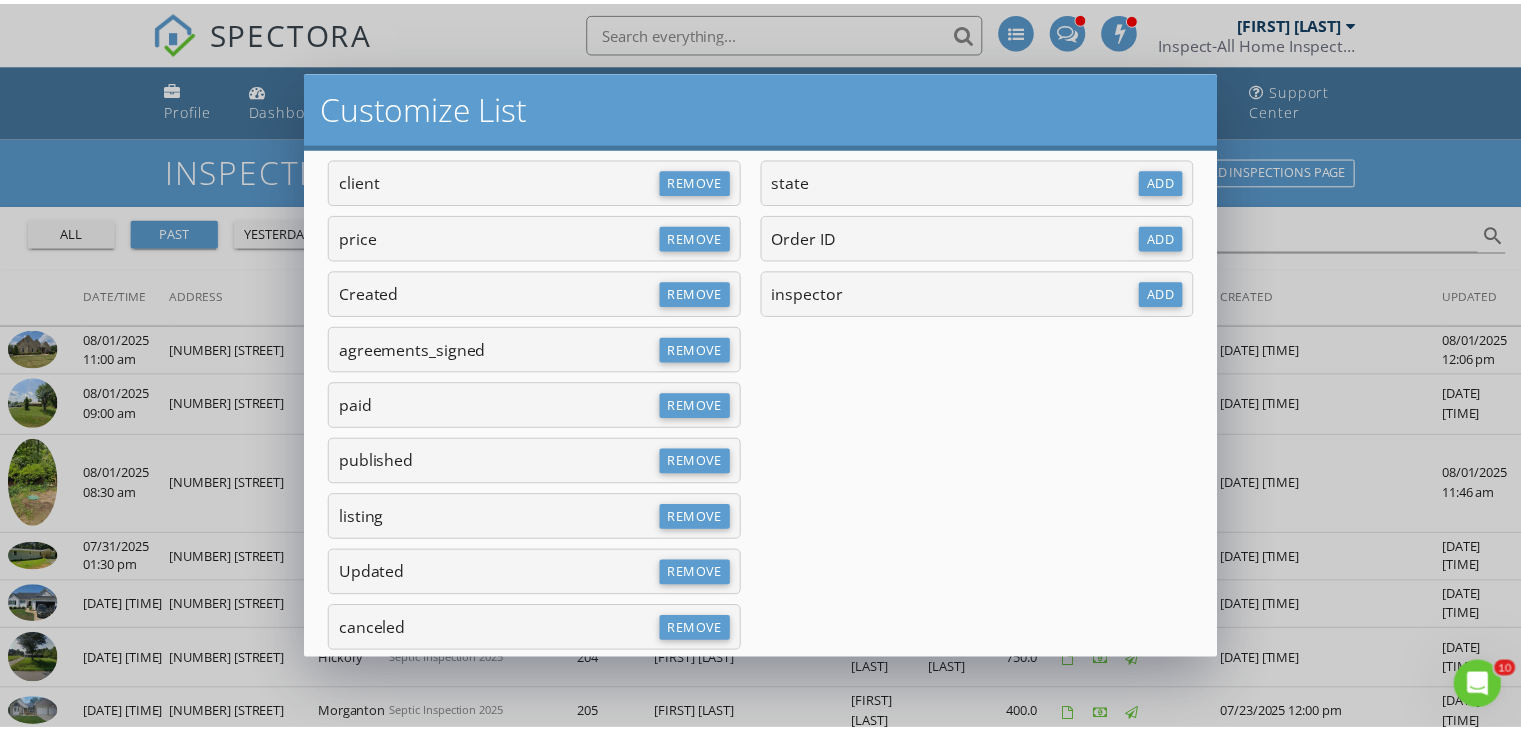 scroll, scrollTop: 545, scrollLeft: 0, axis: vertical 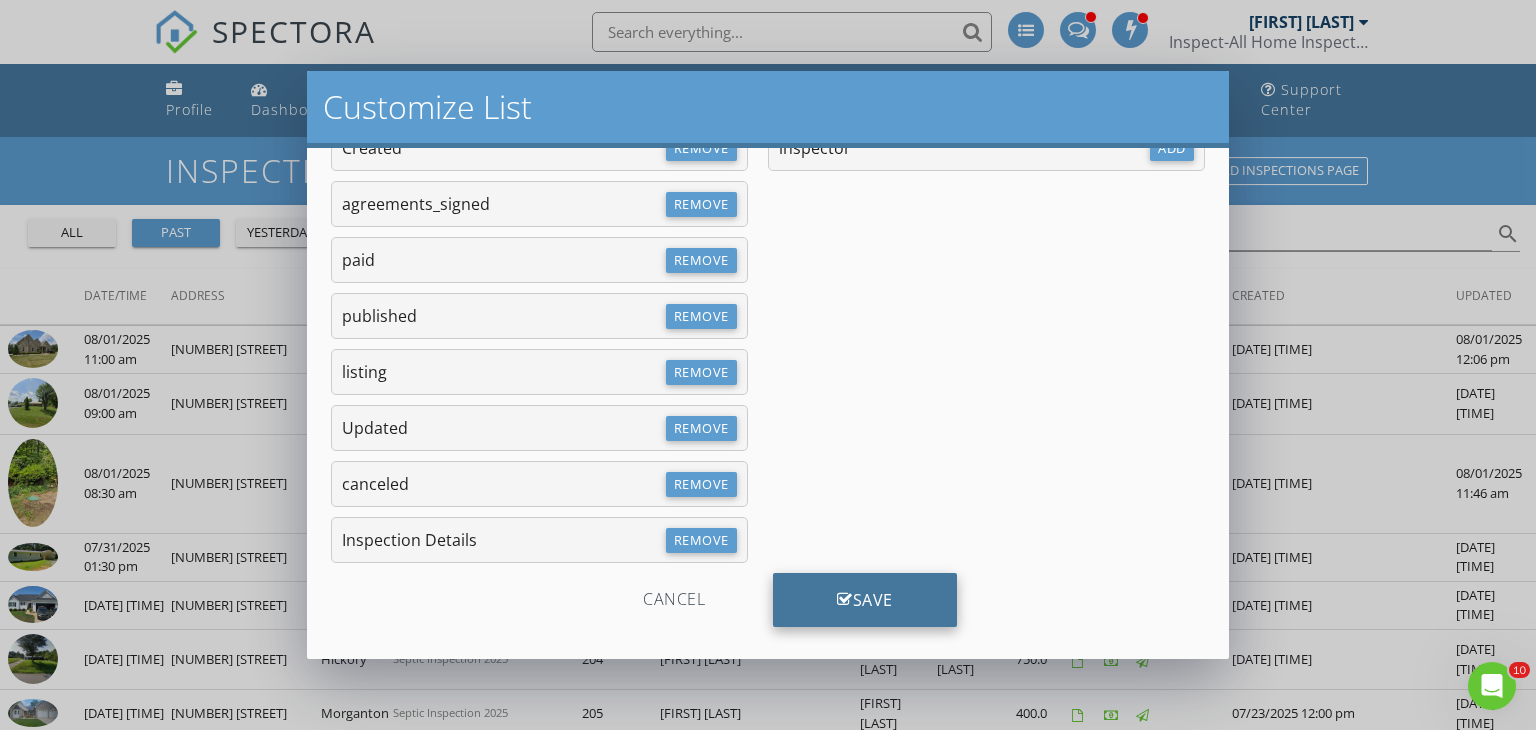 click on "Save" at bounding box center (865, 600) 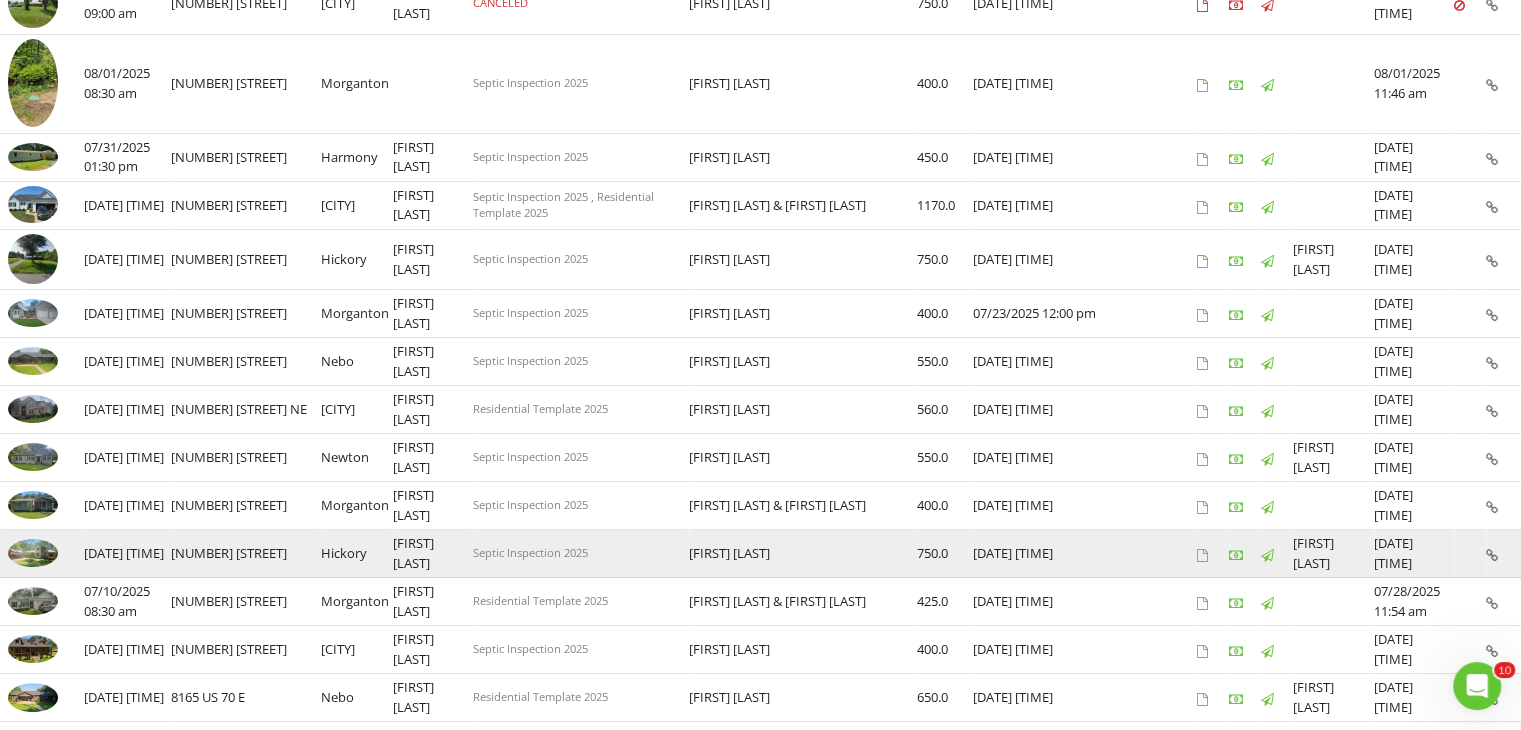 scroll, scrollTop: 1000, scrollLeft: 0, axis: vertical 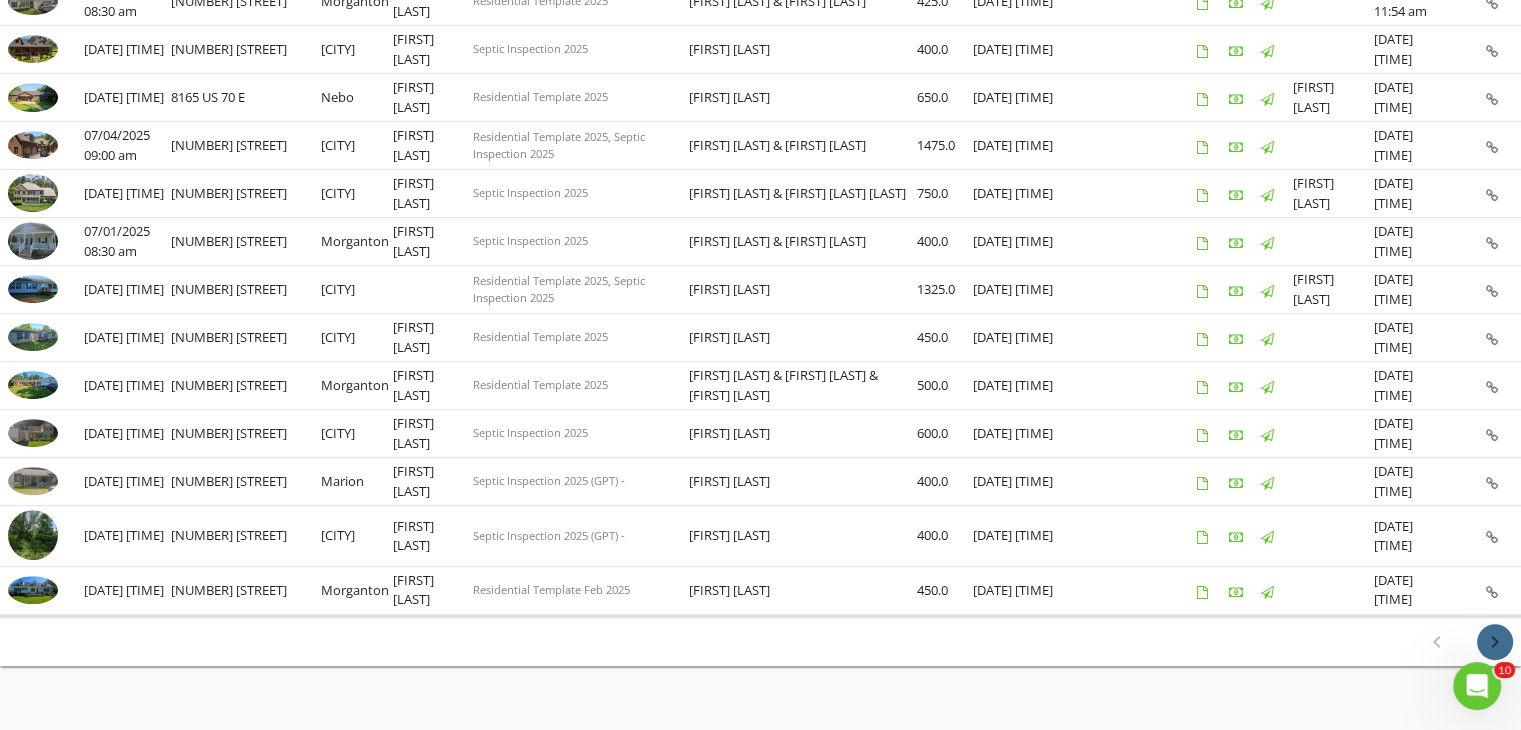 click on "chevron_right" at bounding box center (1495, 642) 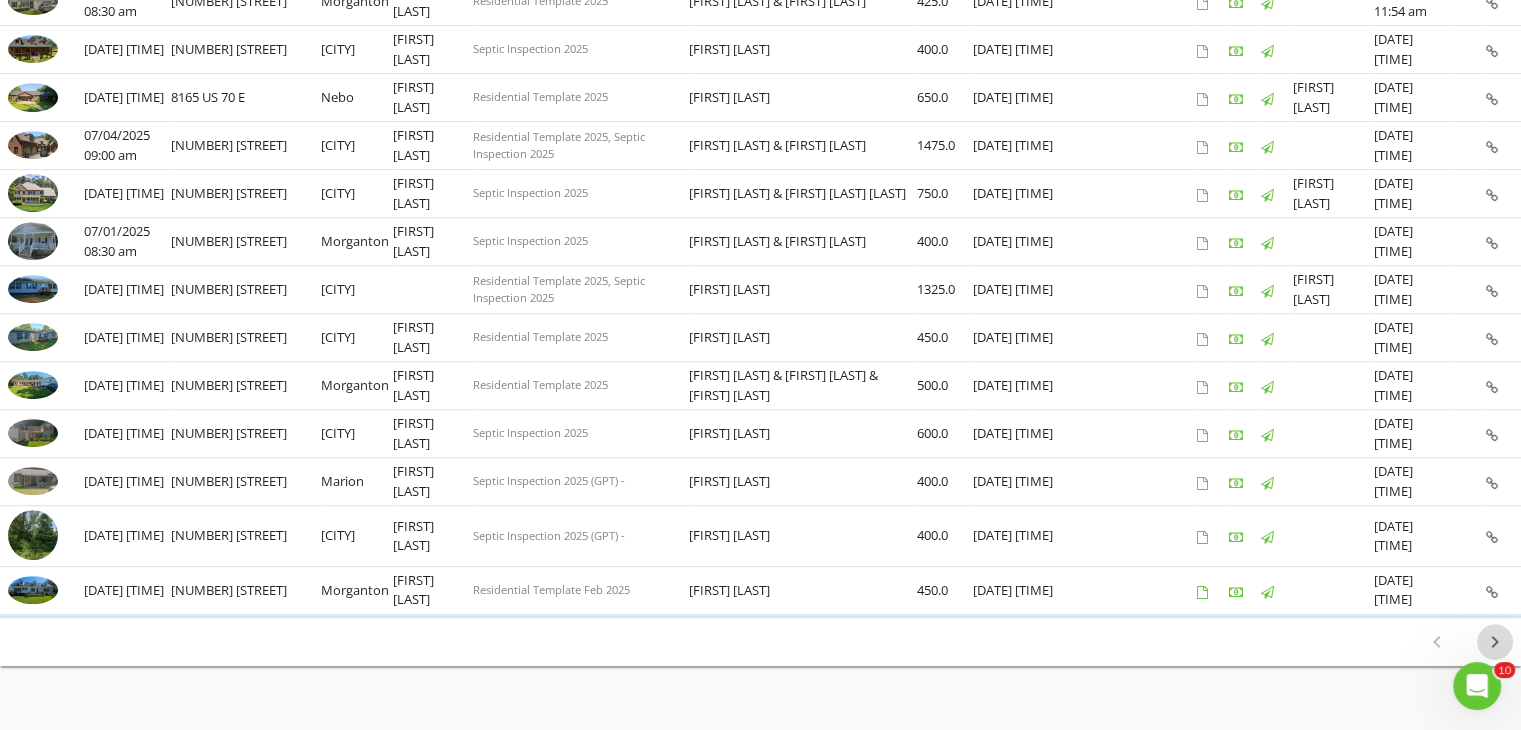 scroll, scrollTop: 0, scrollLeft: 0, axis: both 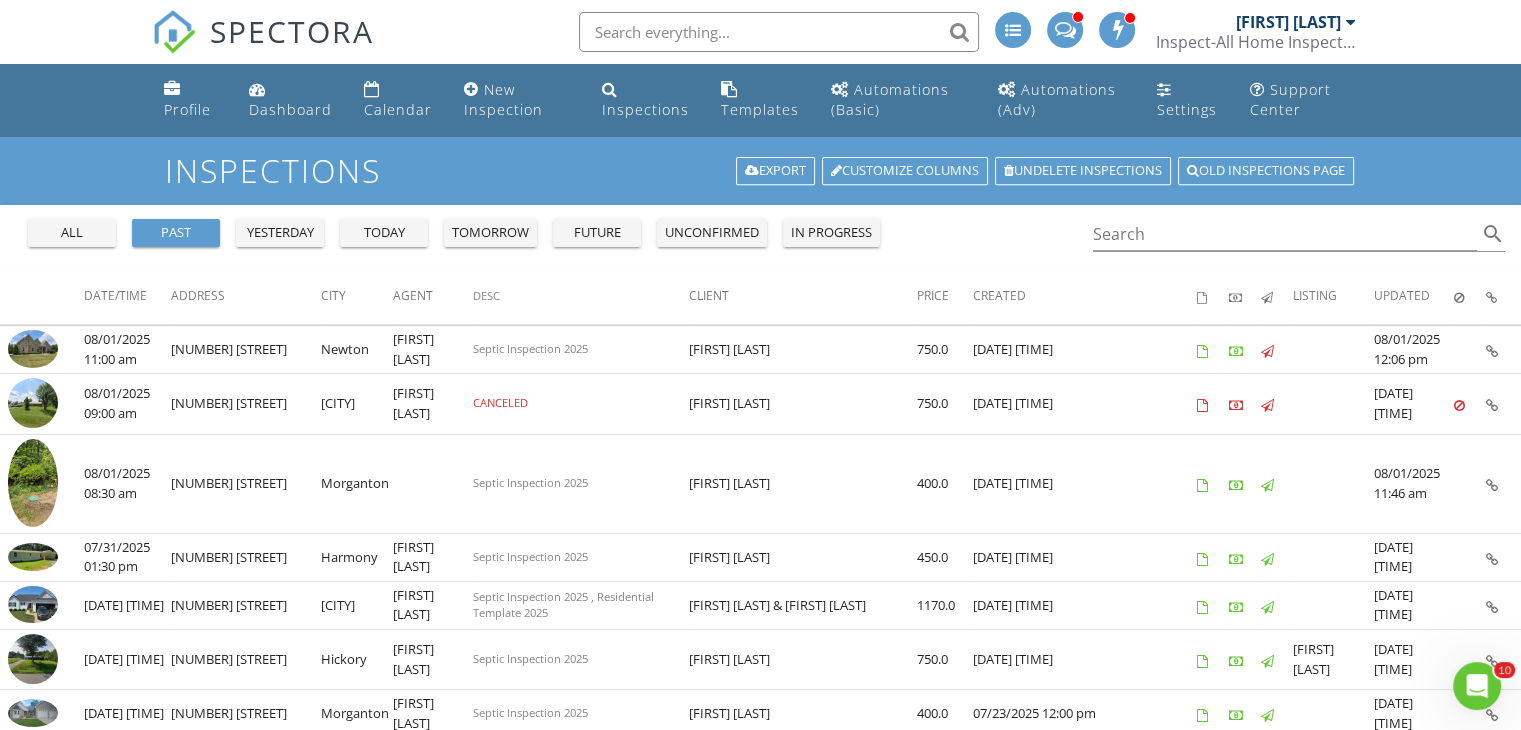 click at bounding box center [1503, 659] 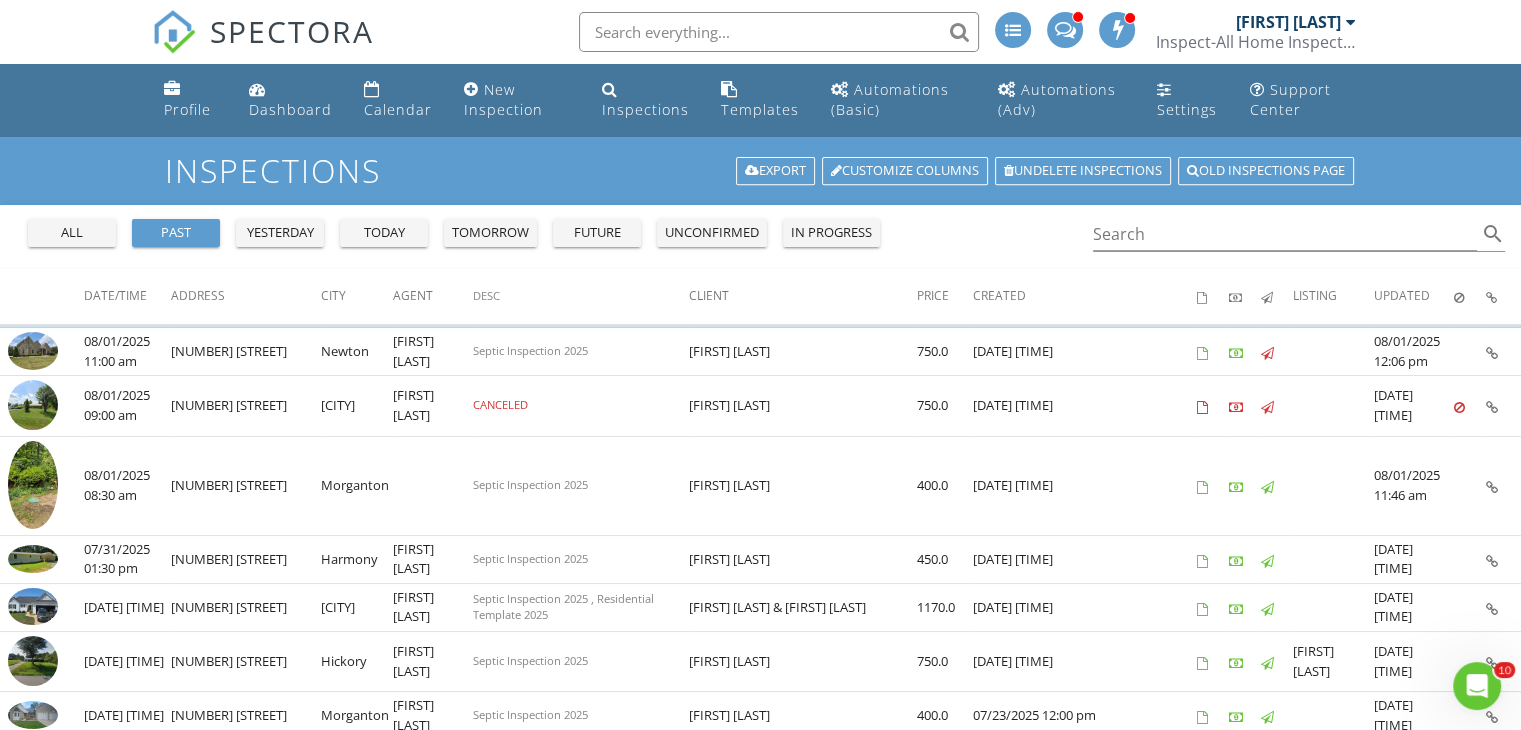 click at bounding box center (1503, 661) 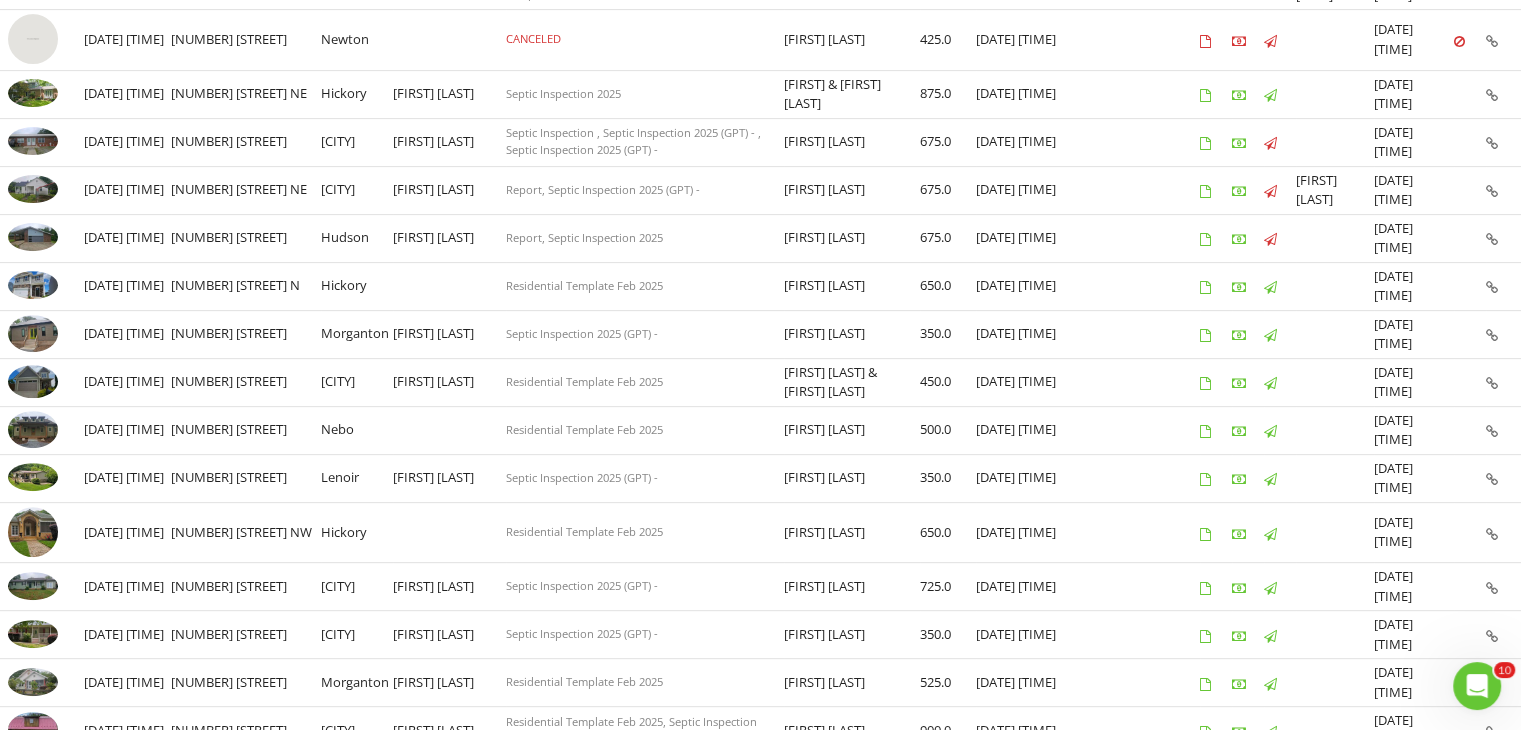 scroll, scrollTop: 970, scrollLeft: 0, axis: vertical 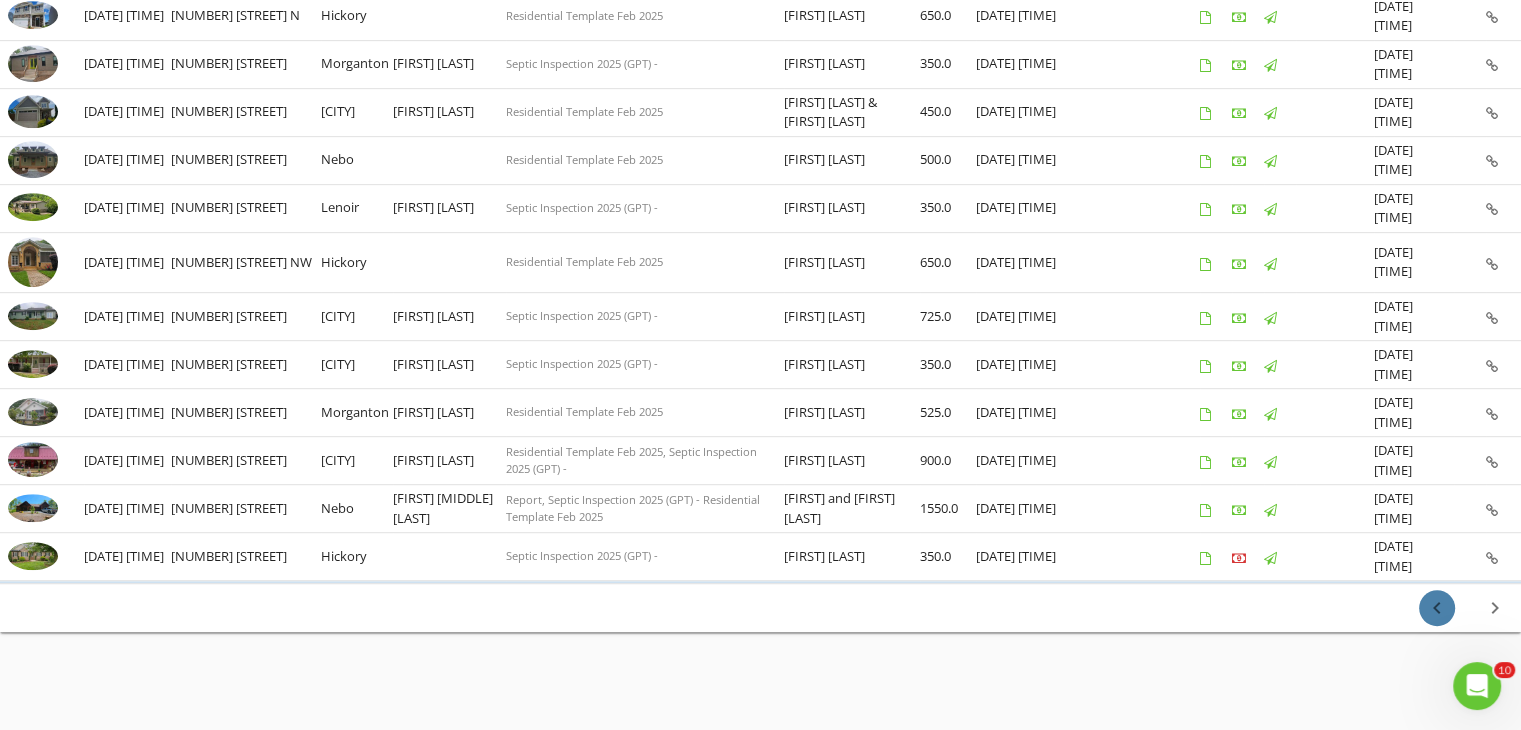 click on "chevron_left" at bounding box center [1437, 608] 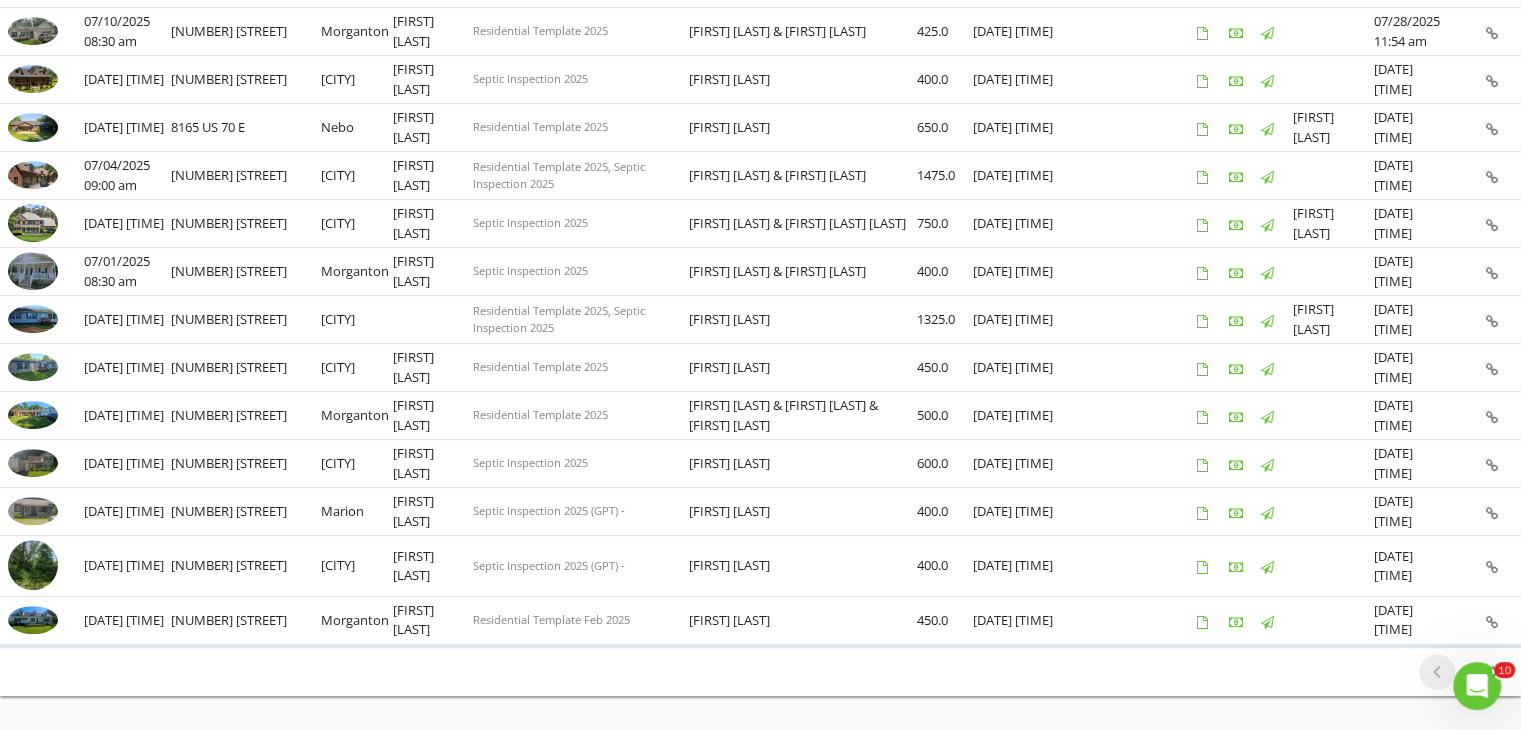 scroll, scrollTop: 0, scrollLeft: 0, axis: both 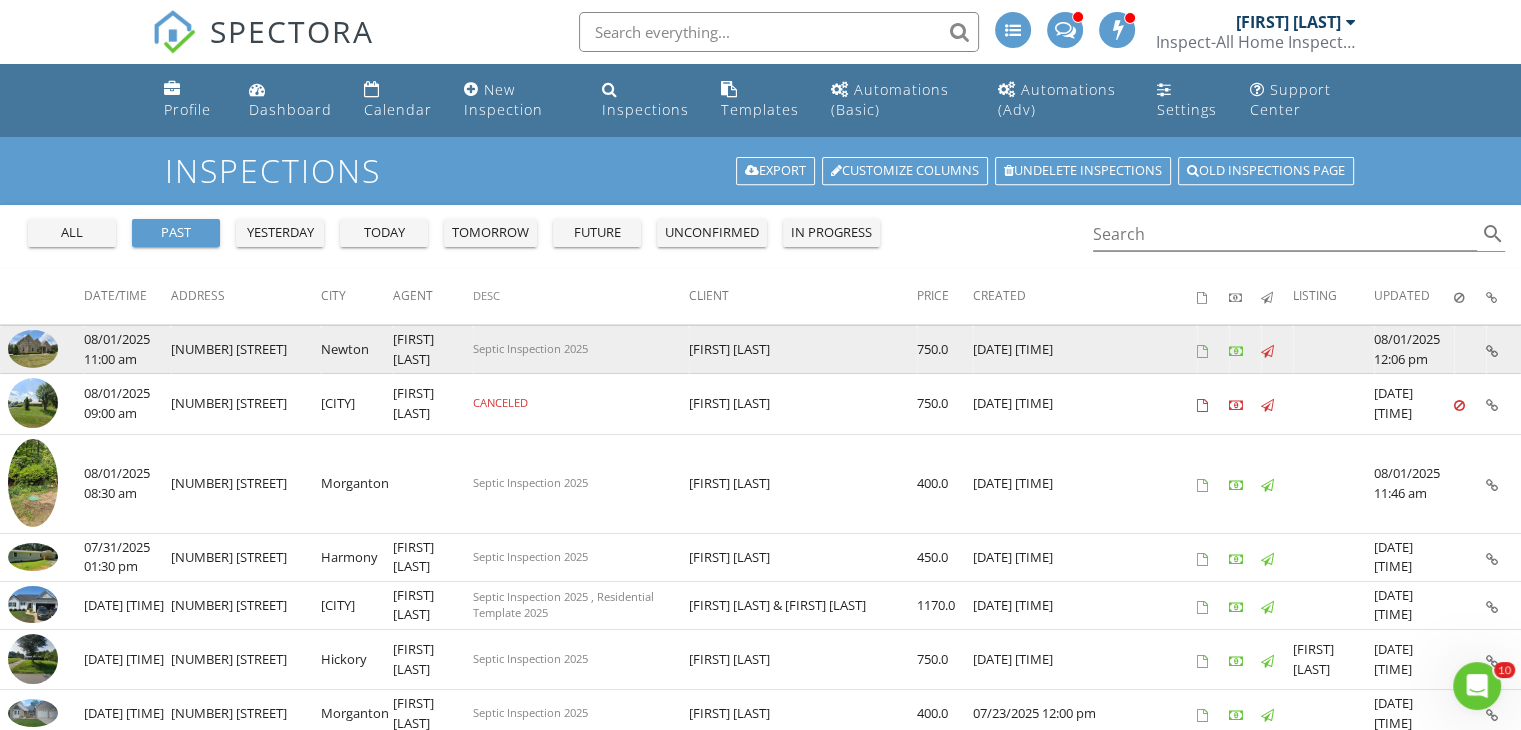click on "[NUMBER] [STREET]" at bounding box center [246, 350] 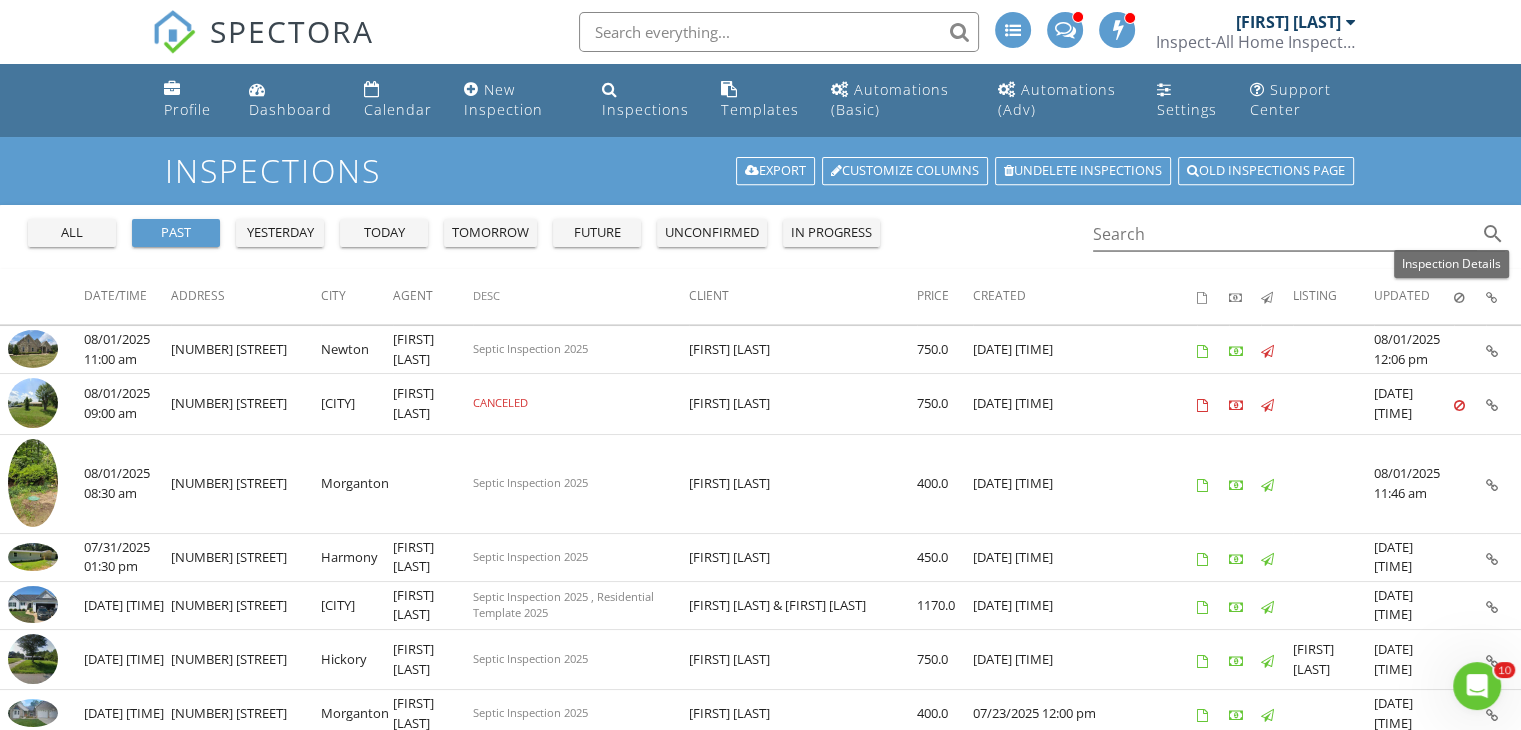 click at bounding box center [1491, 298] 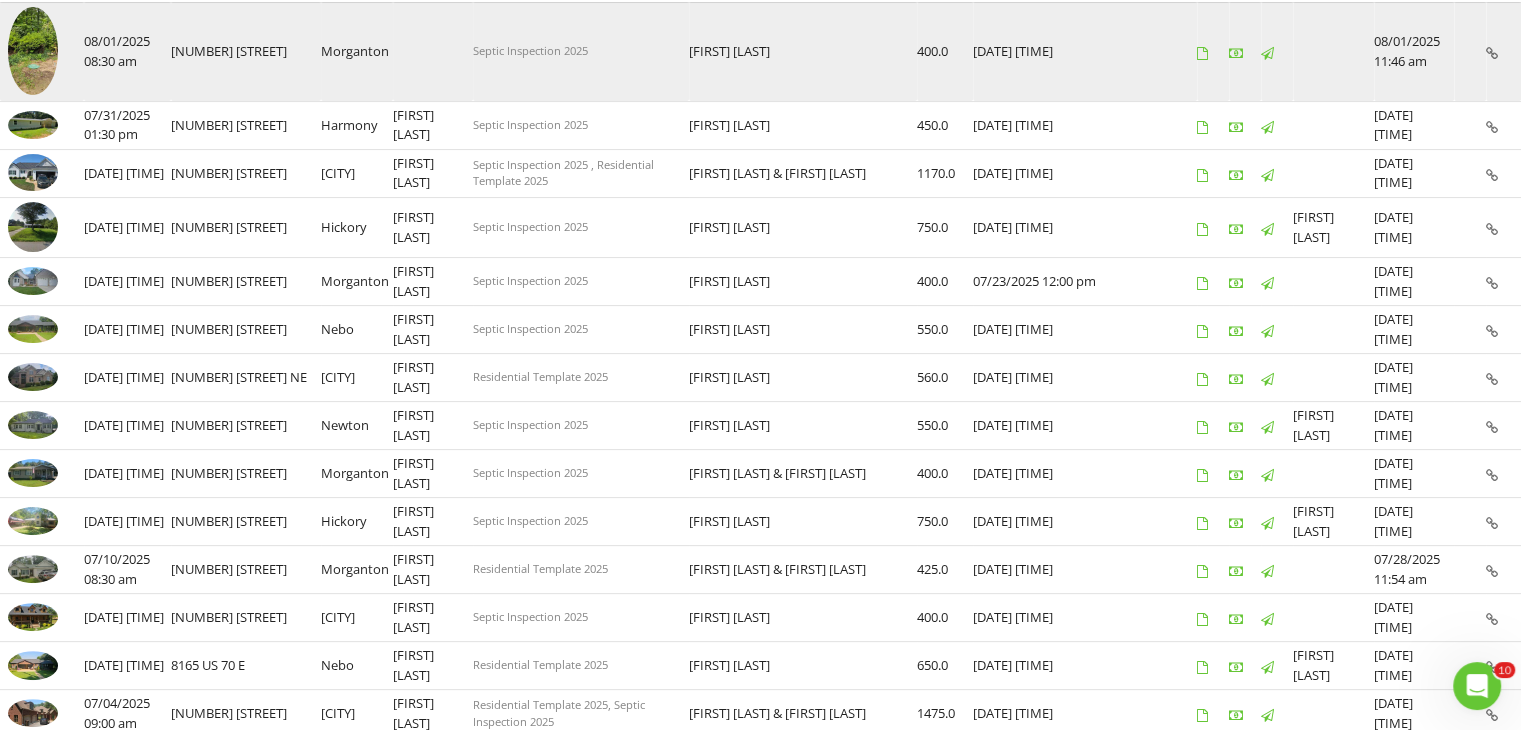 scroll, scrollTop: 0, scrollLeft: 0, axis: both 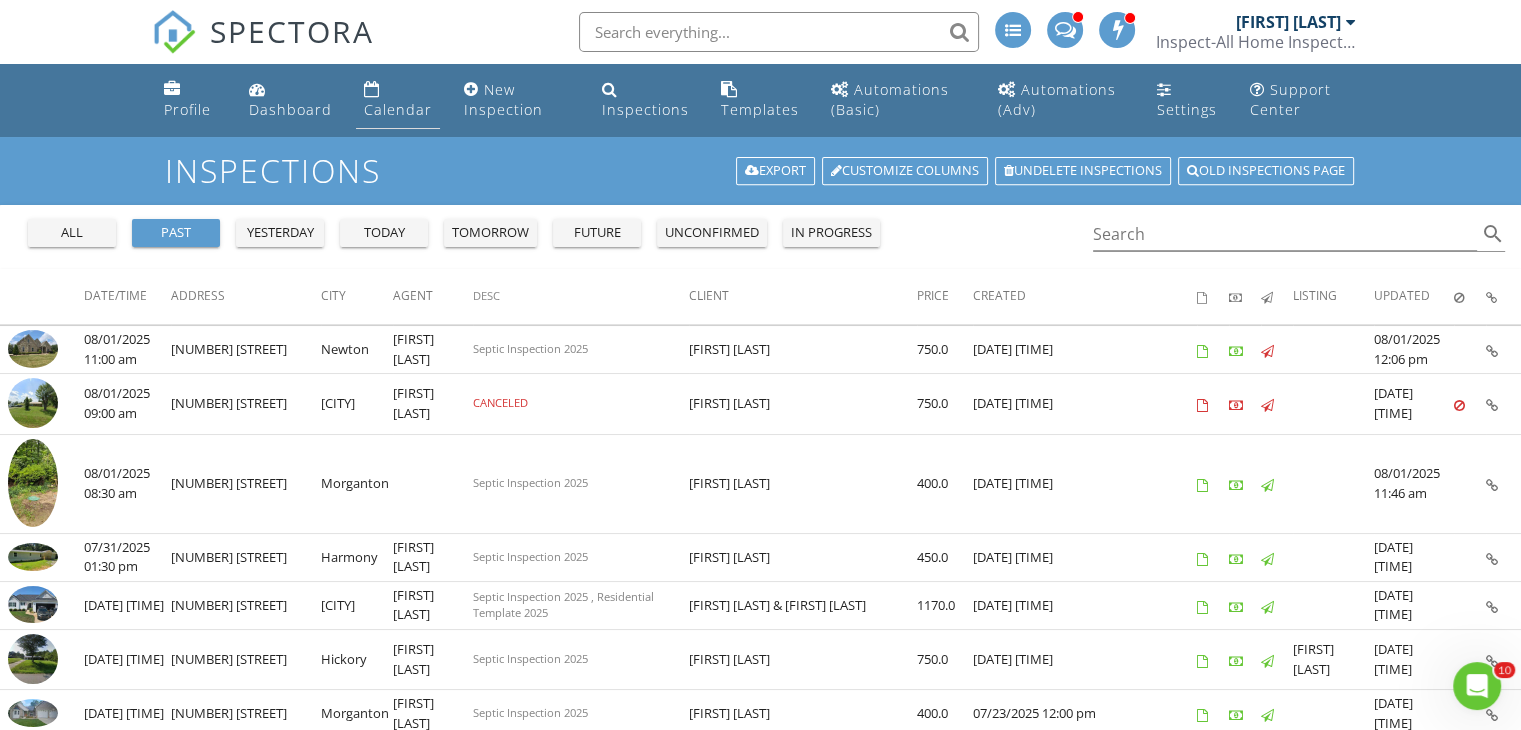 click on "Calendar" at bounding box center [398, 109] 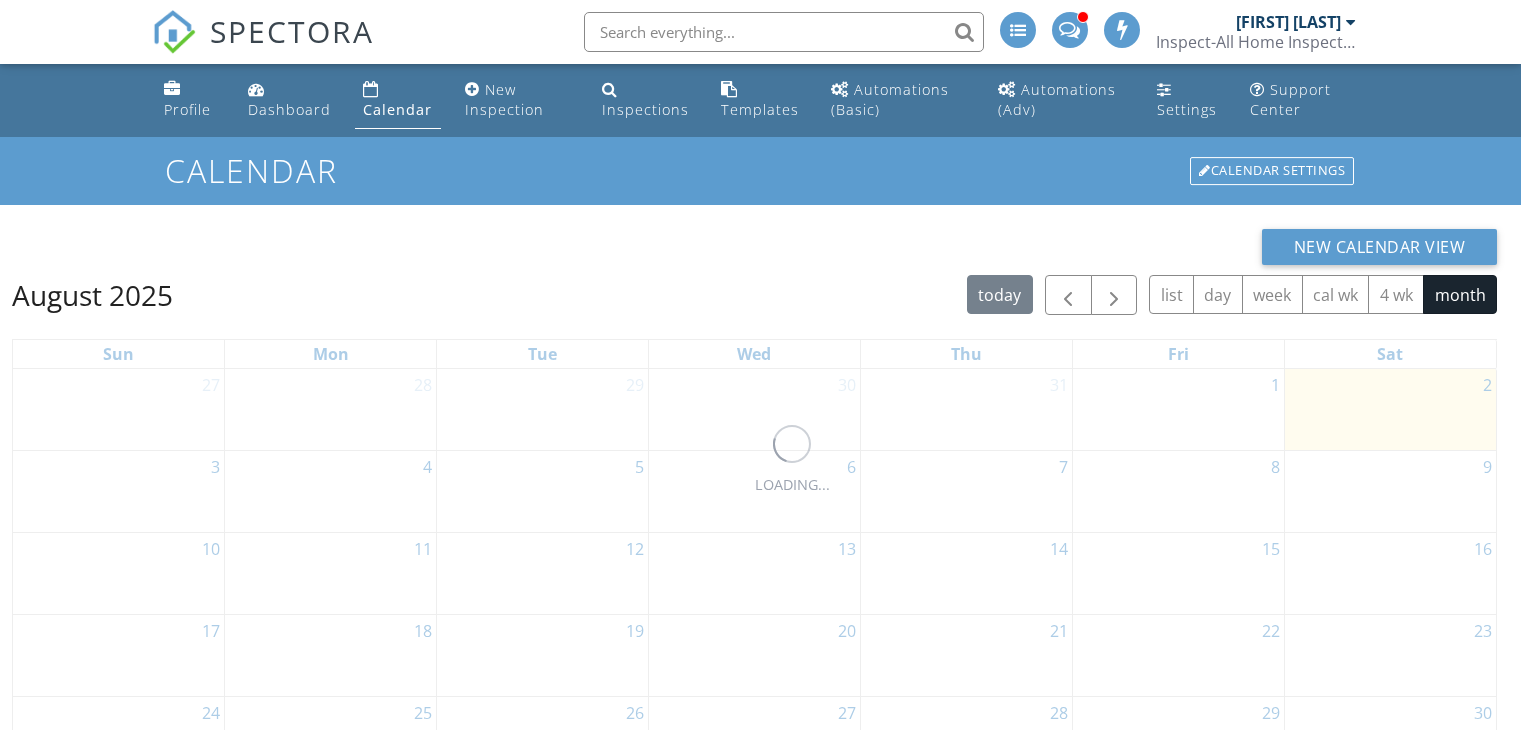 scroll, scrollTop: 0, scrollLeft: 0, axis: both 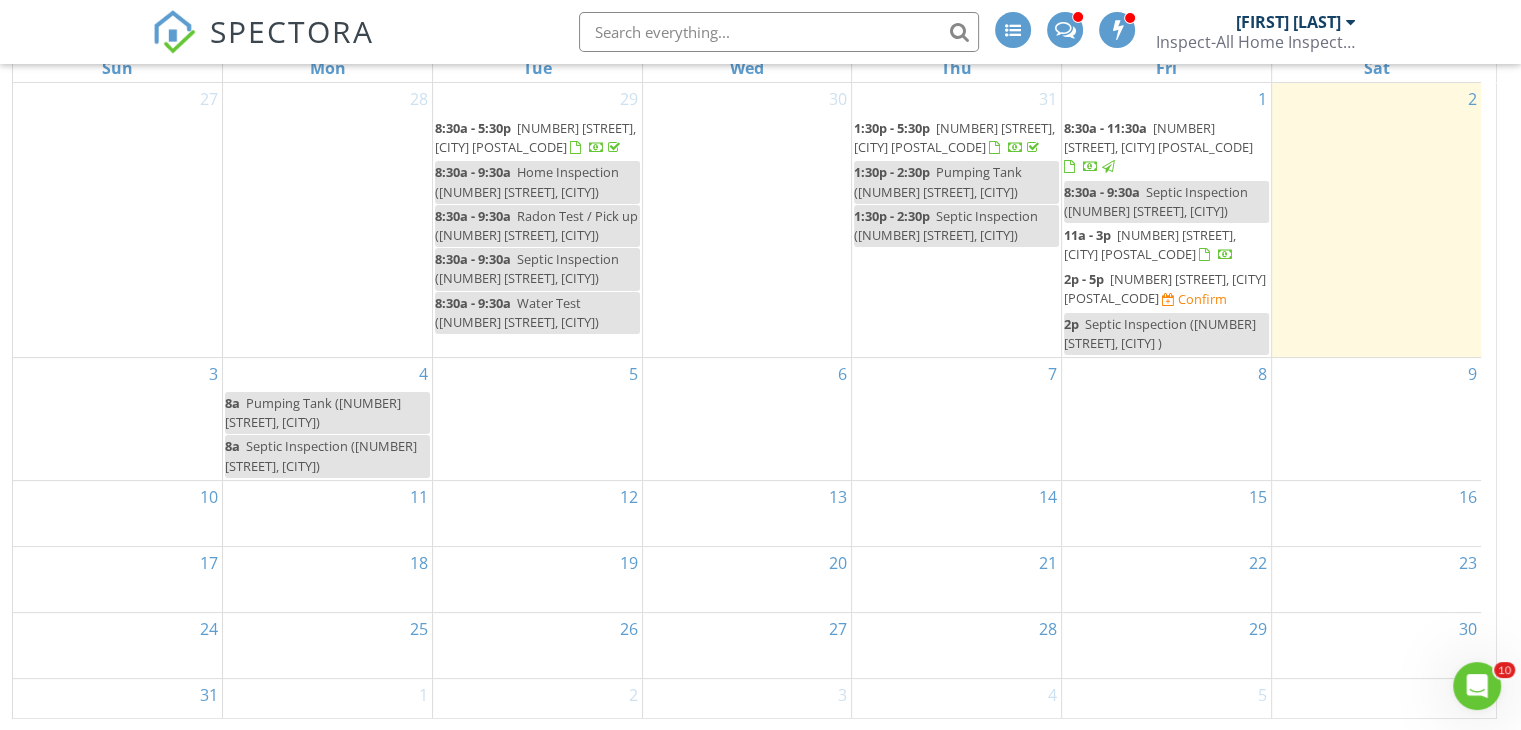 click on "5" at bounding box center [537, 419] 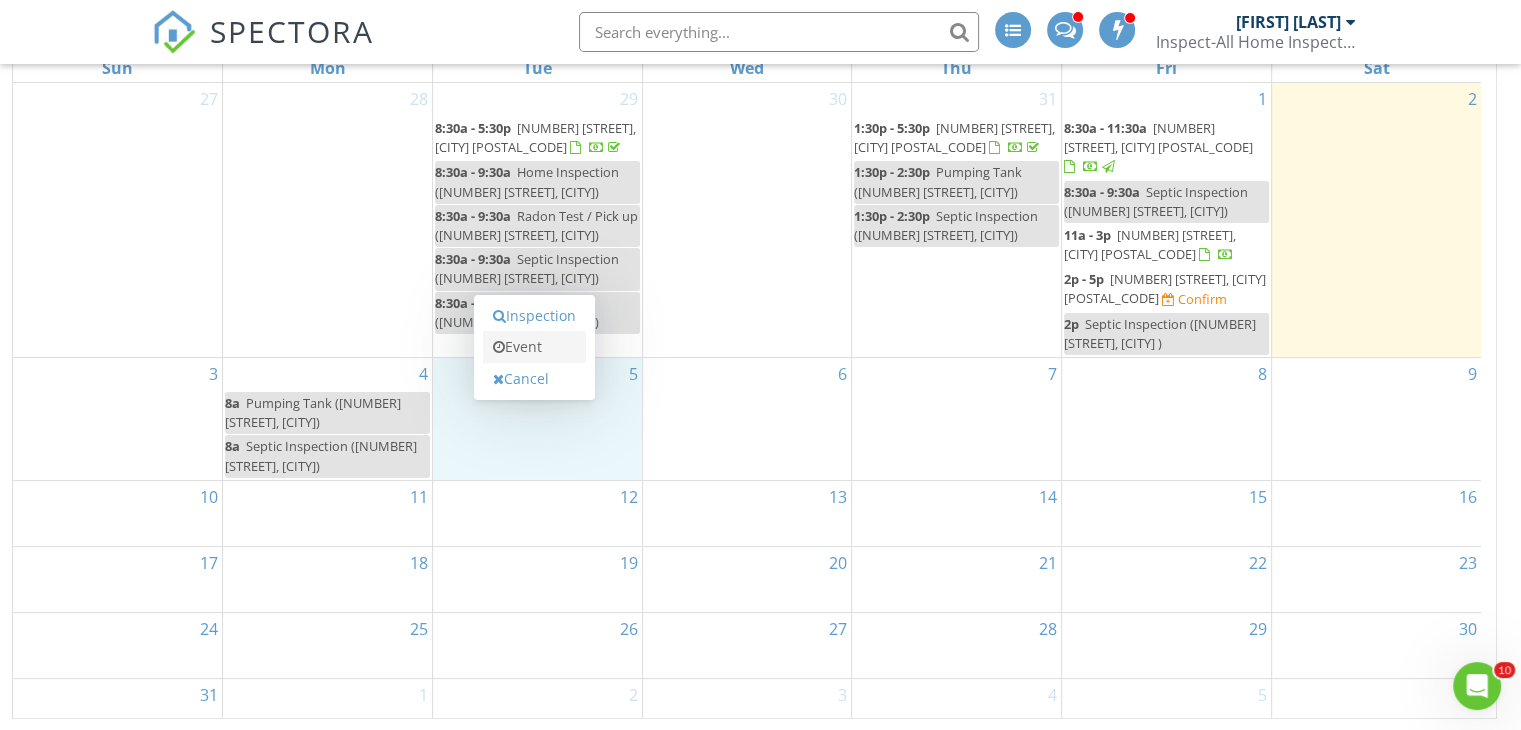 click on "Event" at bounding box center [534, 347] 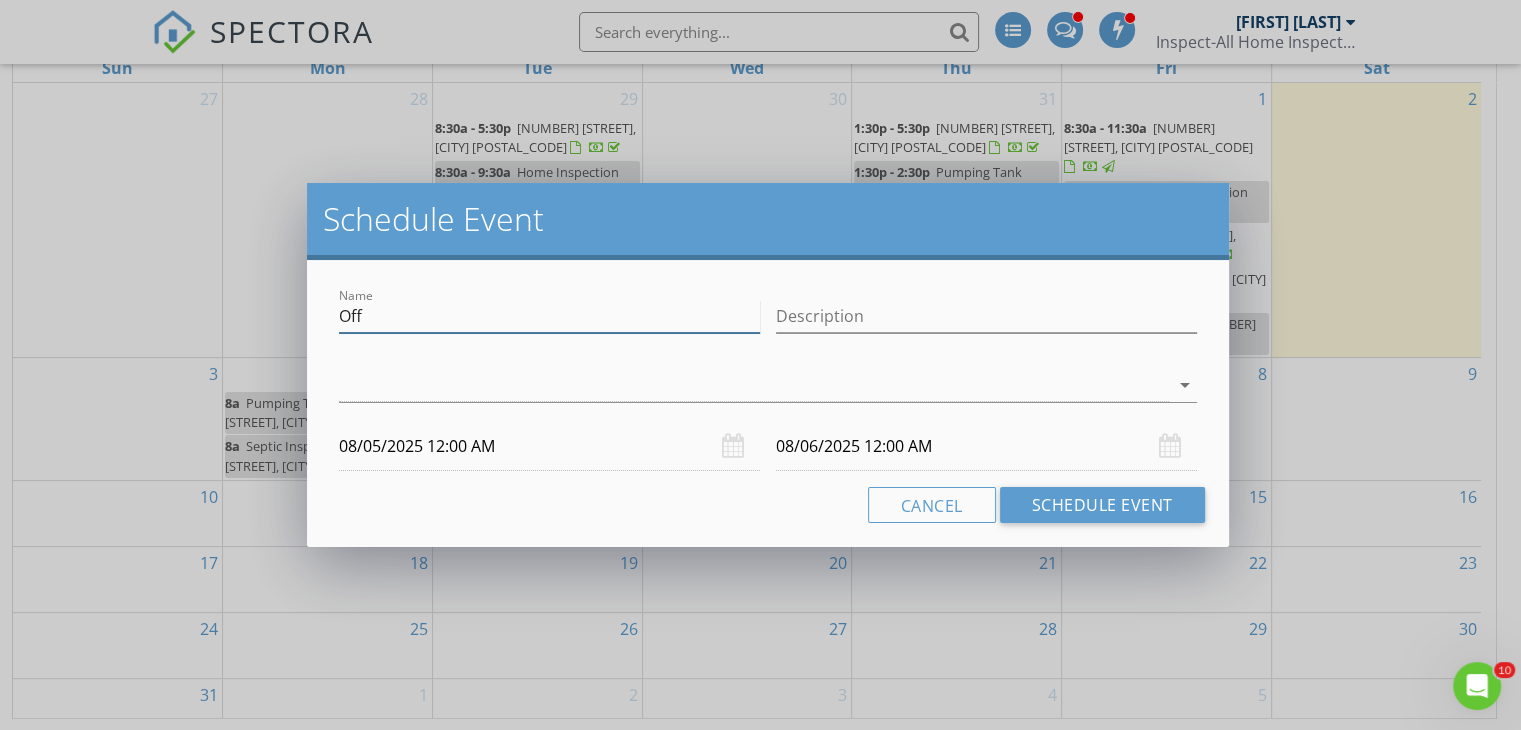click on "Off" at bounding box center (549, 316) 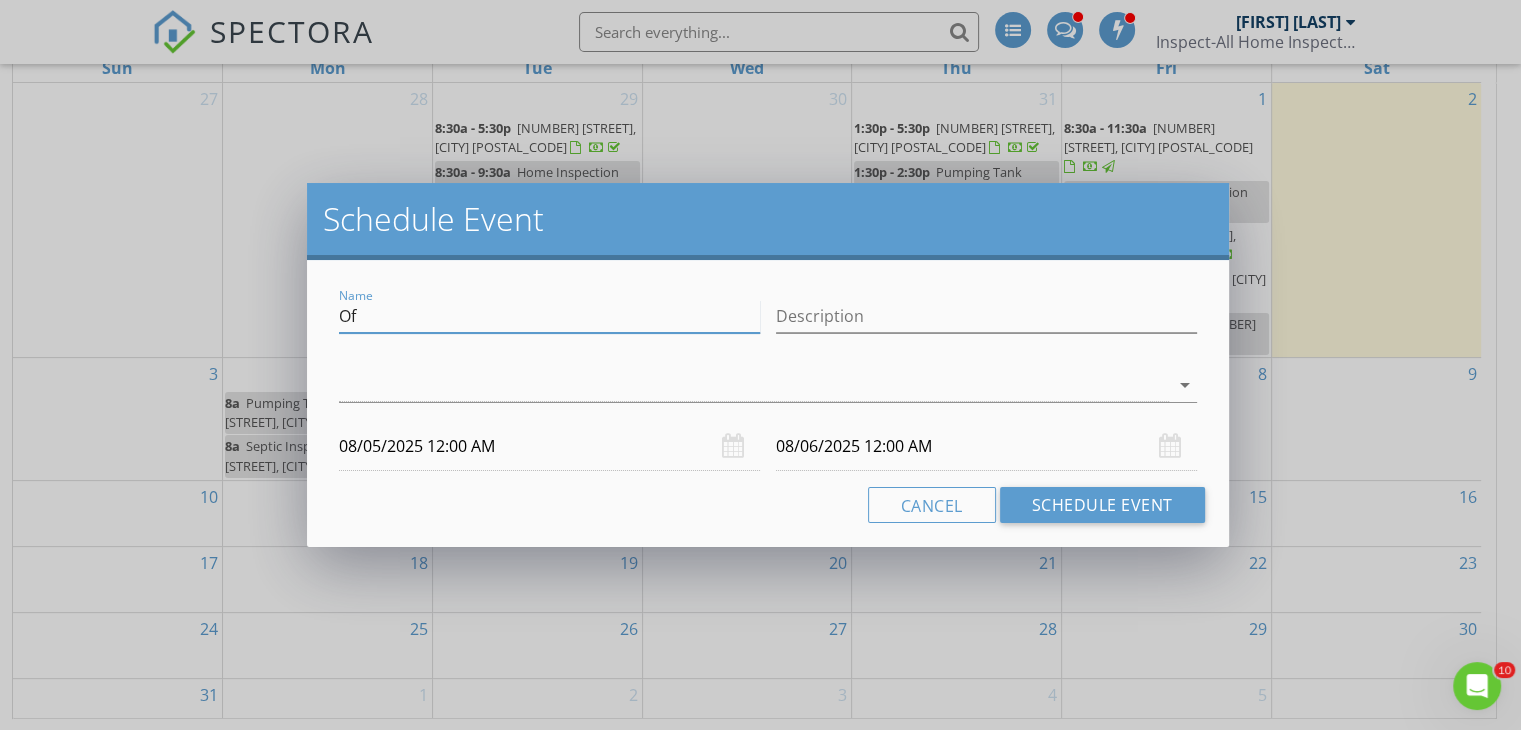 type on "O" 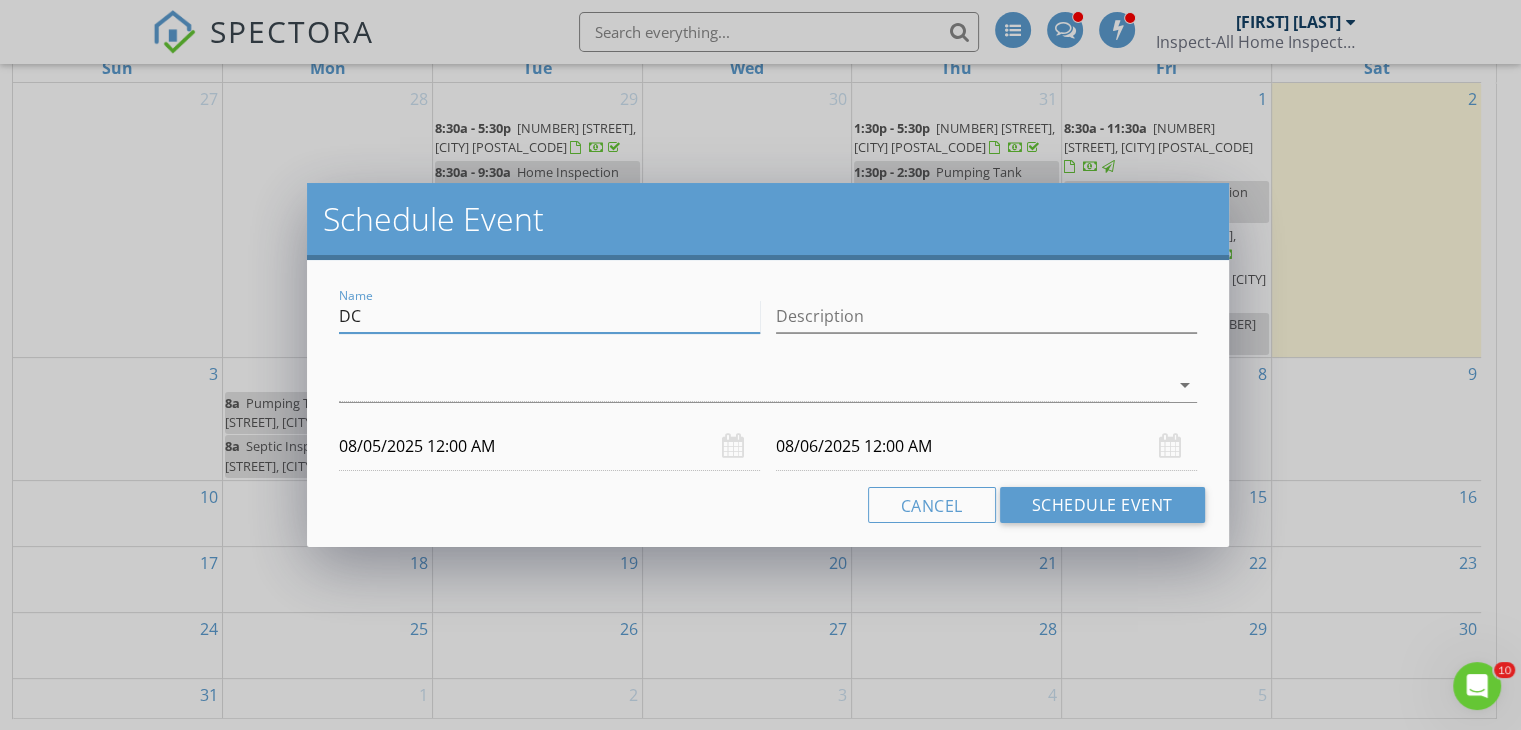 type on "D" 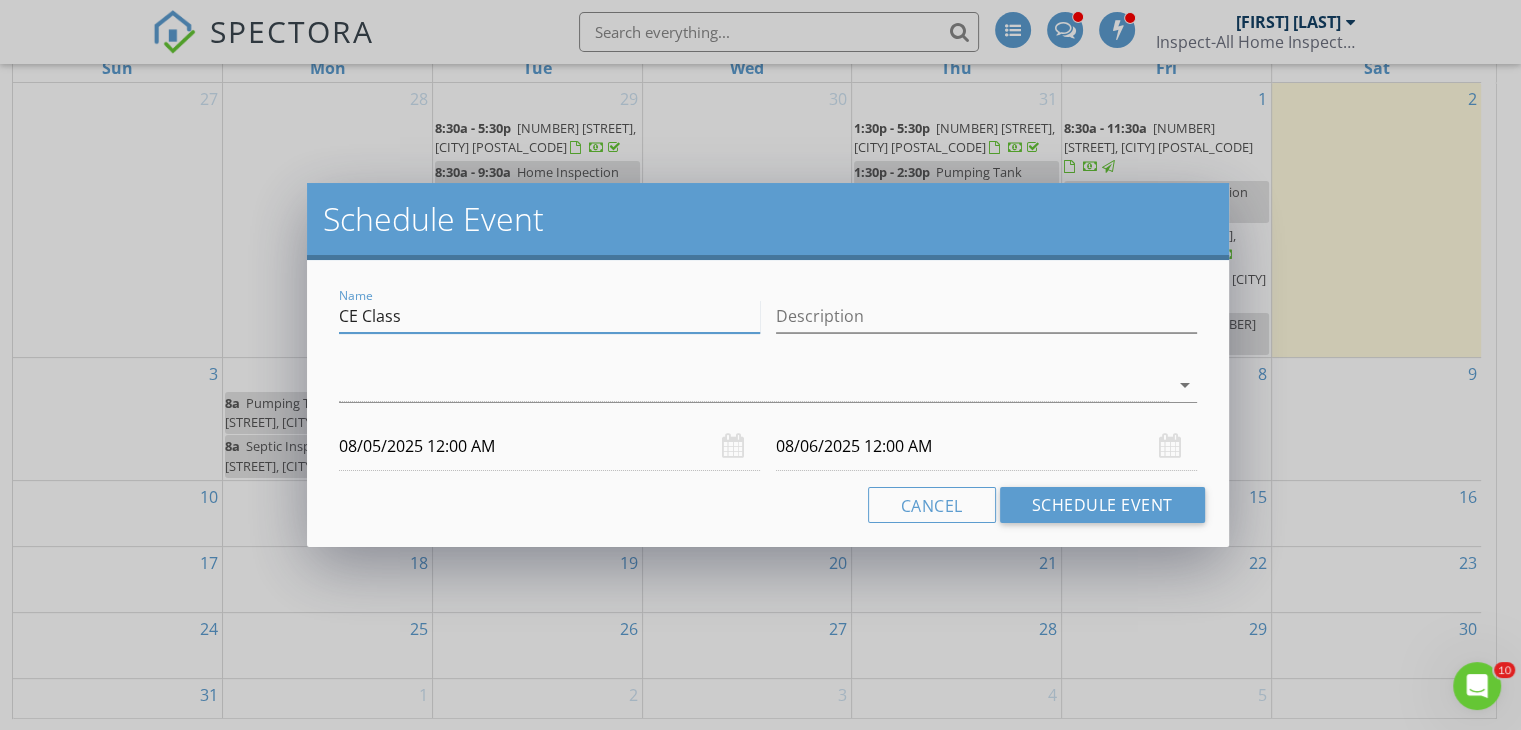 type on "CE Class" 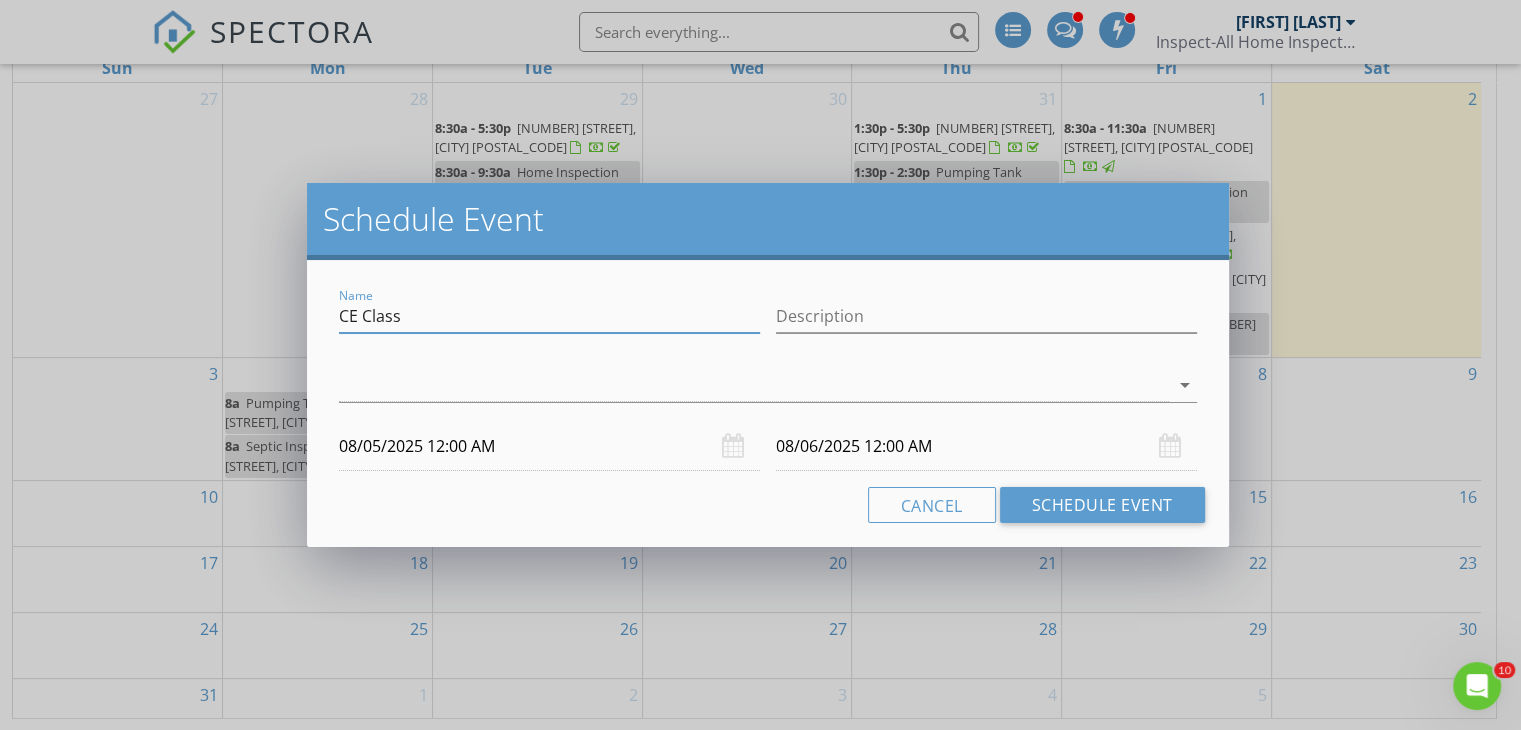 click on "08/05/2025 12:00 AM" at bounding box center (549, 446) 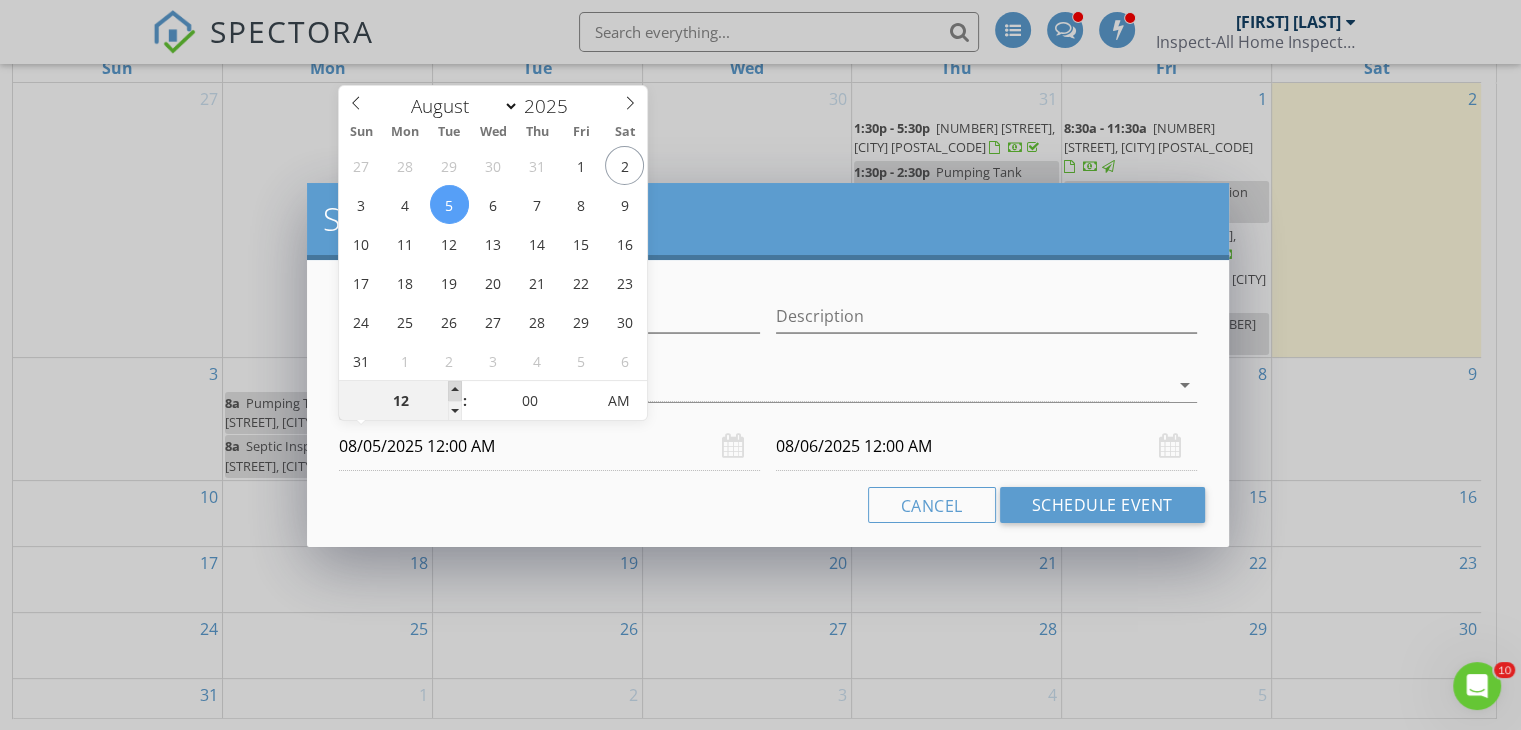 type on "01" 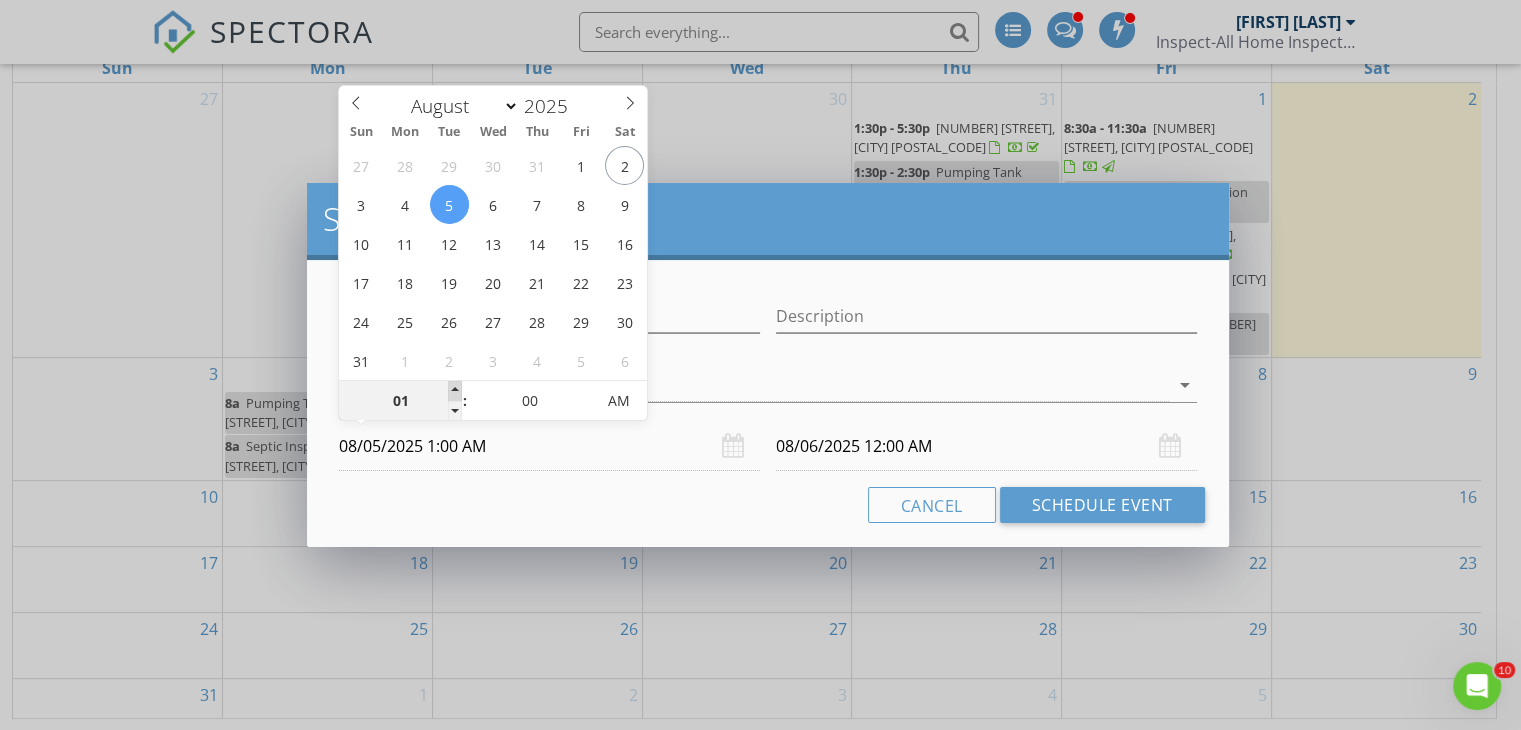 click at bounding box center [455, 391] 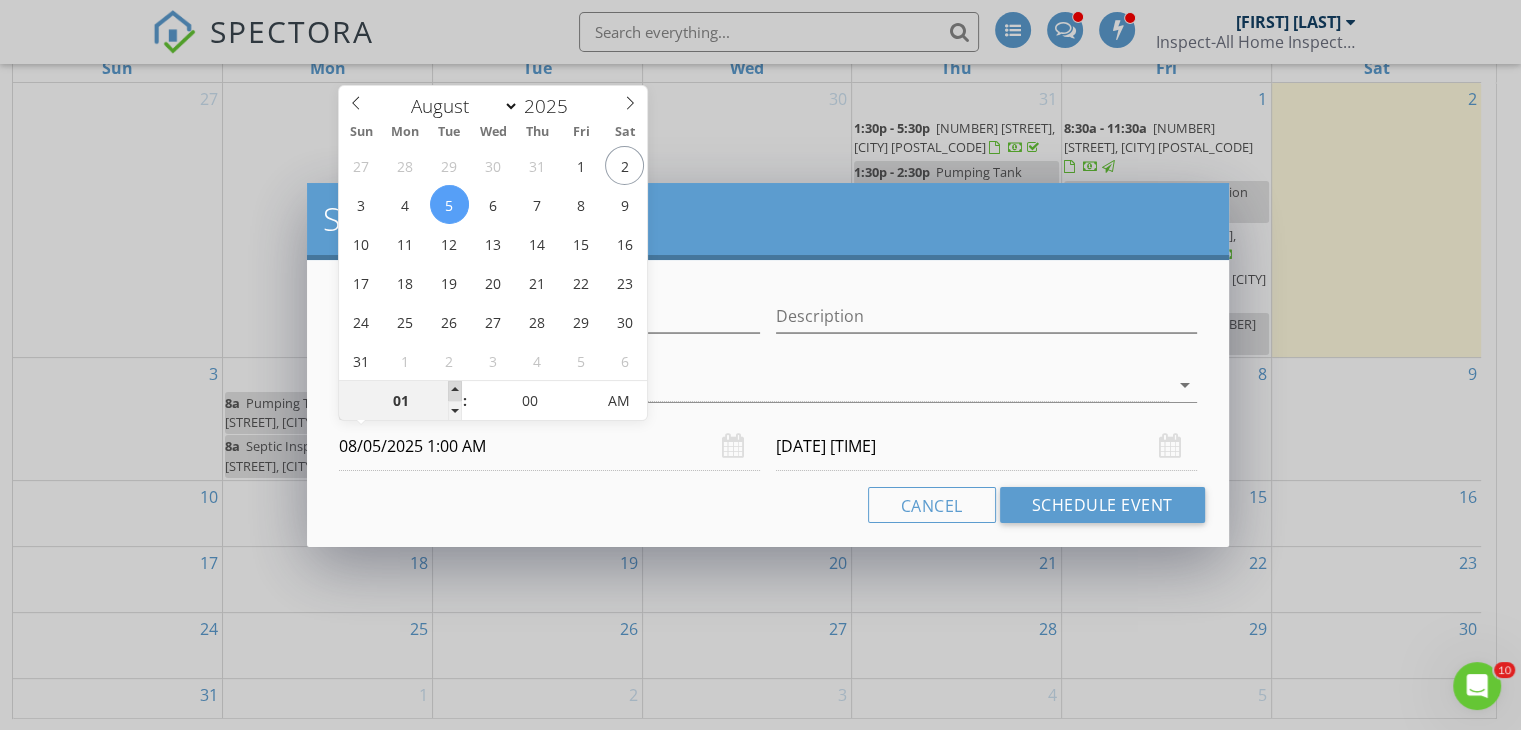 type on "02" 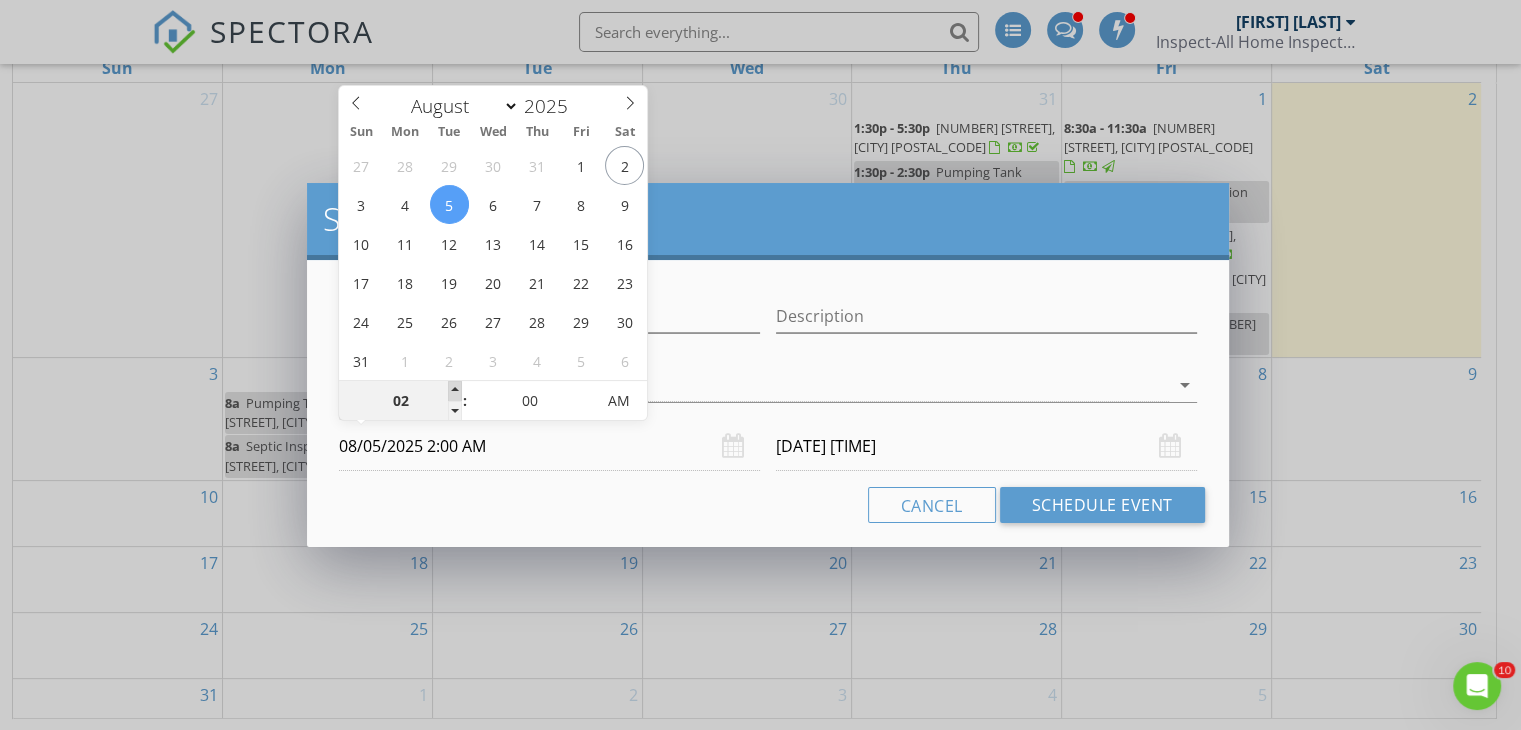 click at bounding box center [455, 391] 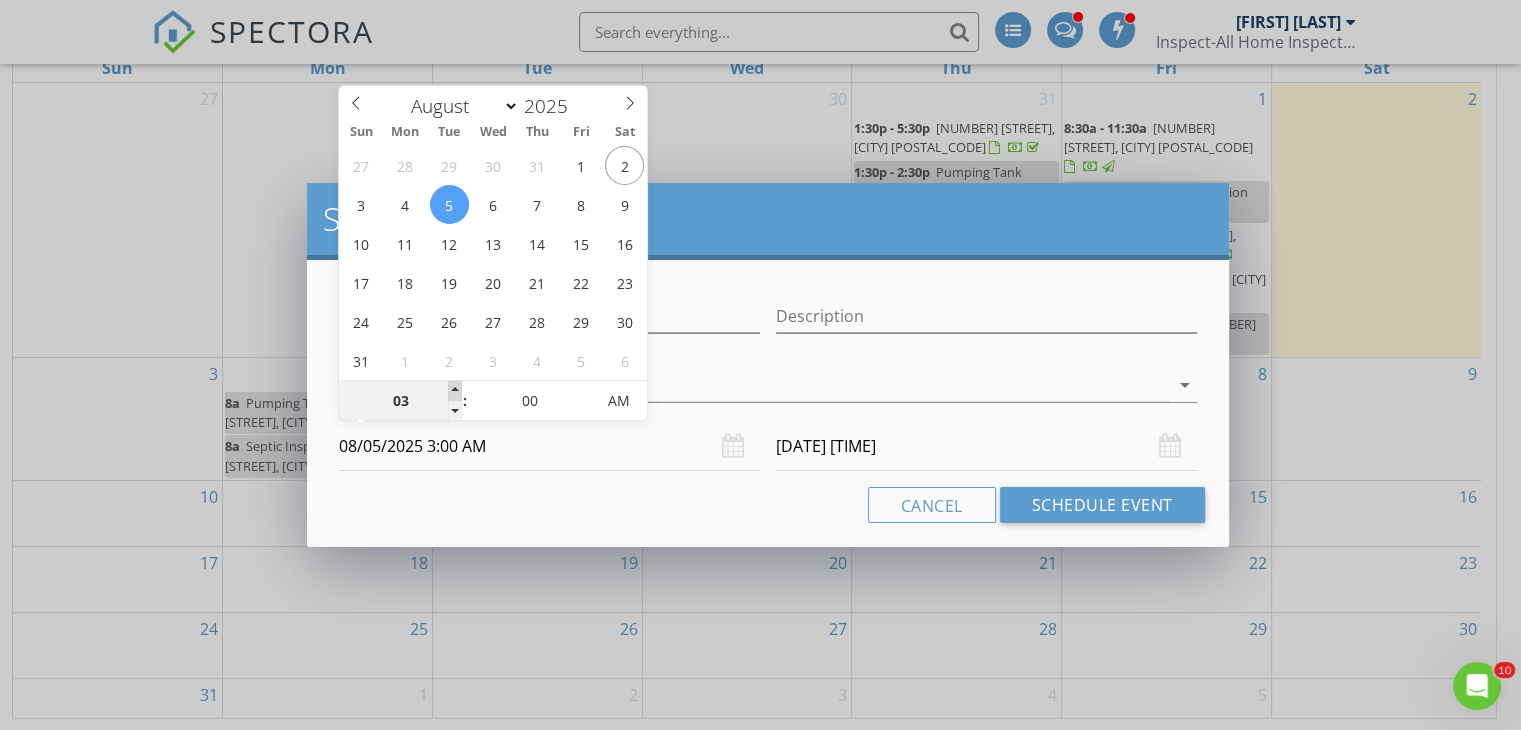click at bounding box center (455, 391) 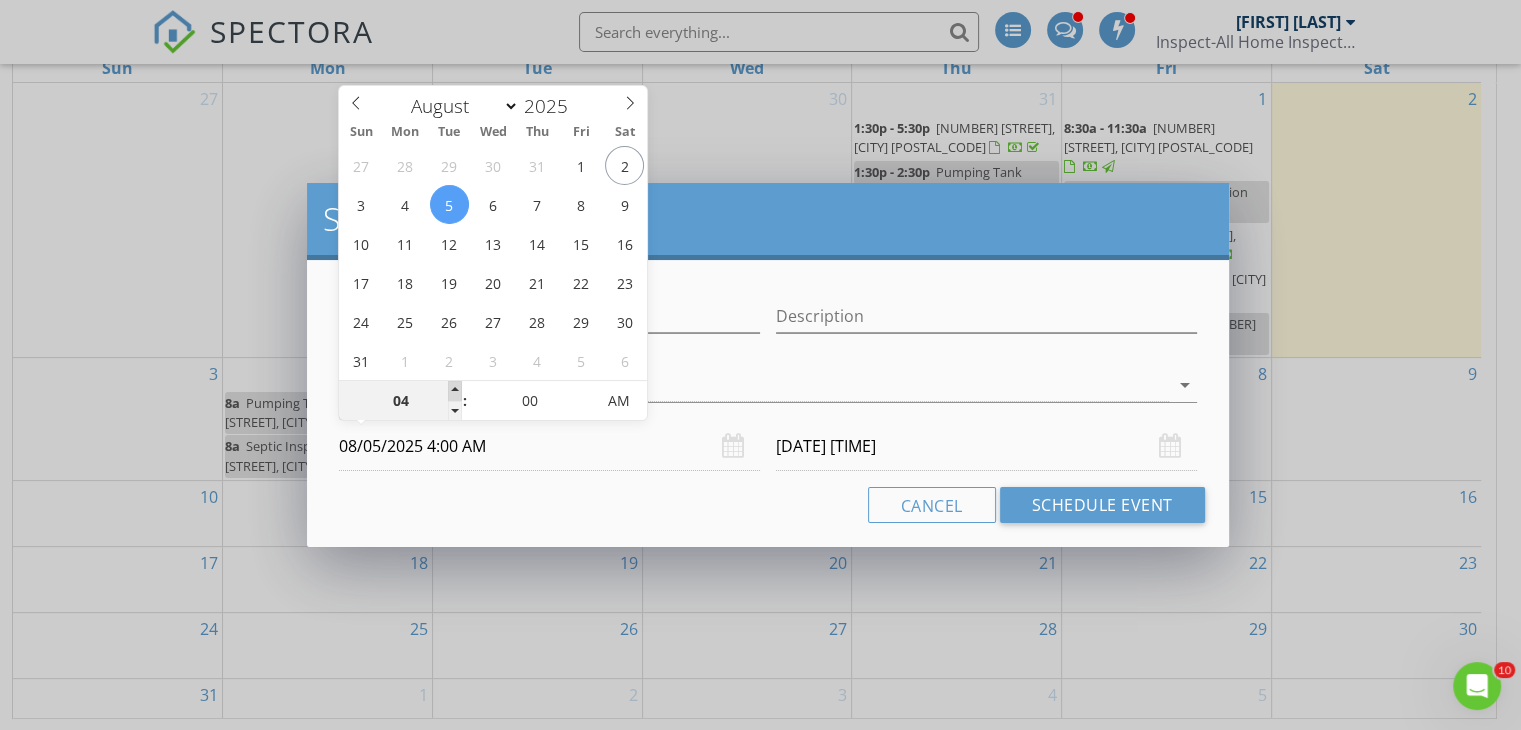 click at bounding box center [455, 391] 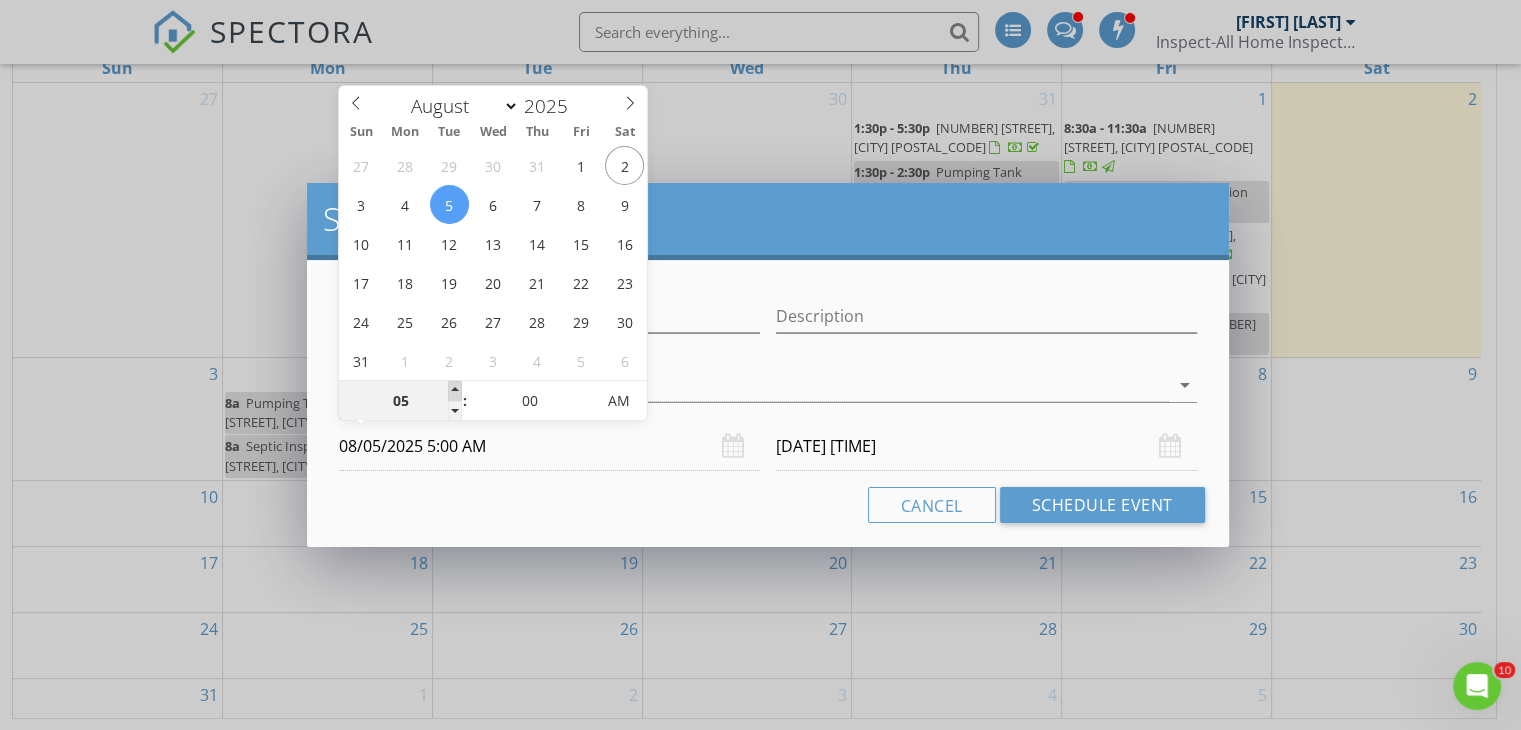 click at bounding box center [455, 391] 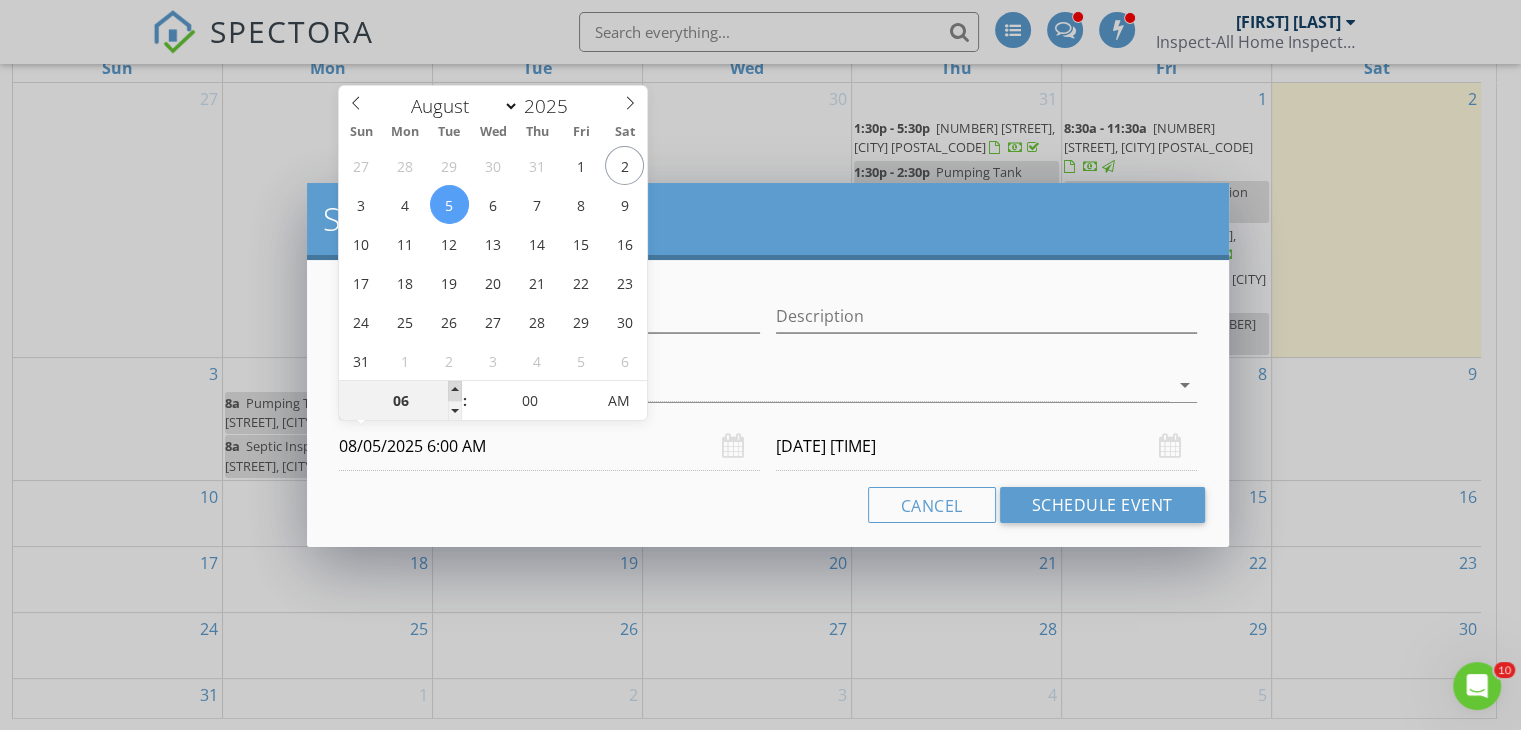 click at bounding box center (455, 391) 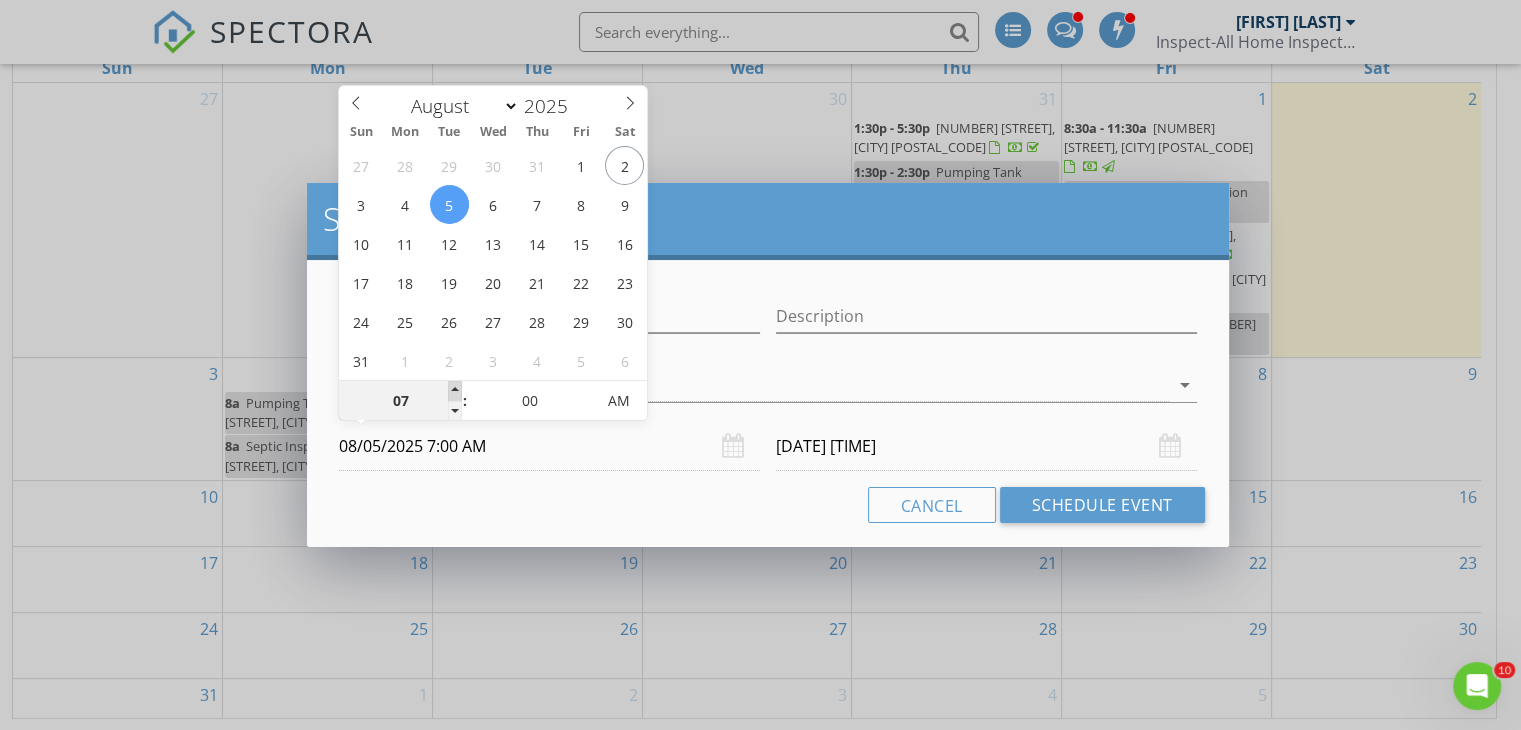 click at bounding box center [455, 391] 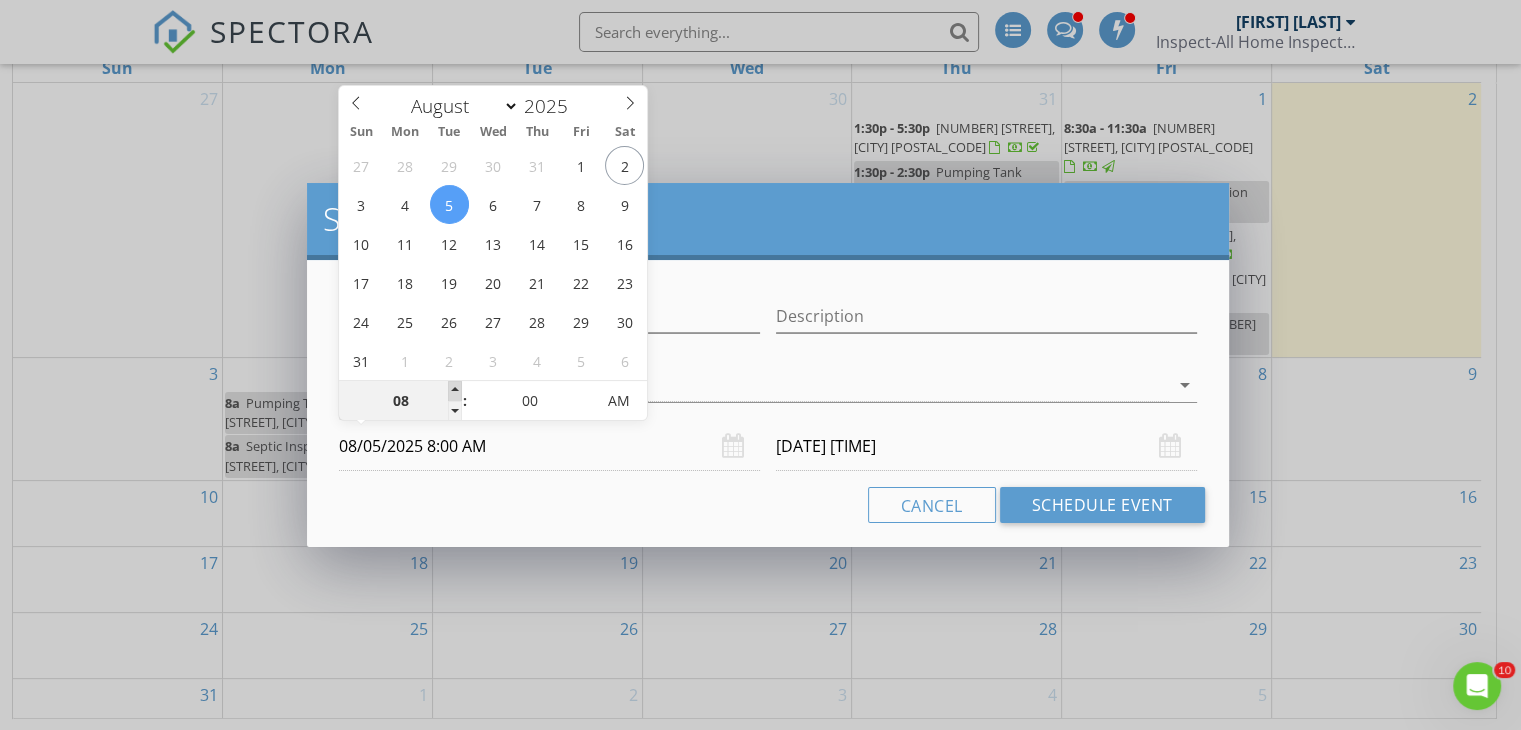 click at bounding box center (455, 391) 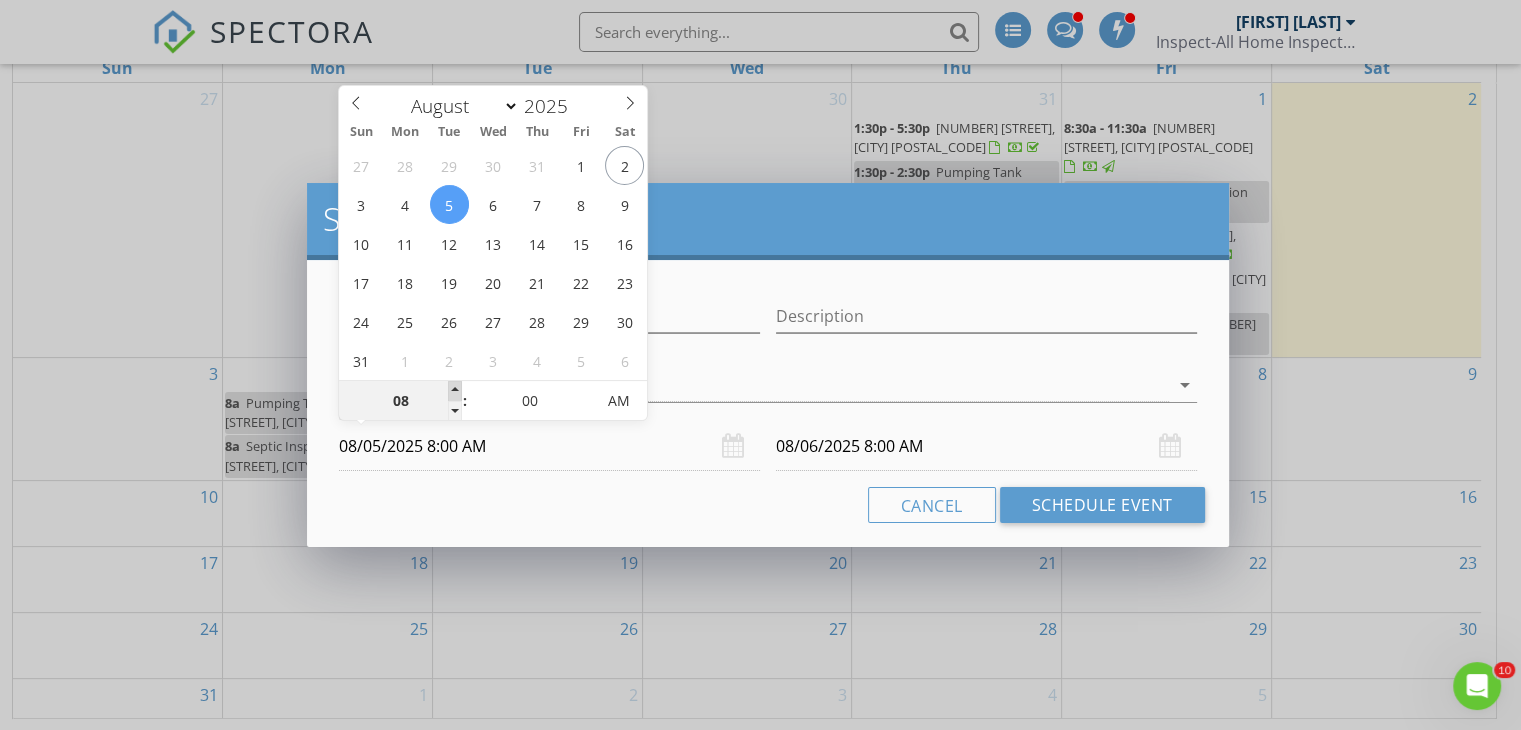 type on "09" 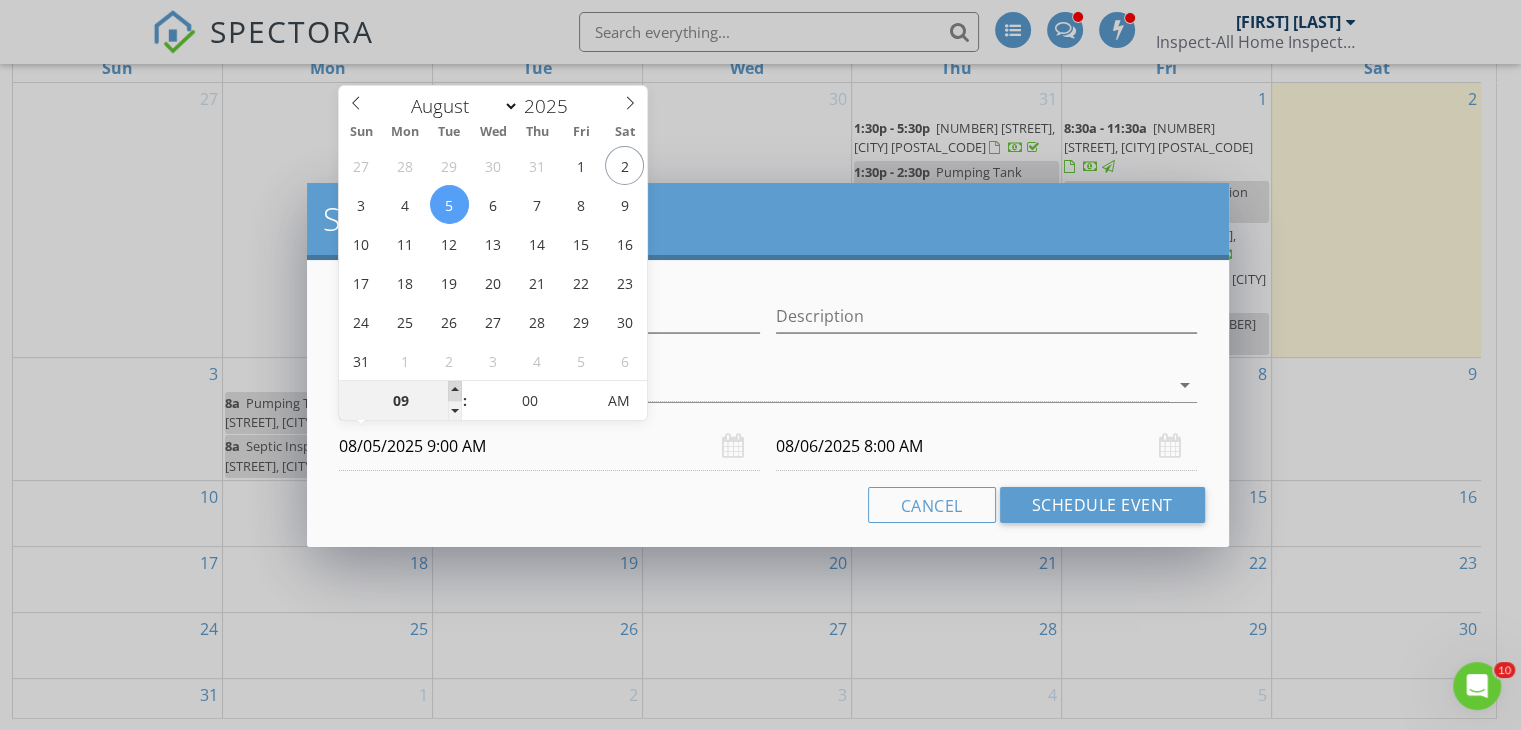 type on "08/06/2025 9:00 AM" 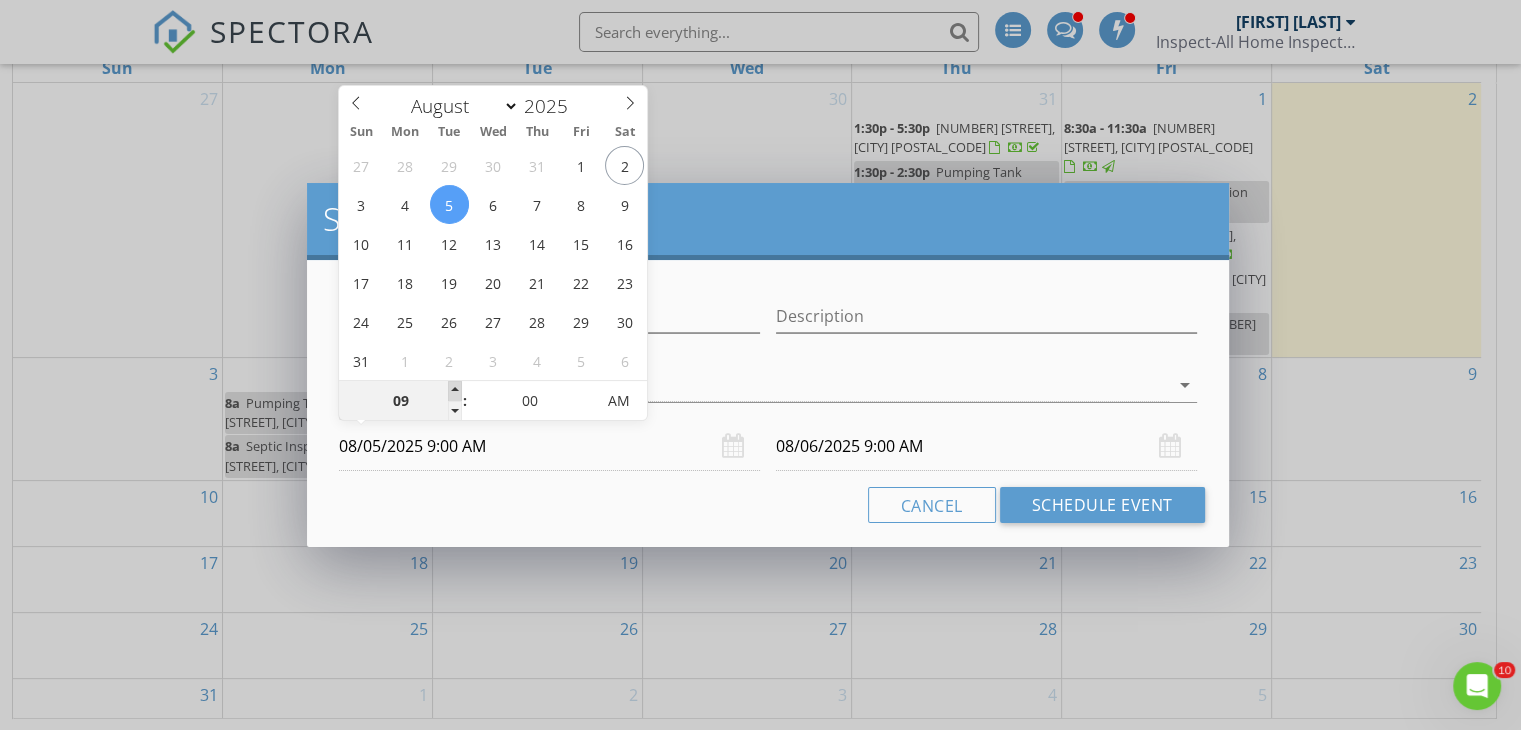 click at bounding box center (455, 391) 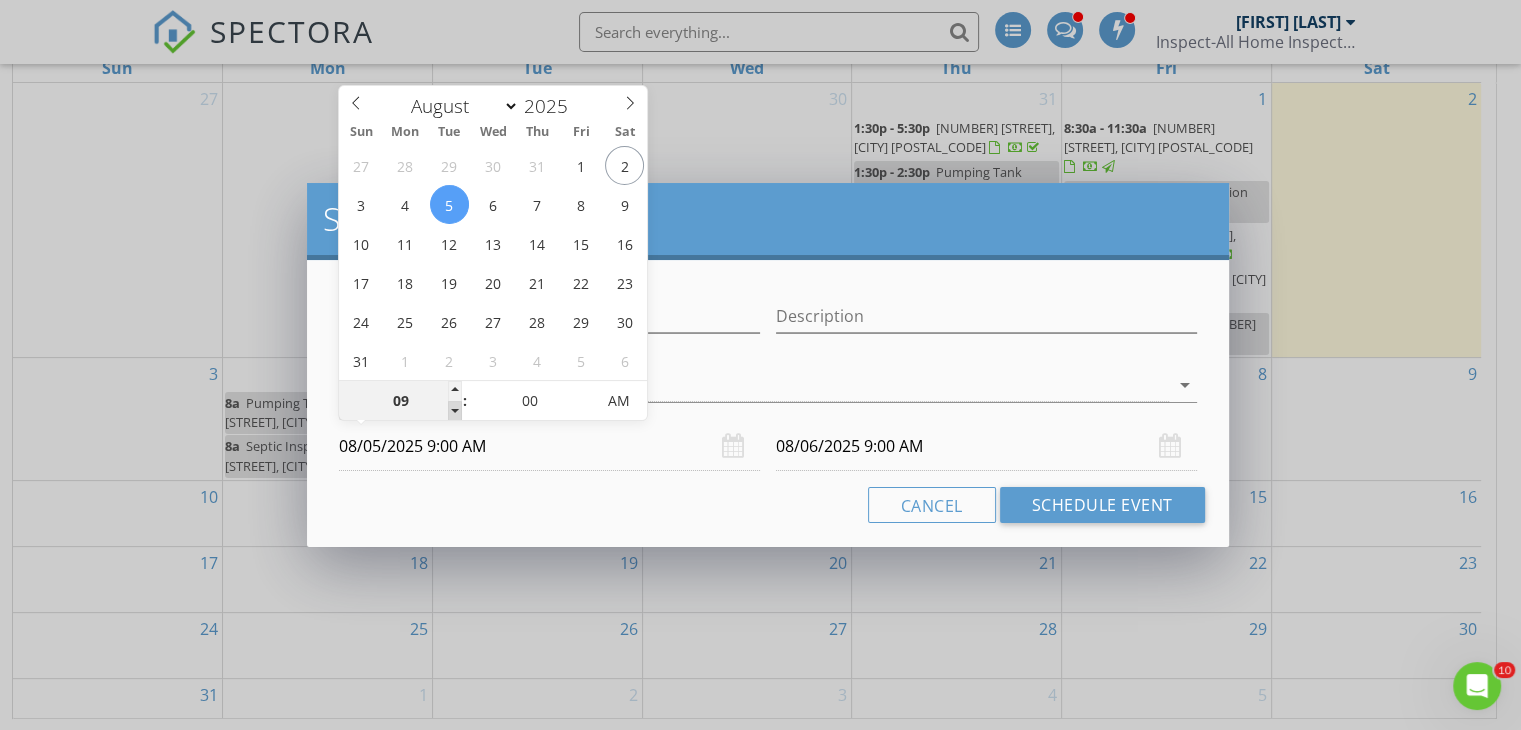 type on "08" 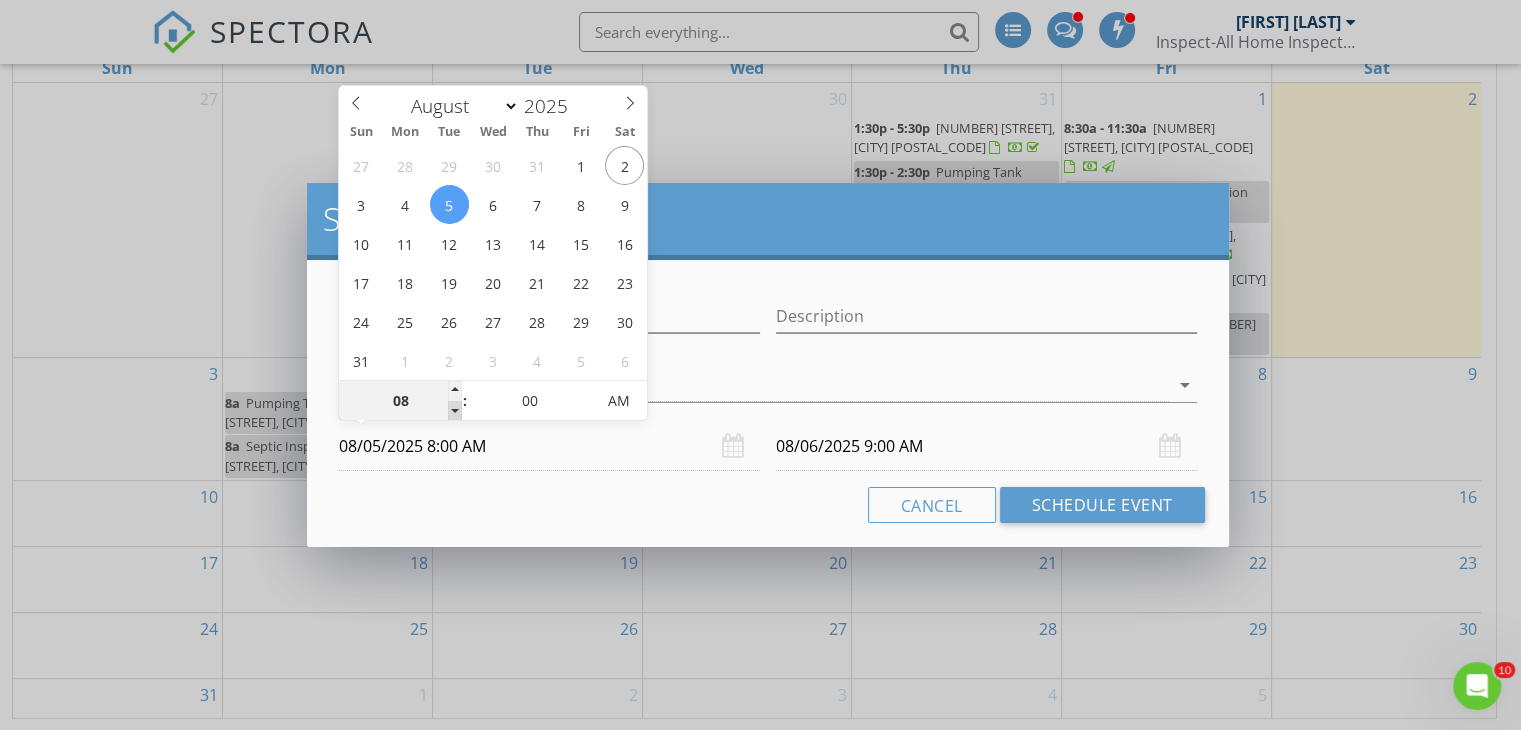 click at bounding box center (455, 411) 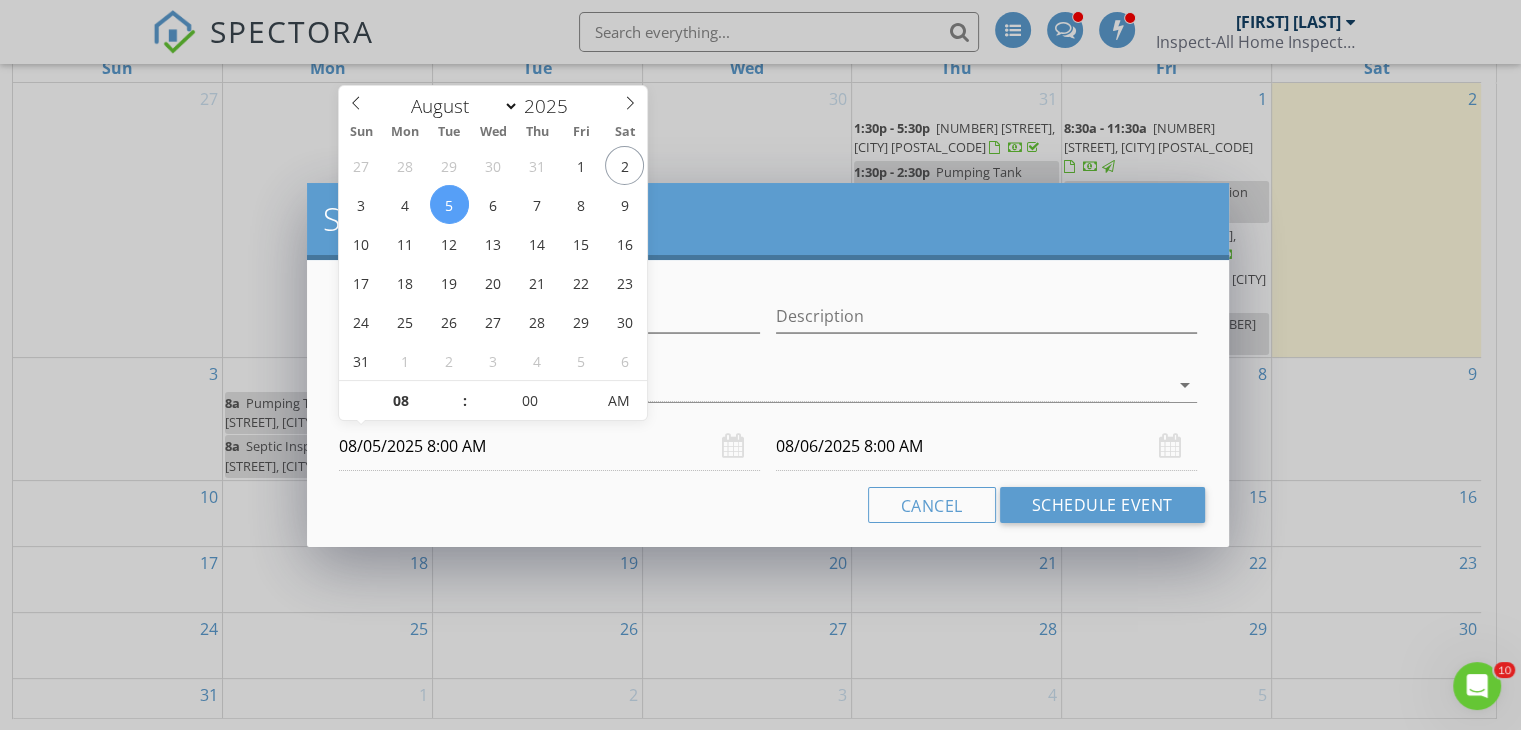 click on "08/05/2025 8:00 AM" at bounding box center [549, 446] 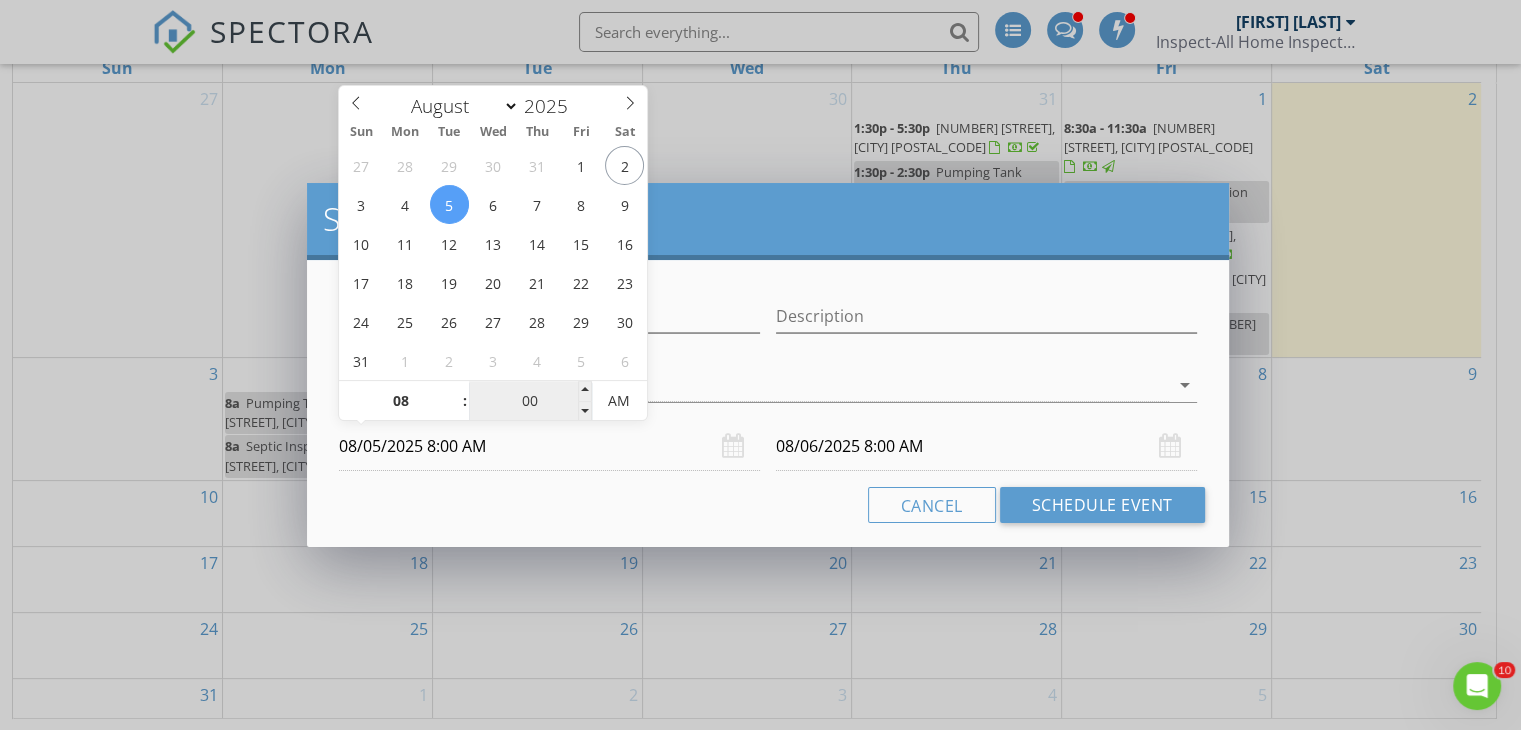 click on "00" at bounding box center [530, 402] 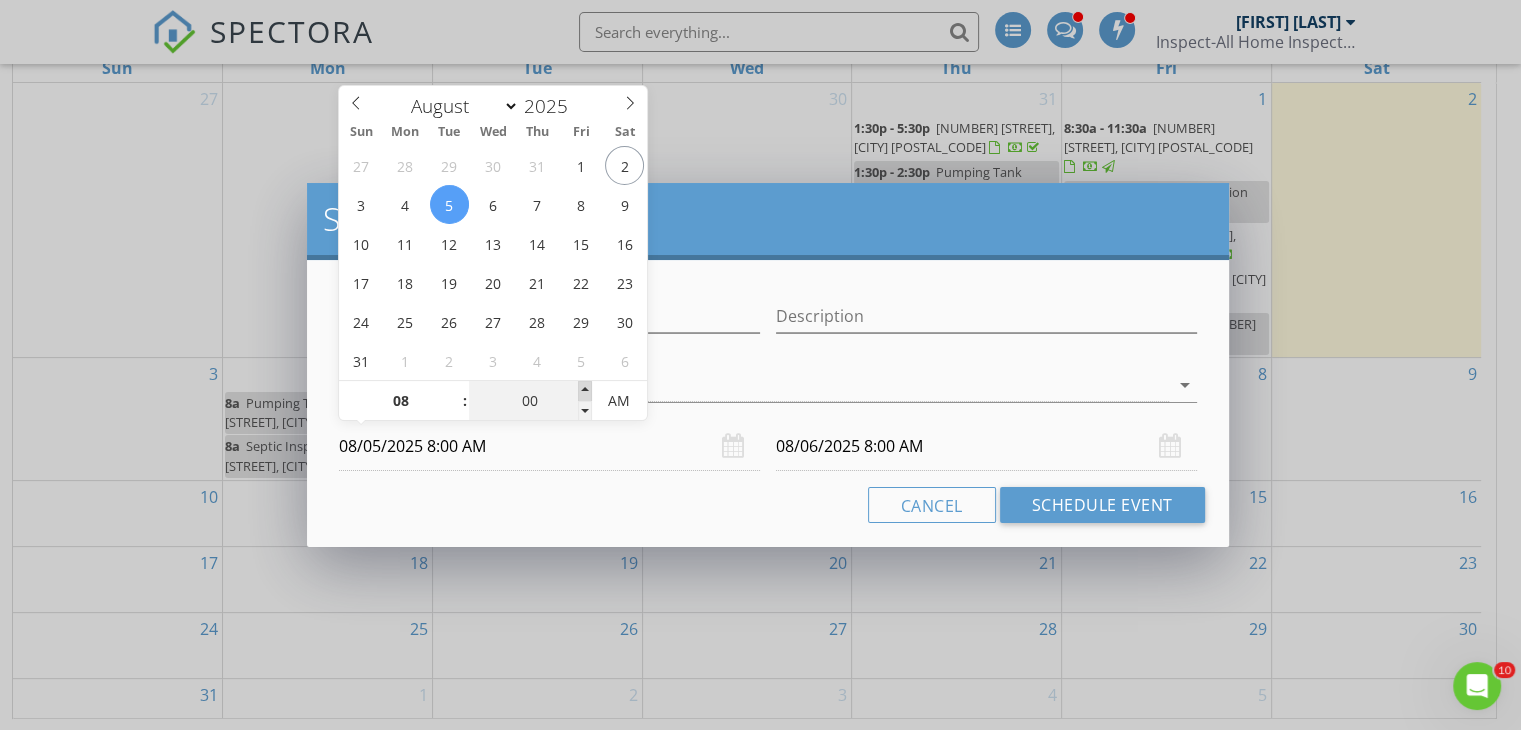 type on "05" 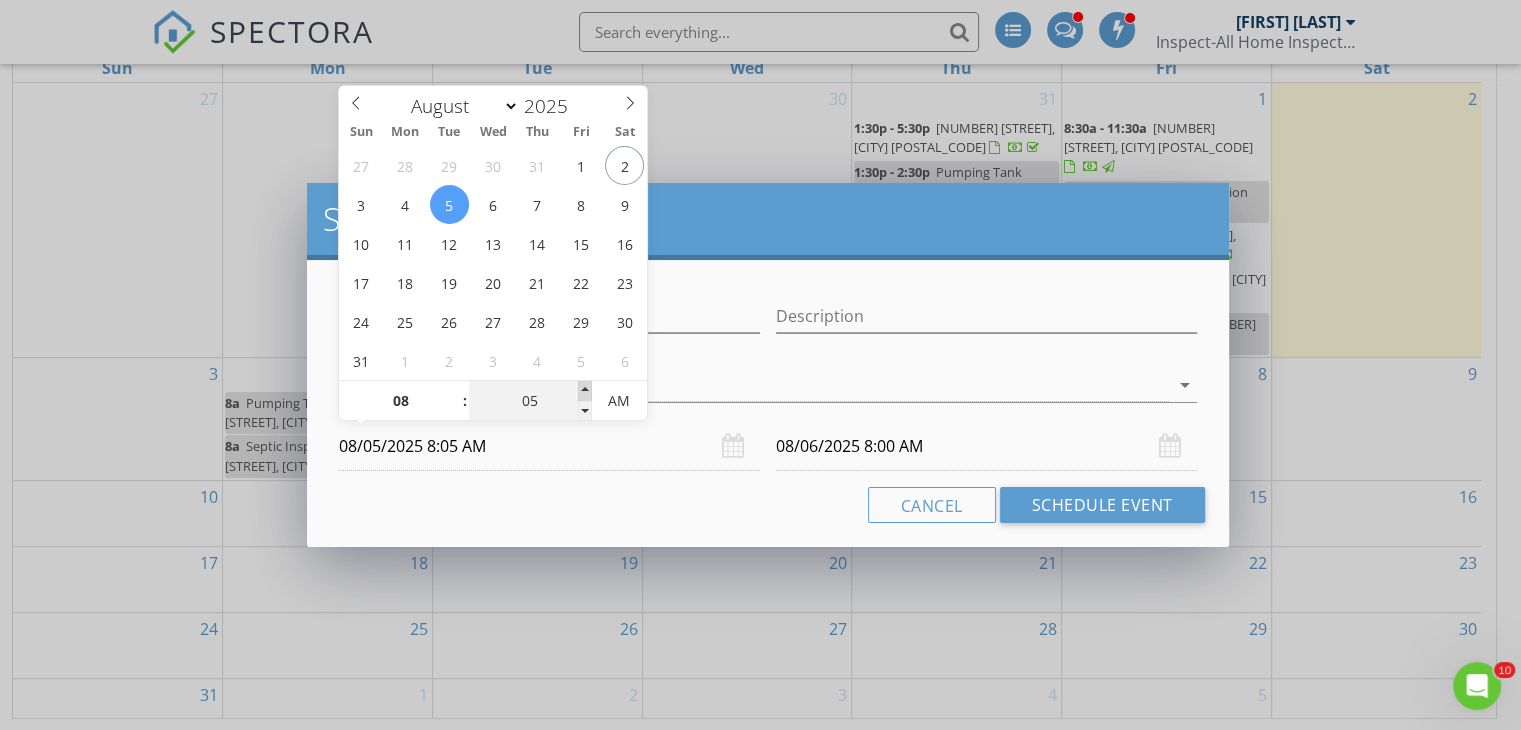 type on "08/06/2025 8:05 AM" 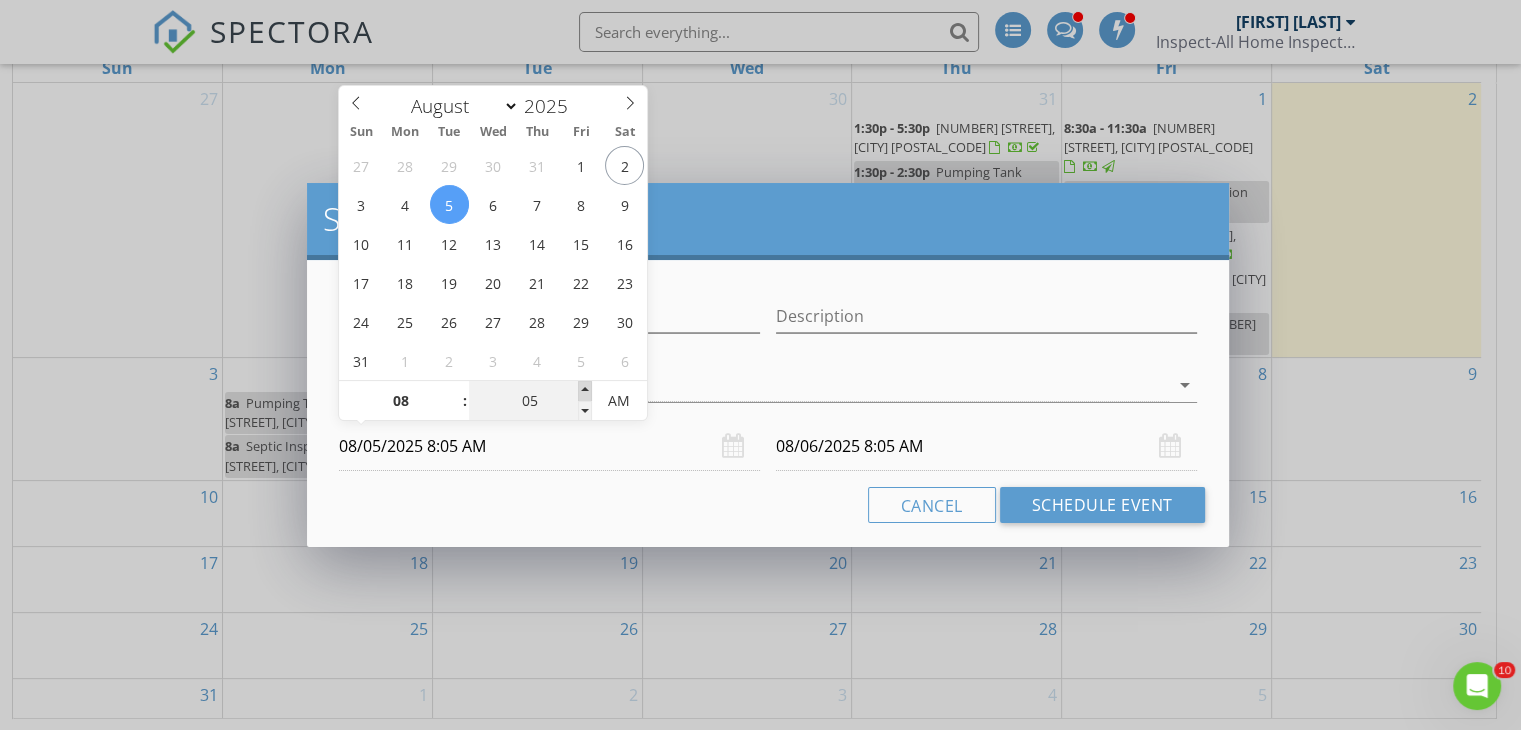 click at bounding box center (585, 391) 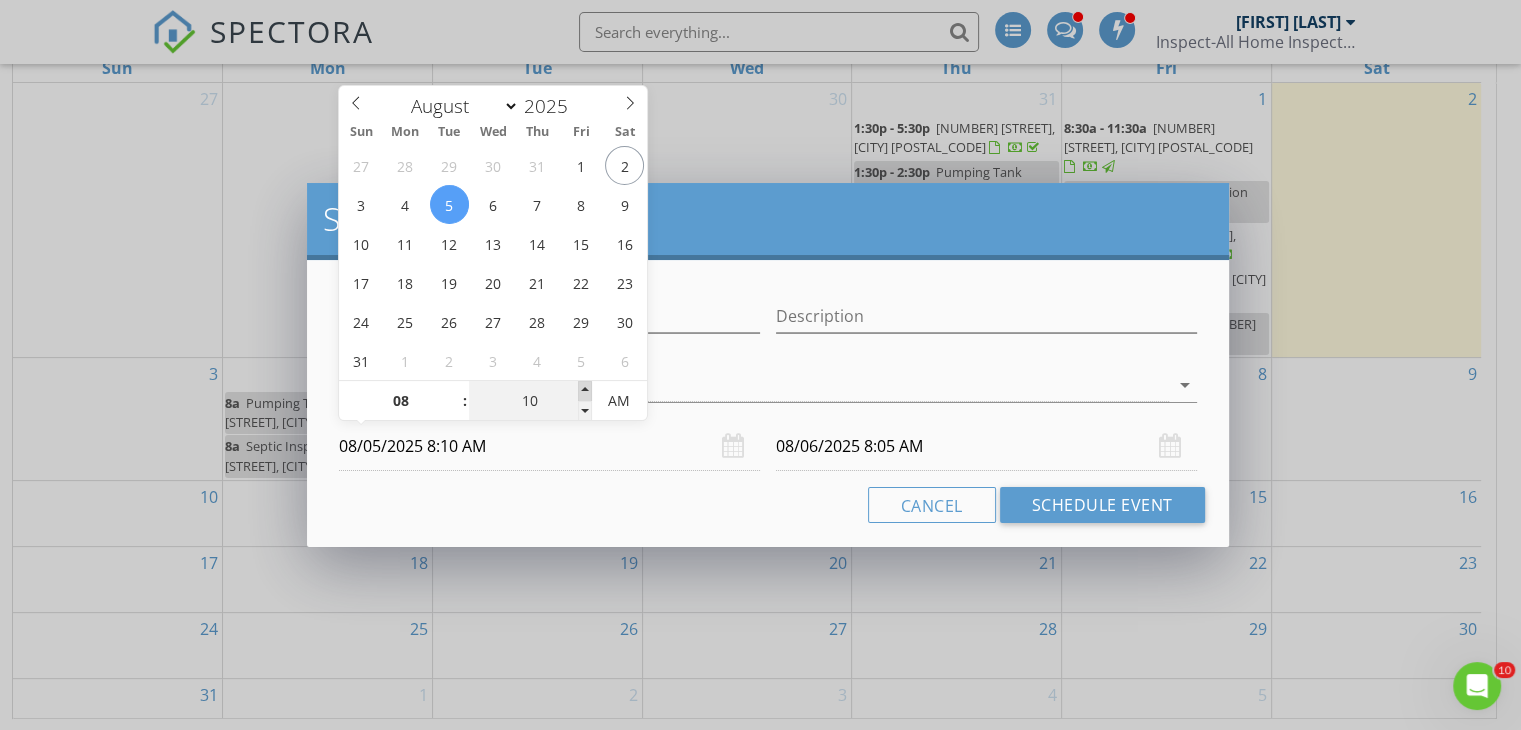 click at bounding box center [585, 391] 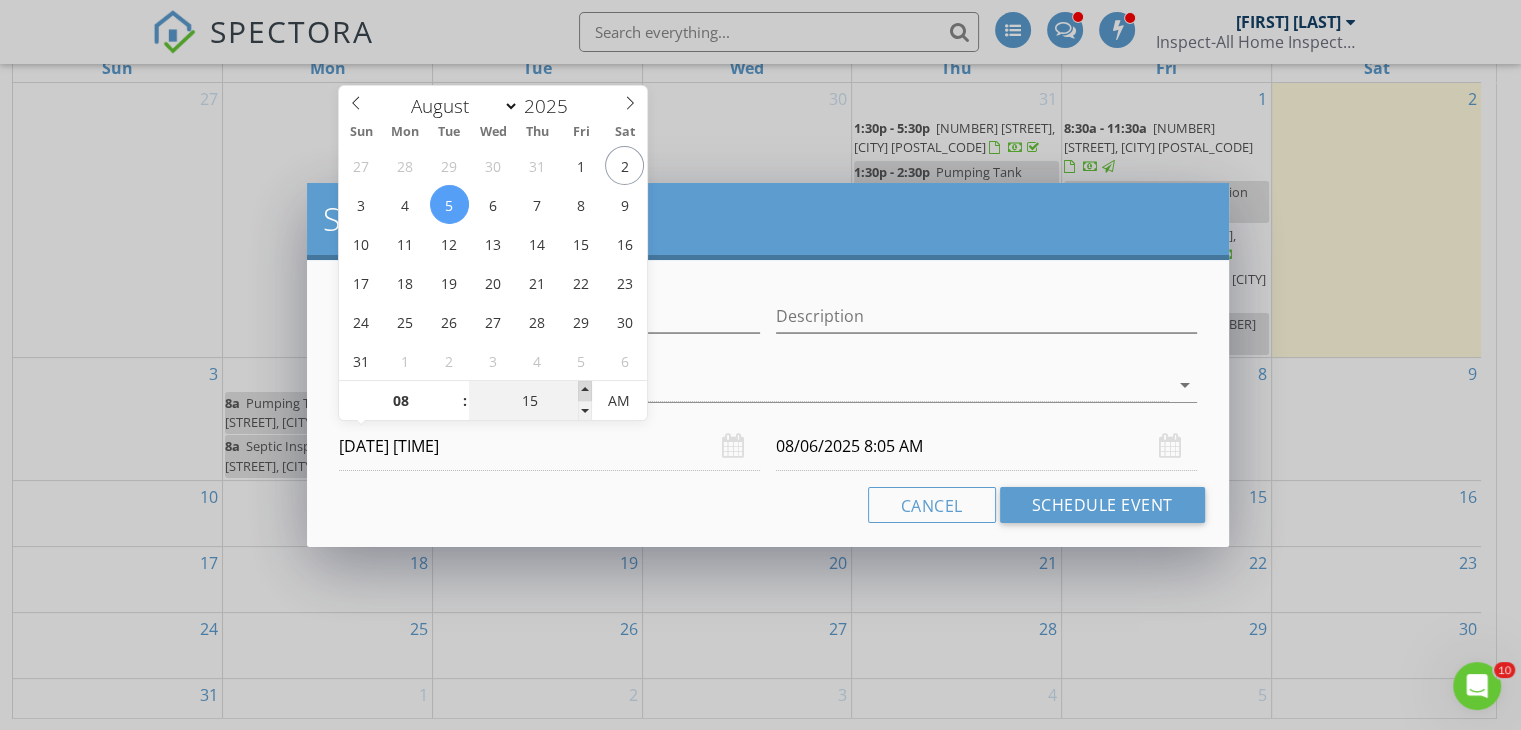 click at bounding box center (585, 391) 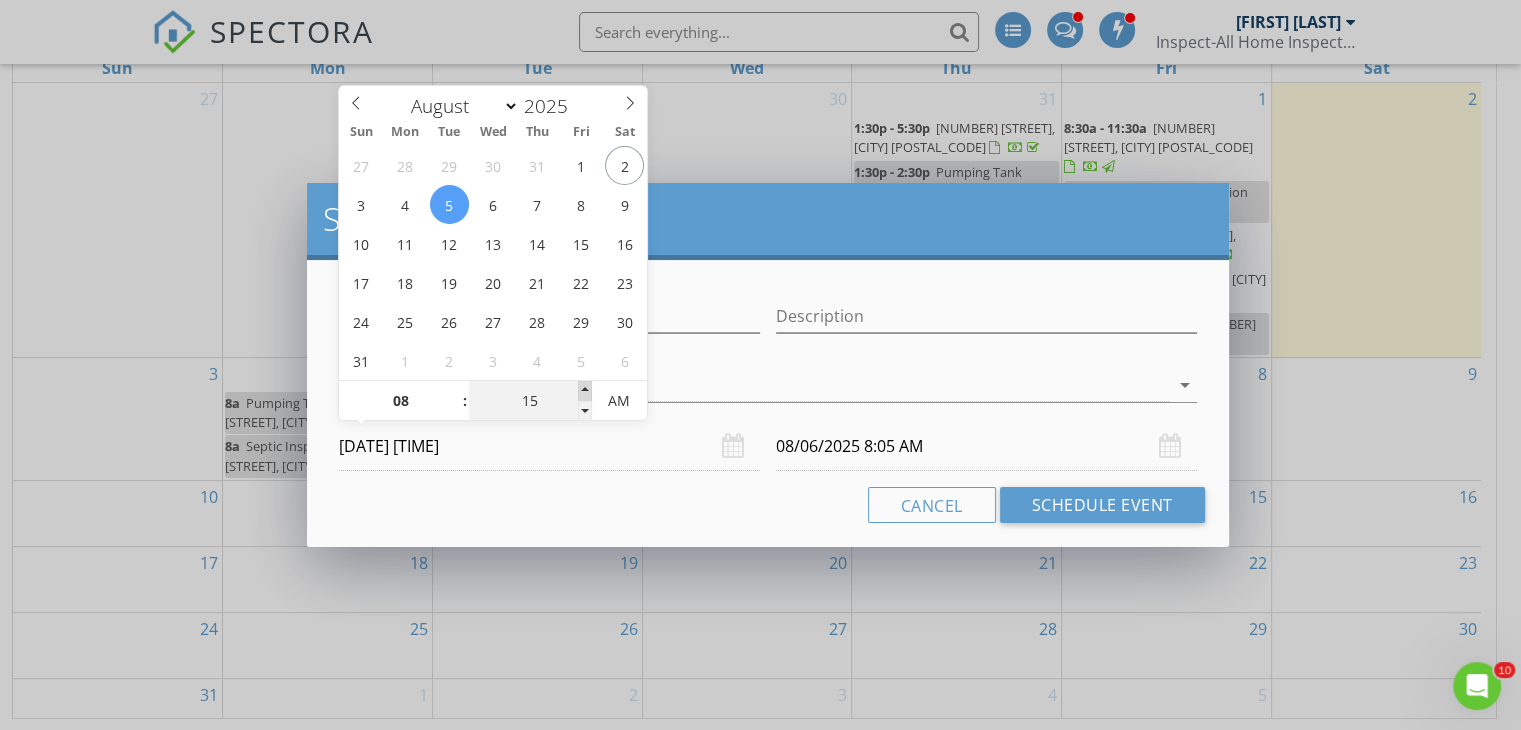 type on "20" 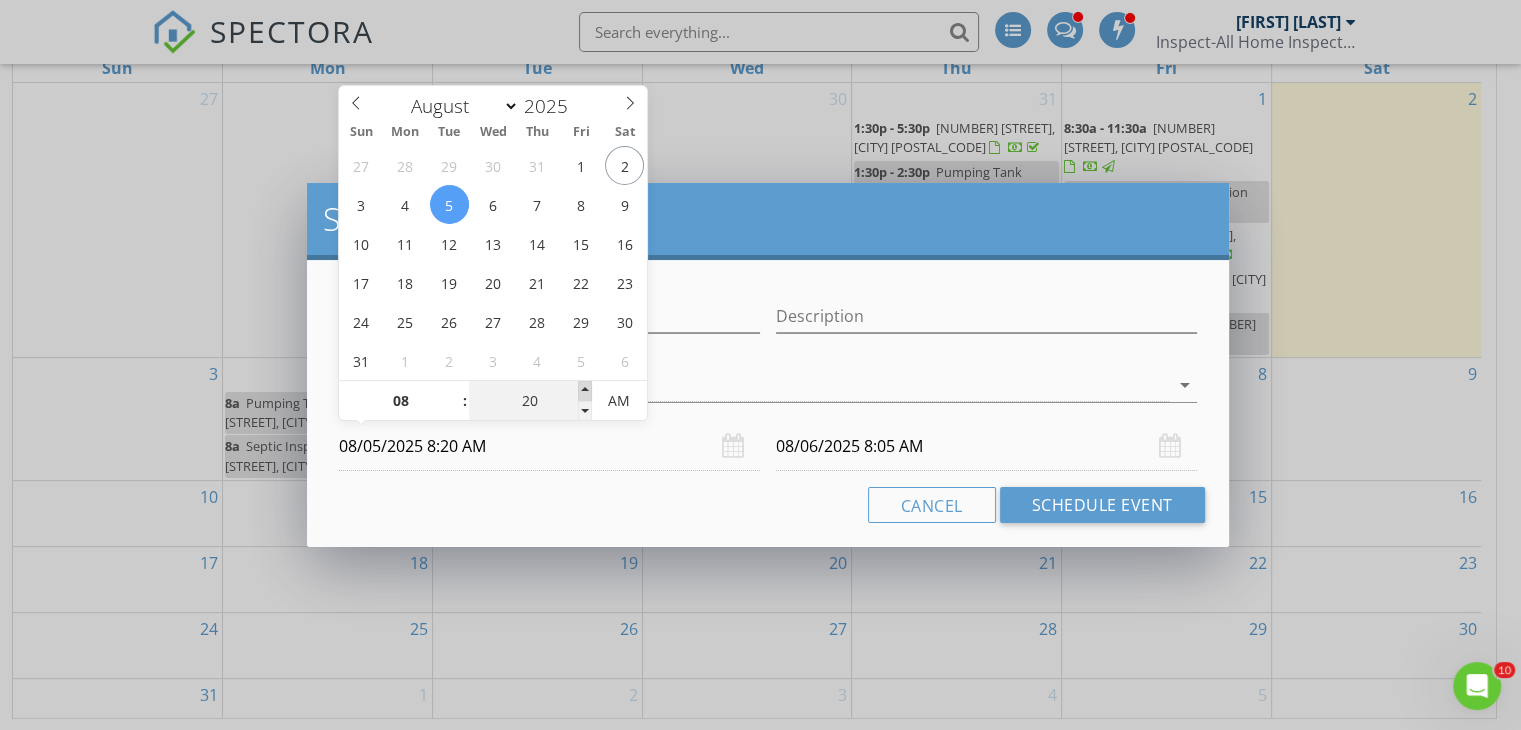 click at bounding box center (585, 391) 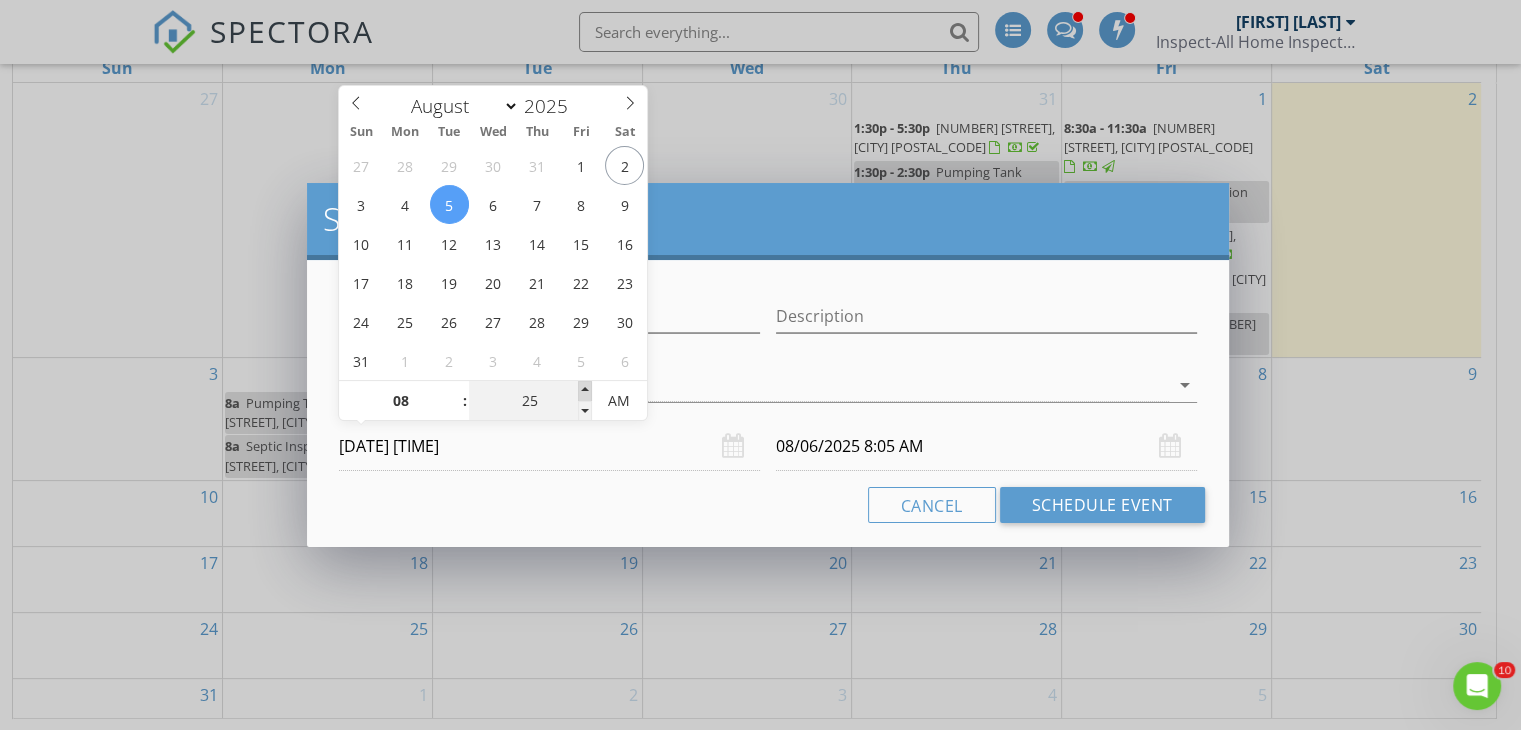 click at bounding box center (585, 391) 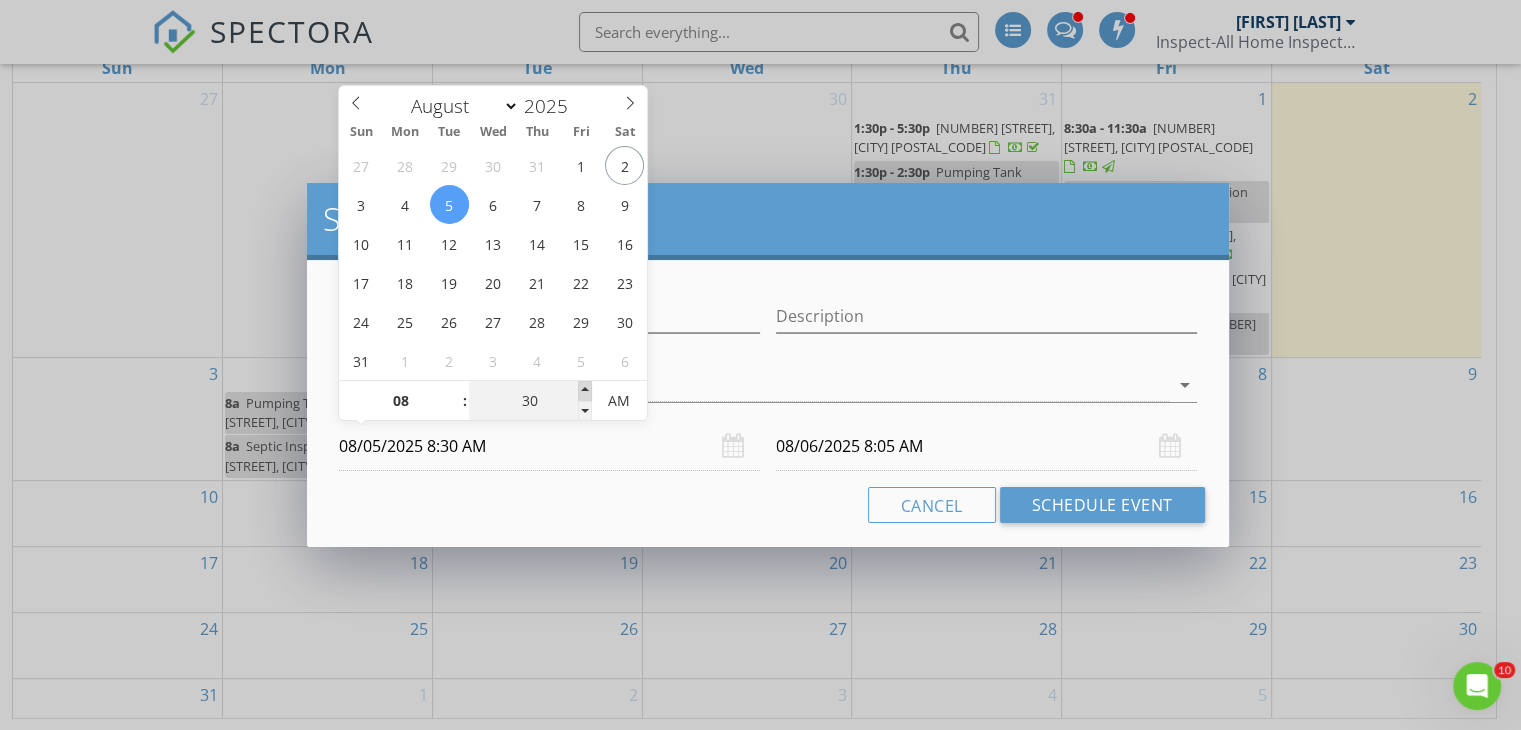 click at bounding box center [585, 391] 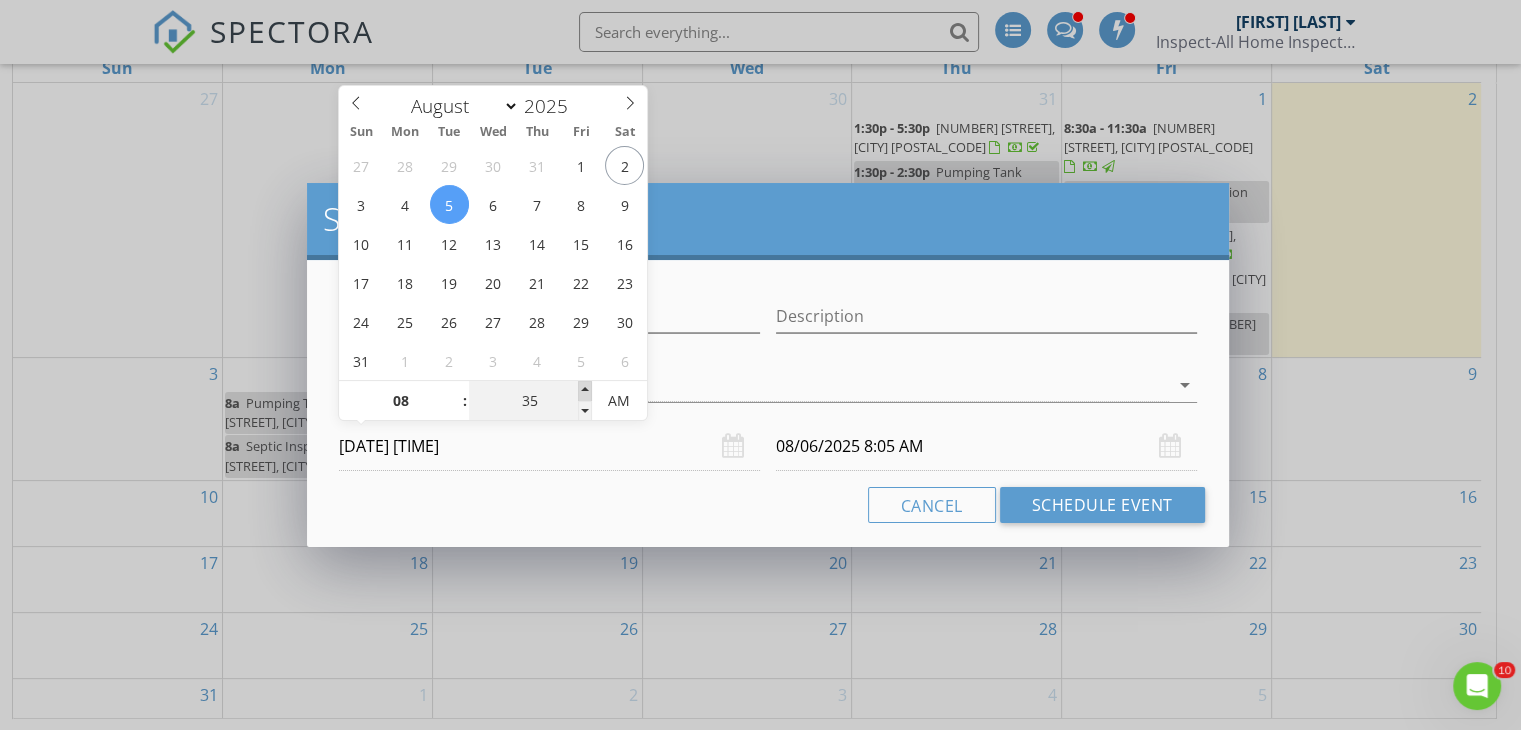 click at bounding box center (585, 391) 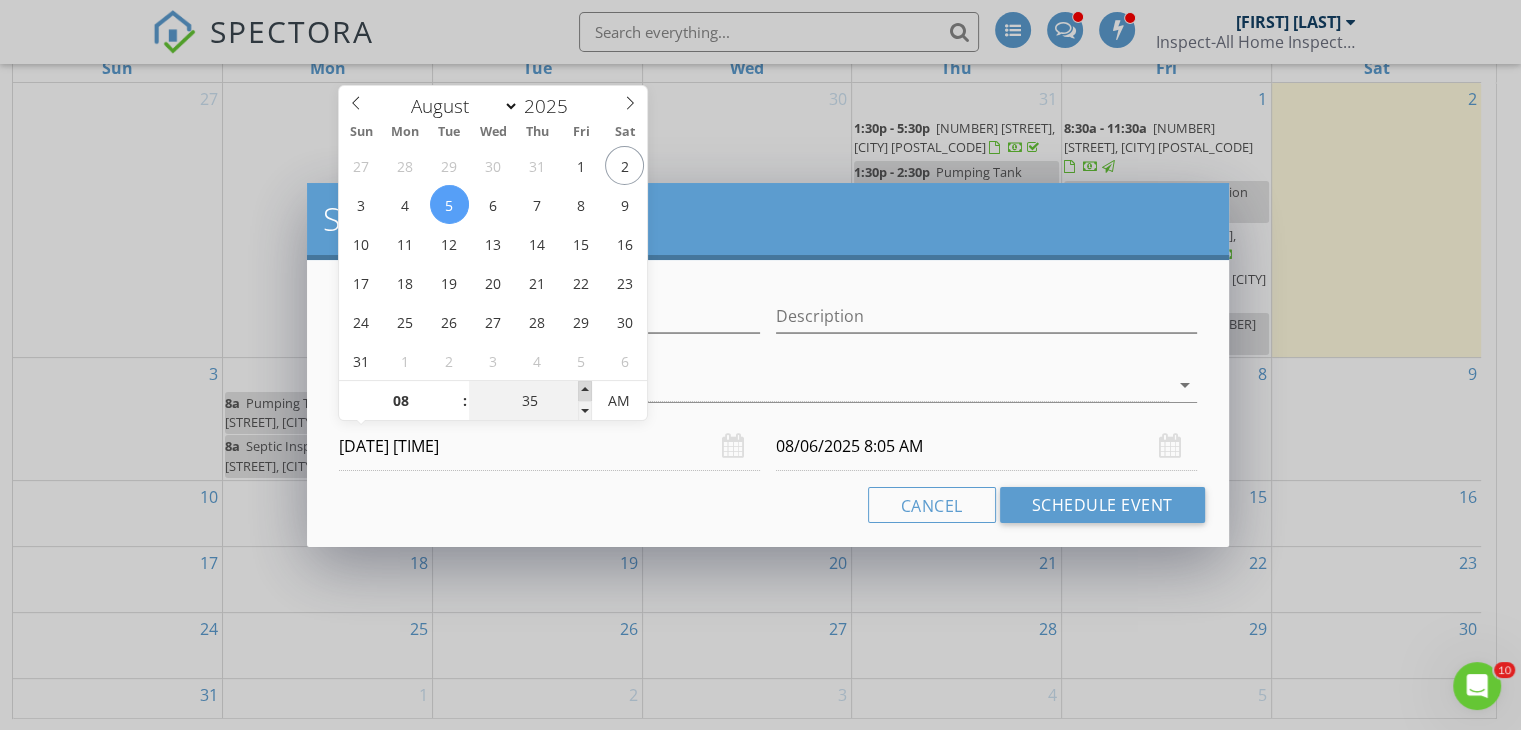 type on "40" 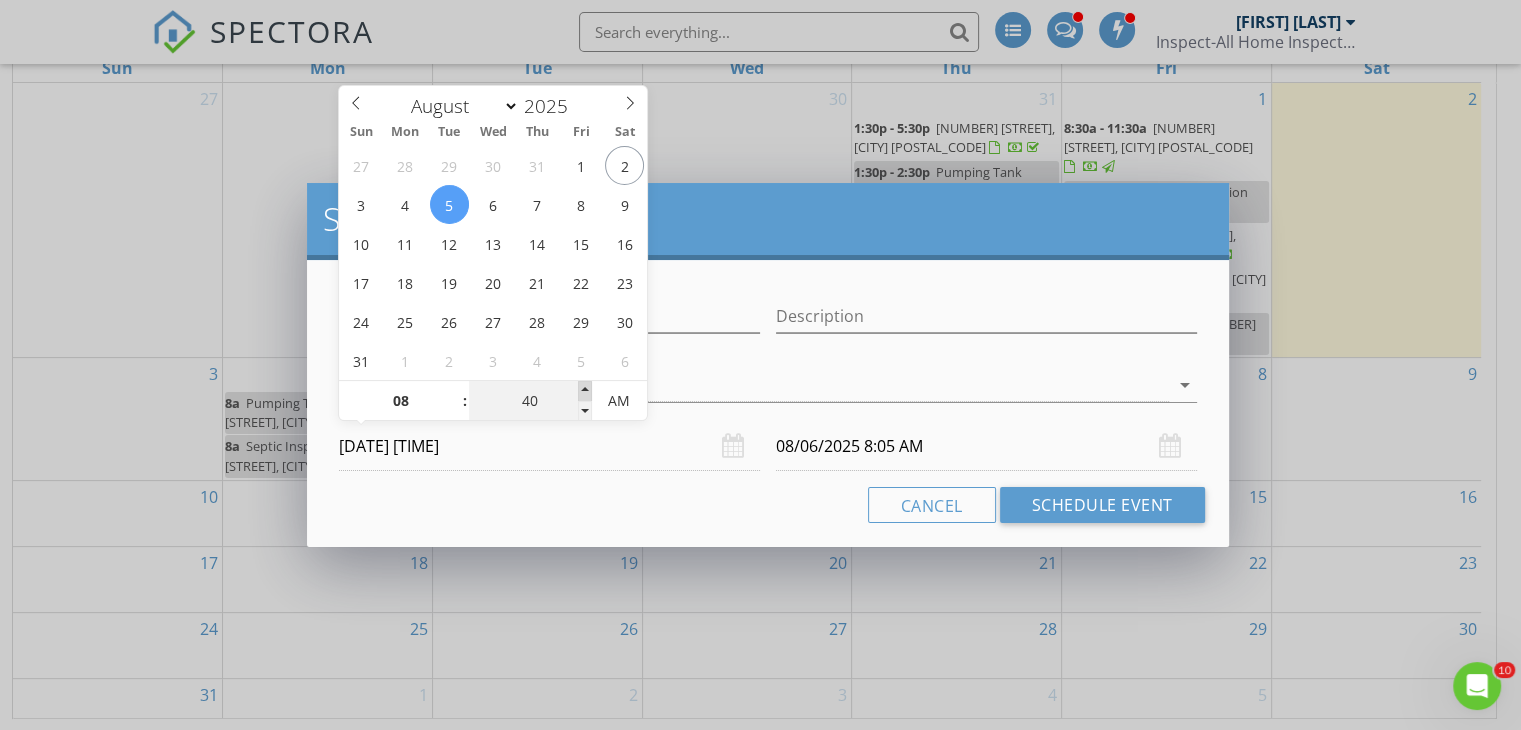 click at bounding box center [585, 391] 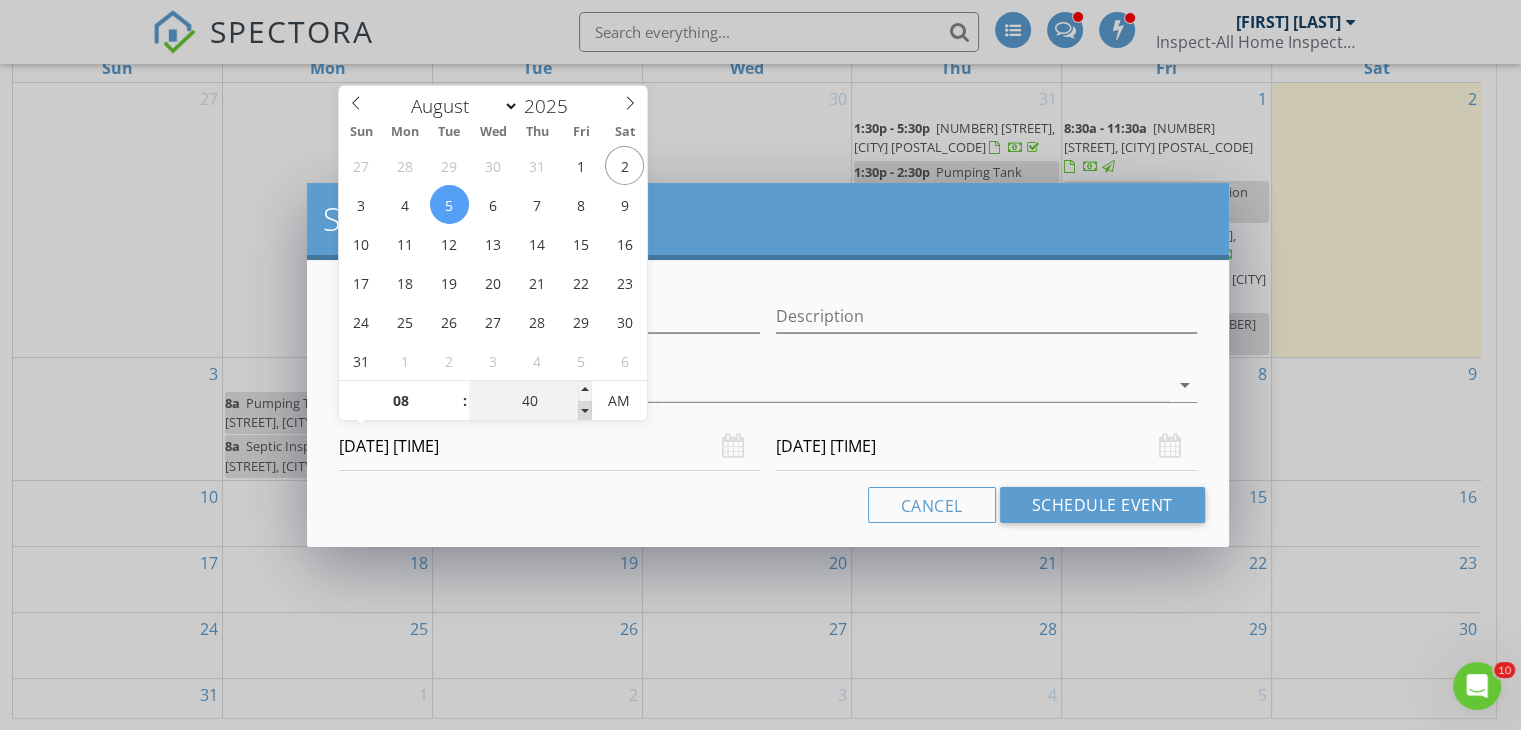 type on "35" 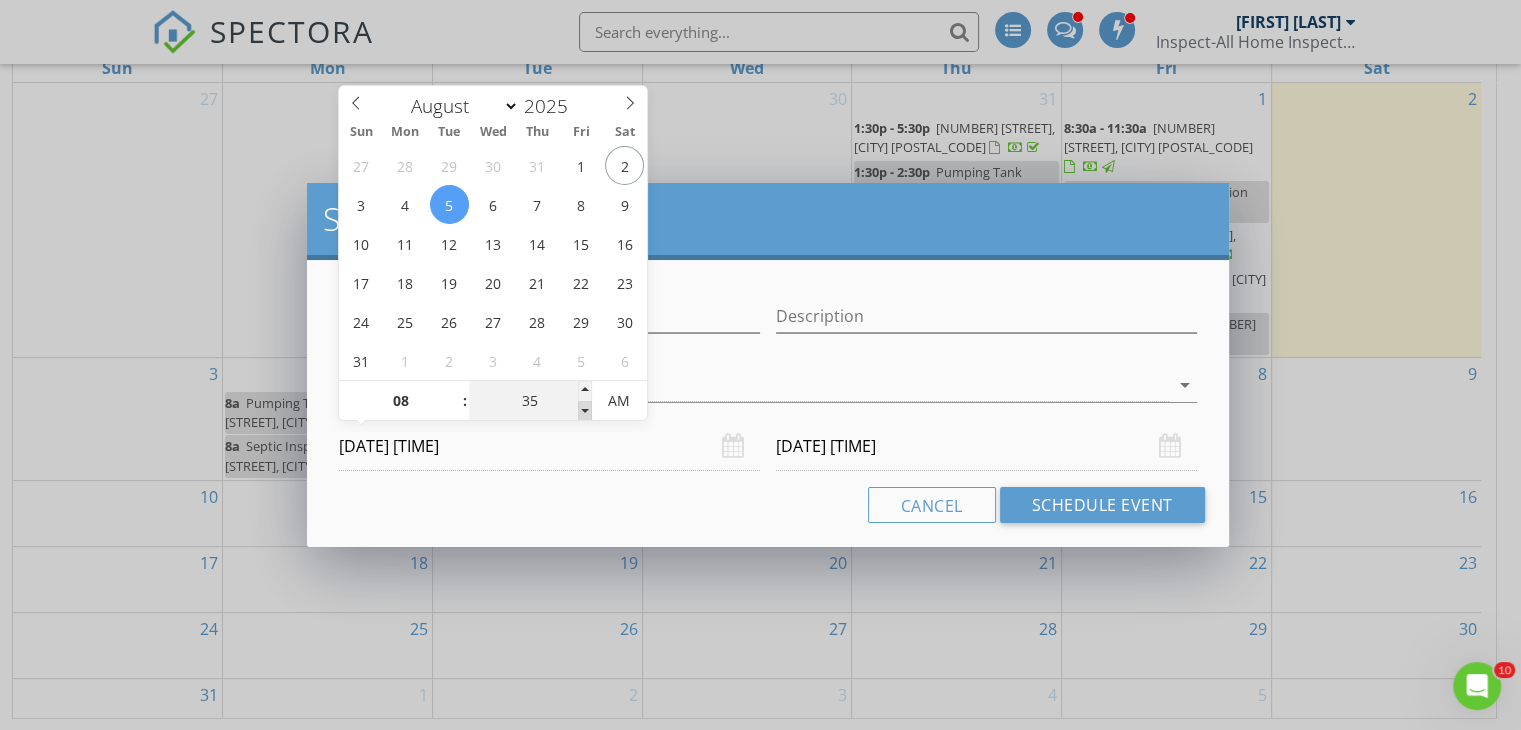 click at bounding box center (585, 411) 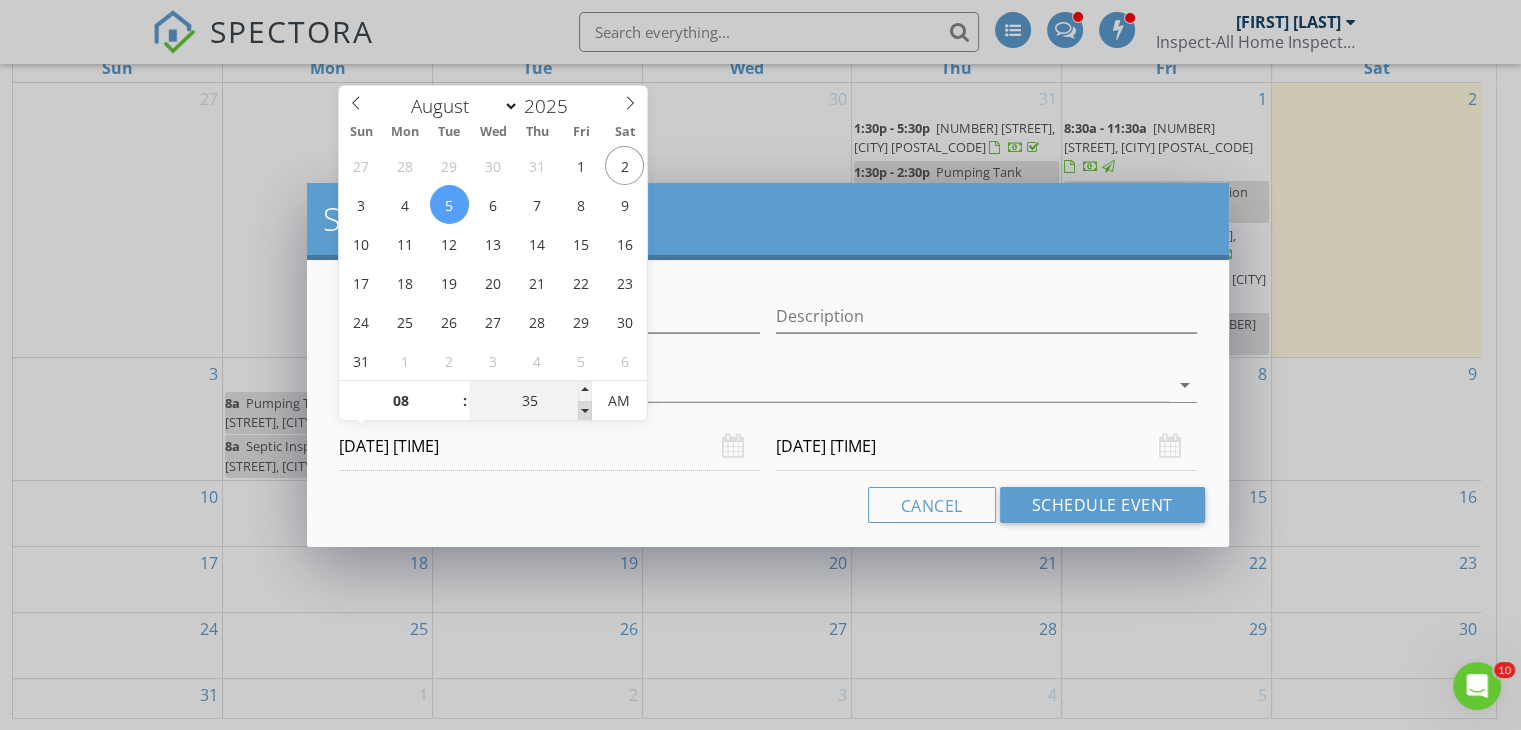 type on "30" 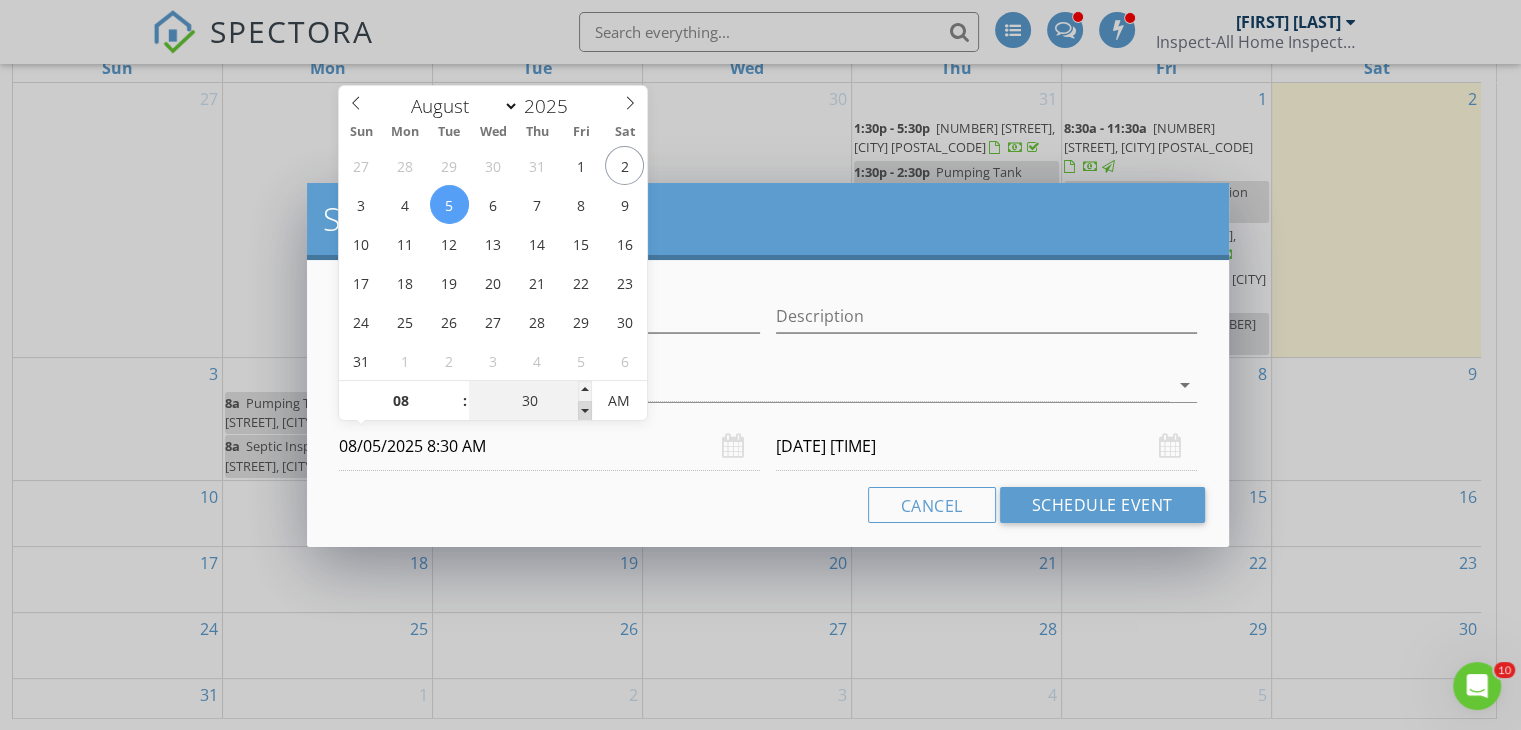 click at bounding box center [585, 411] 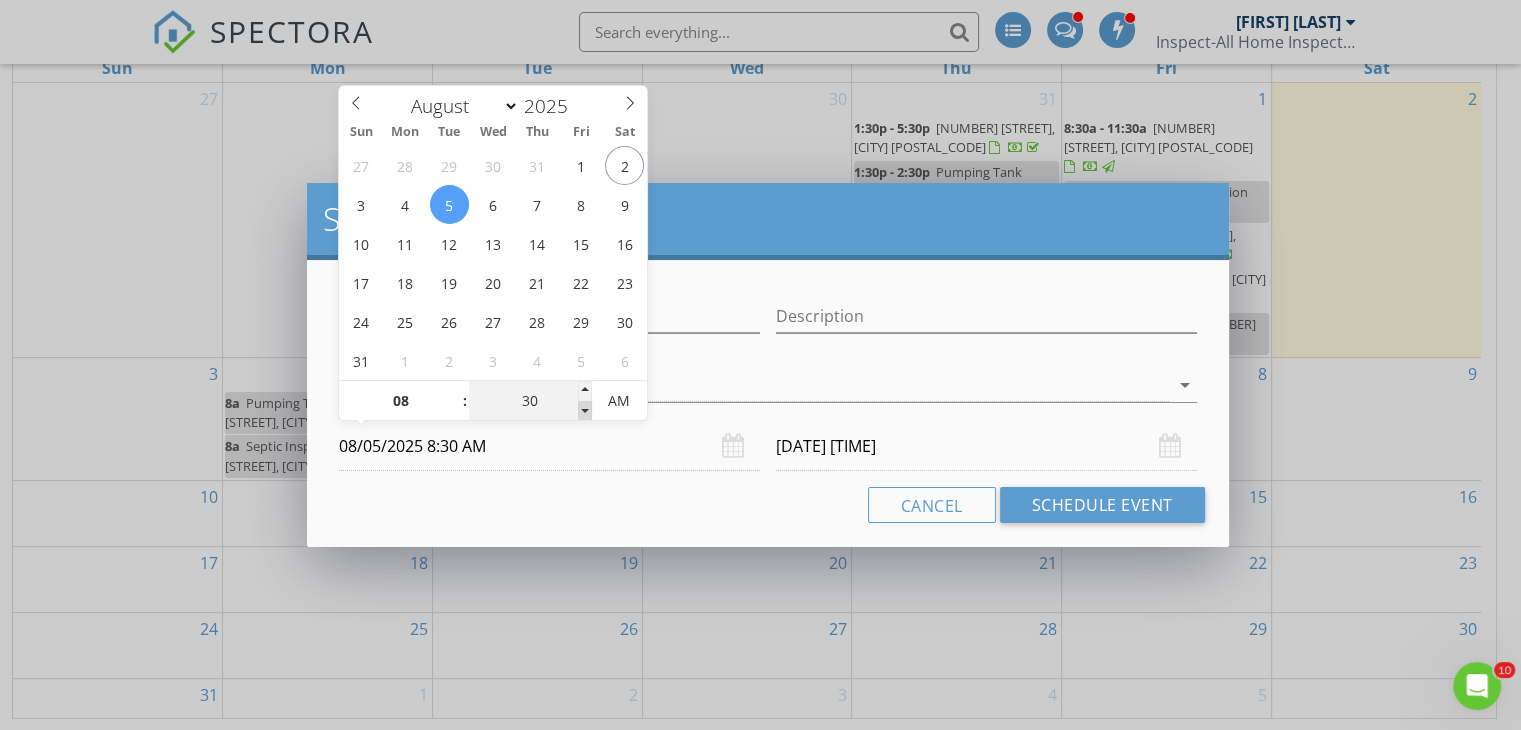 type on "30" 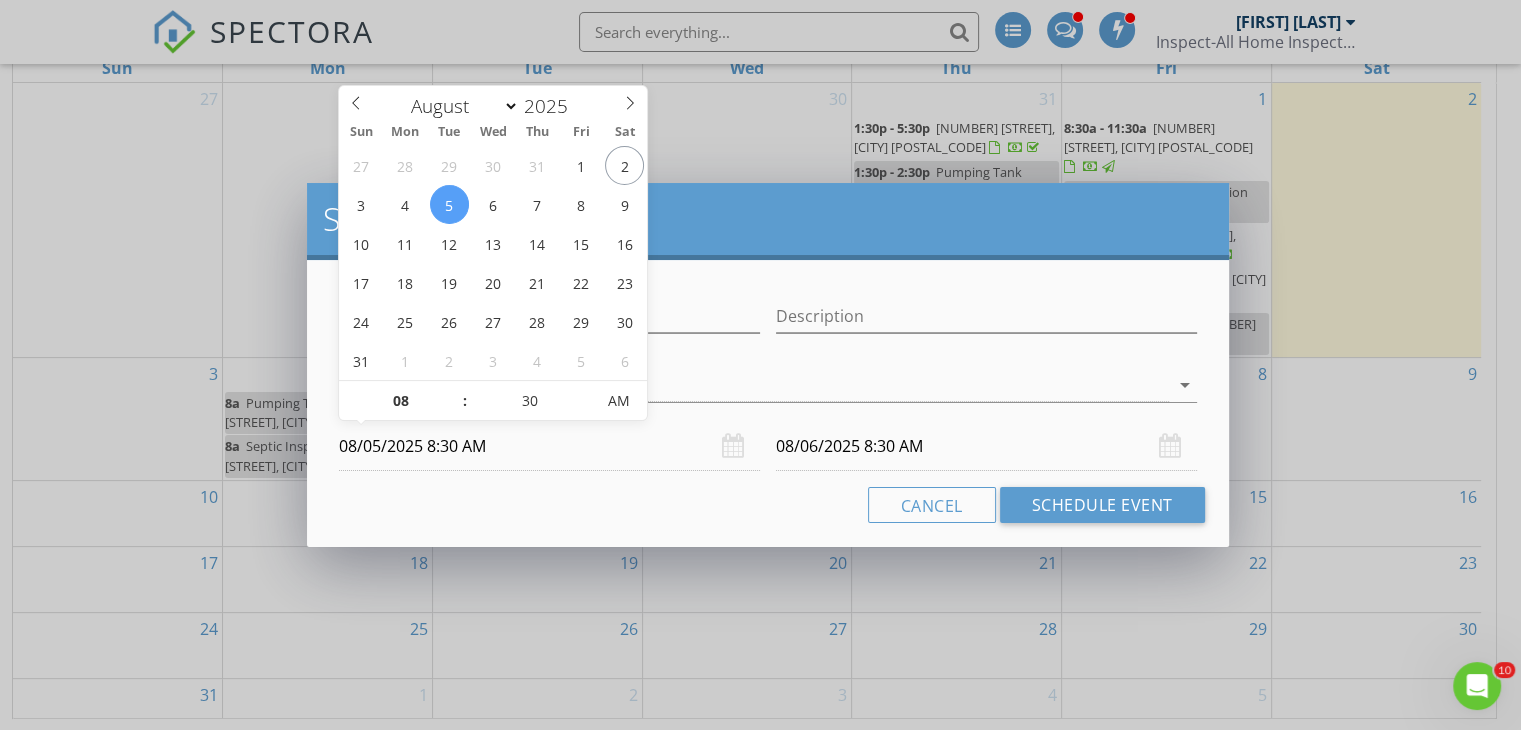 click on "08/05/2025 8:30 AM" at bounding box center [549, 446] 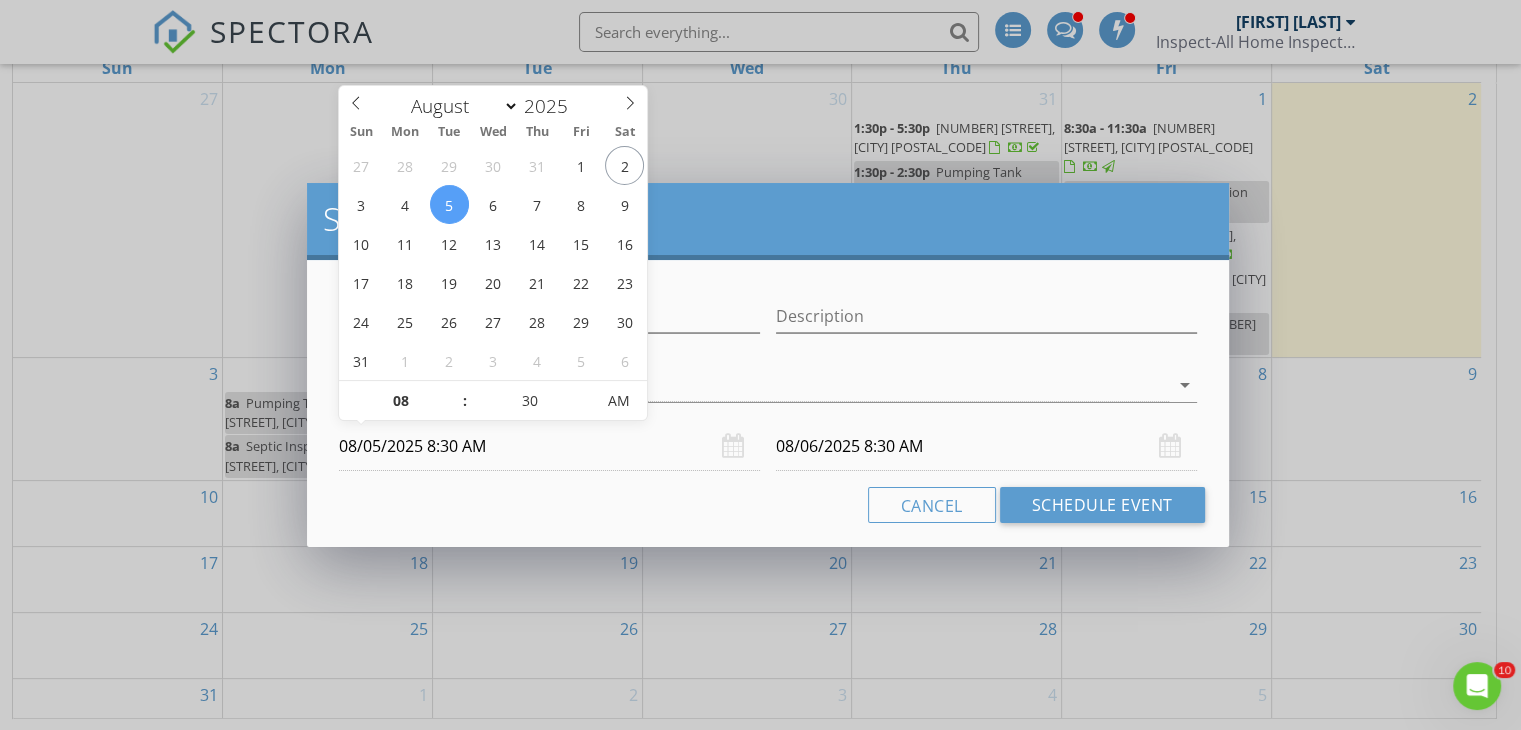 click on "Cancel   Schedule Event" at bounding box center [768, 505] 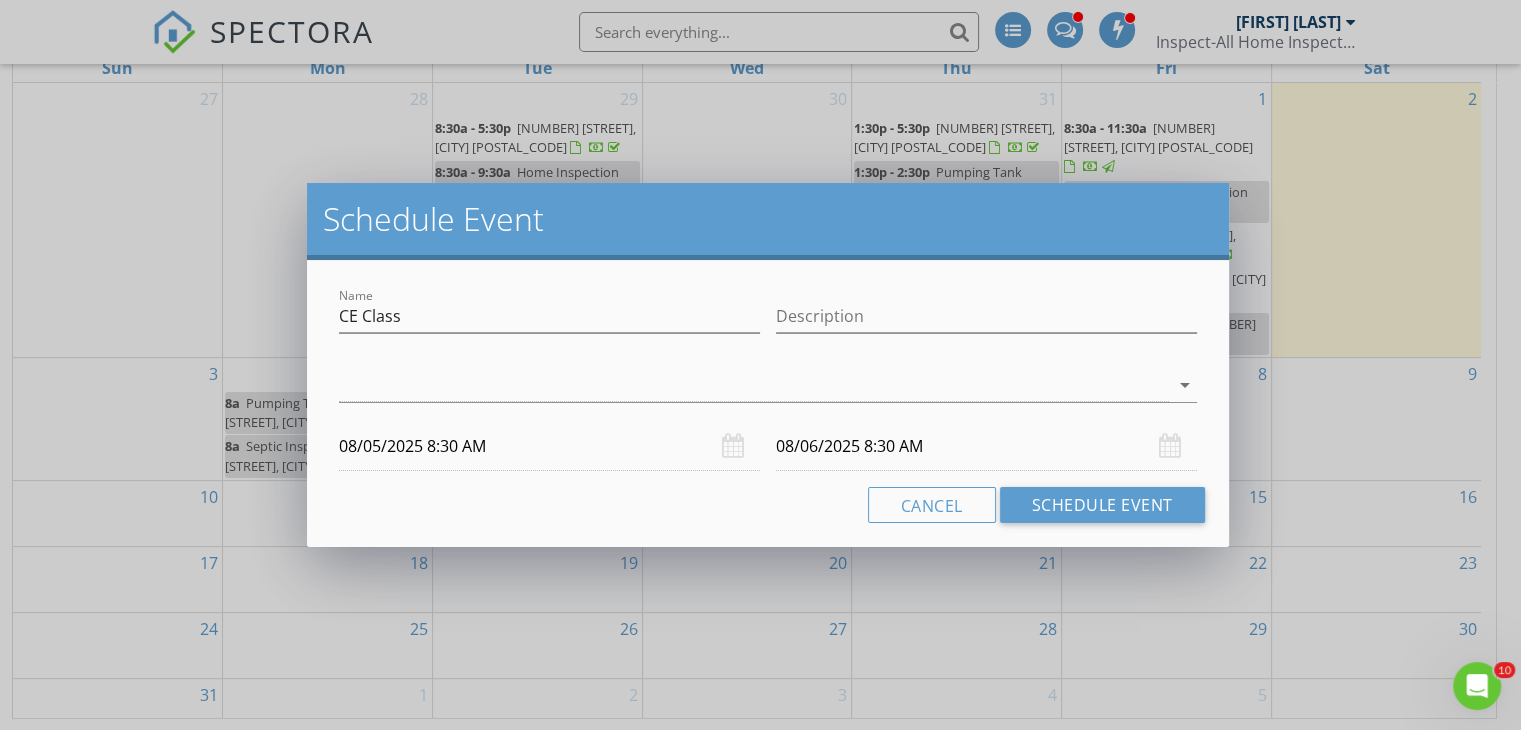 click on "08/06/2025 8:30 AM" at bounding box center (986, 446) 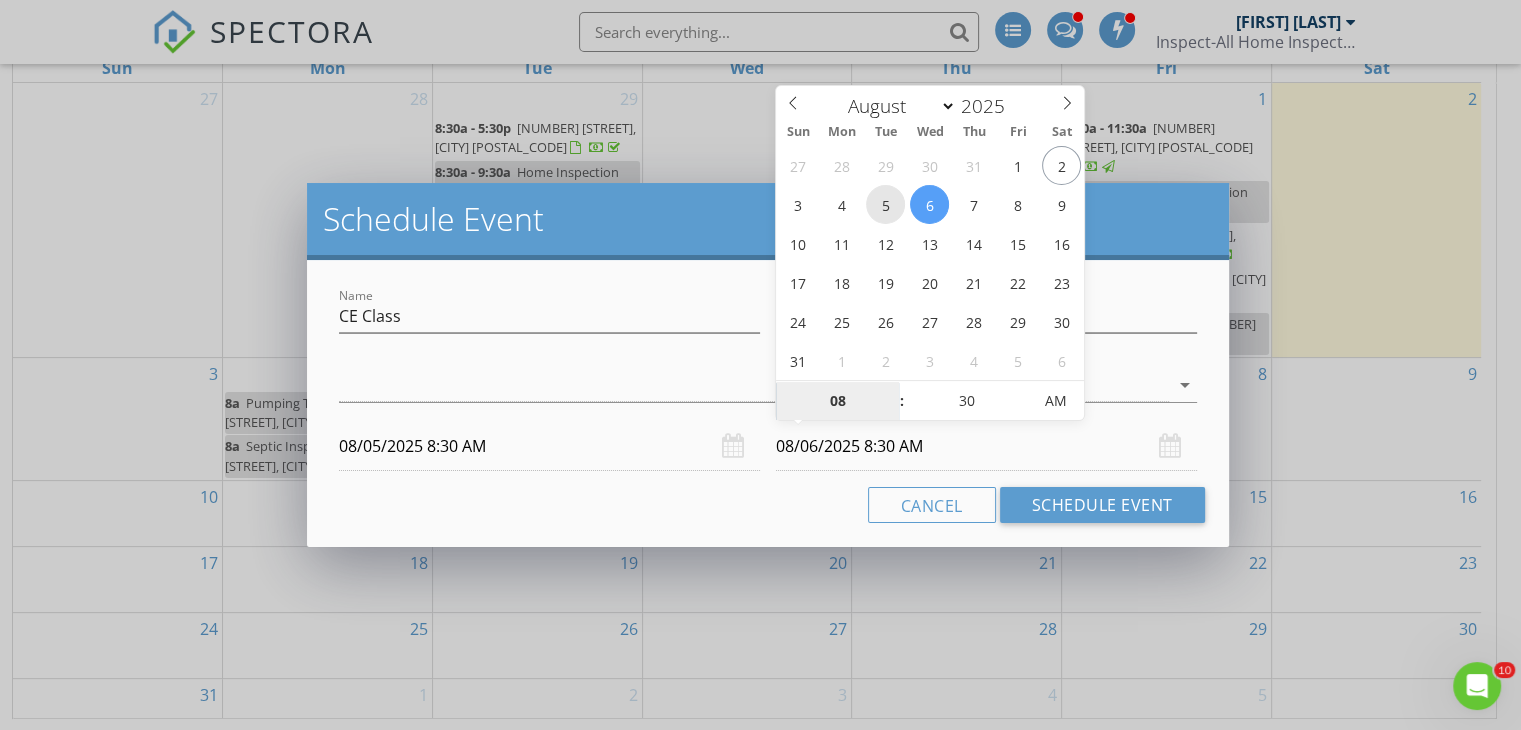 type on "08/05/2025 8:30 AM" 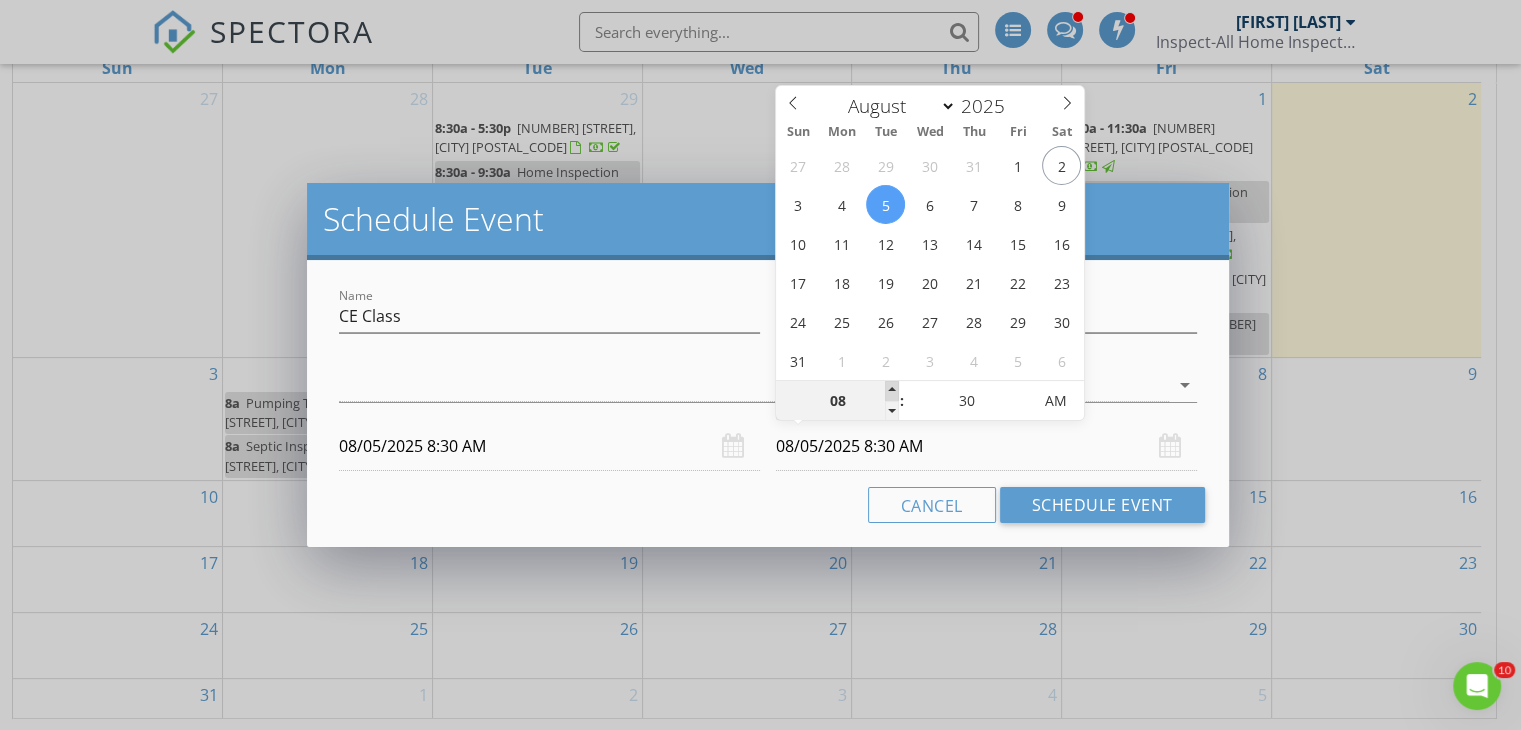 type on "09" 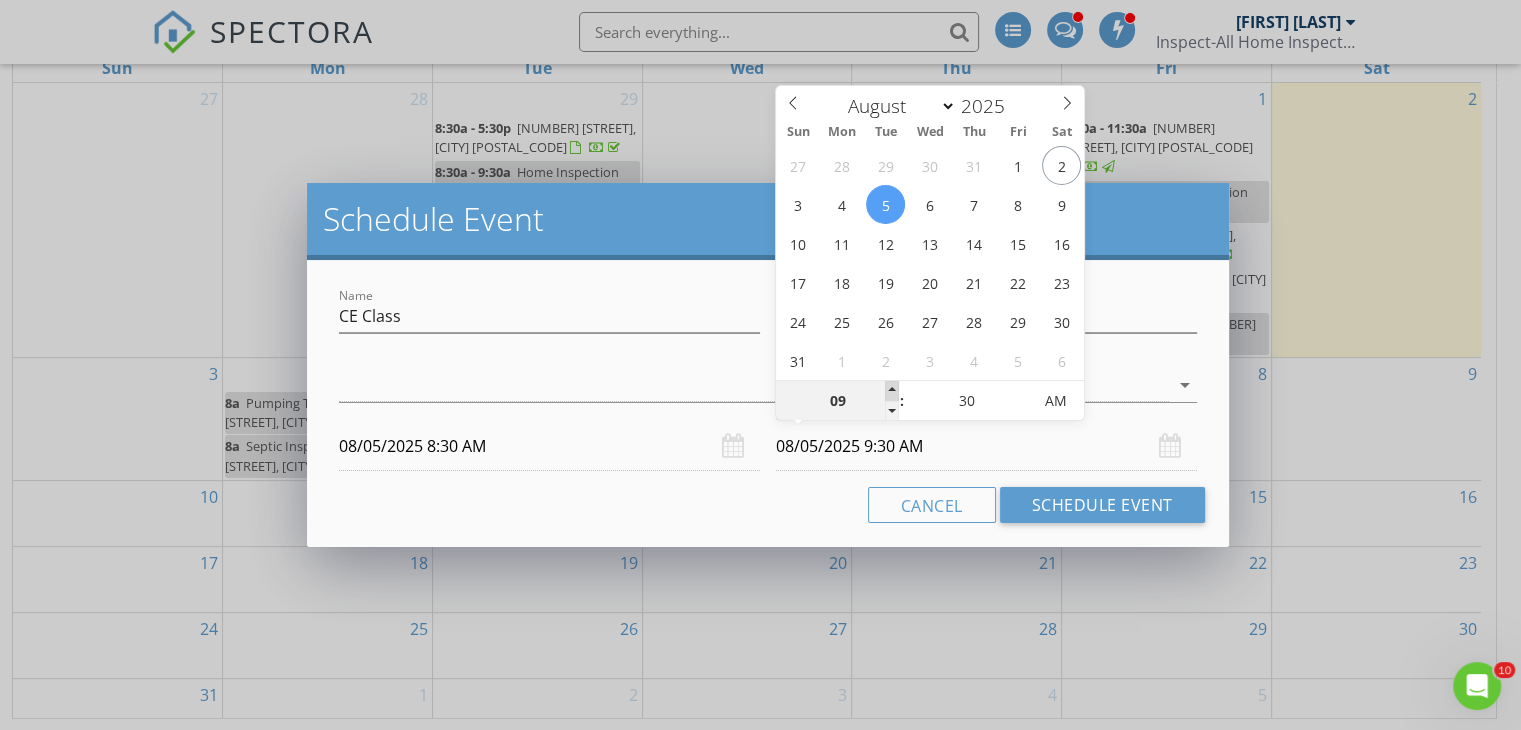 click at bounding box center (892, 391) 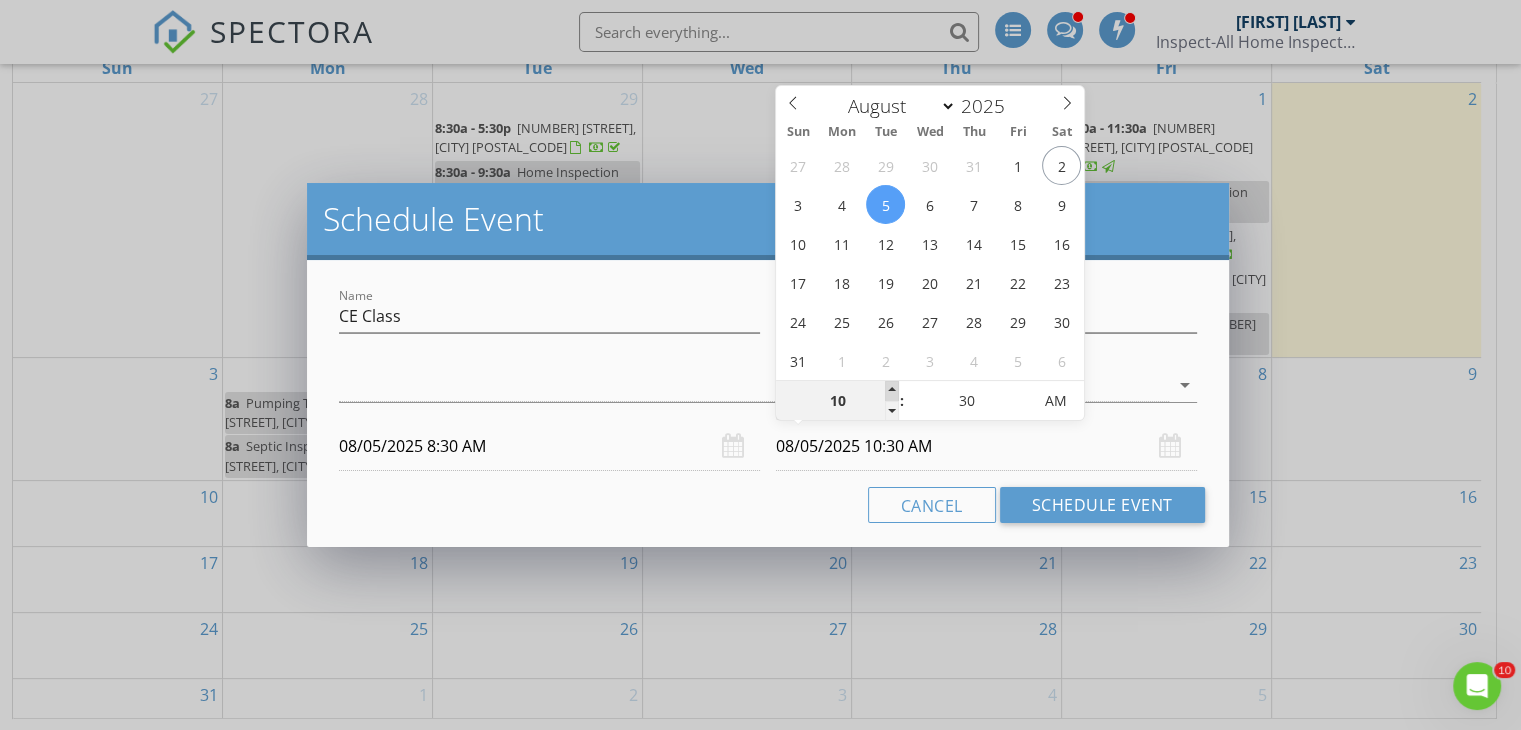 click at bounding box center [892, 391] 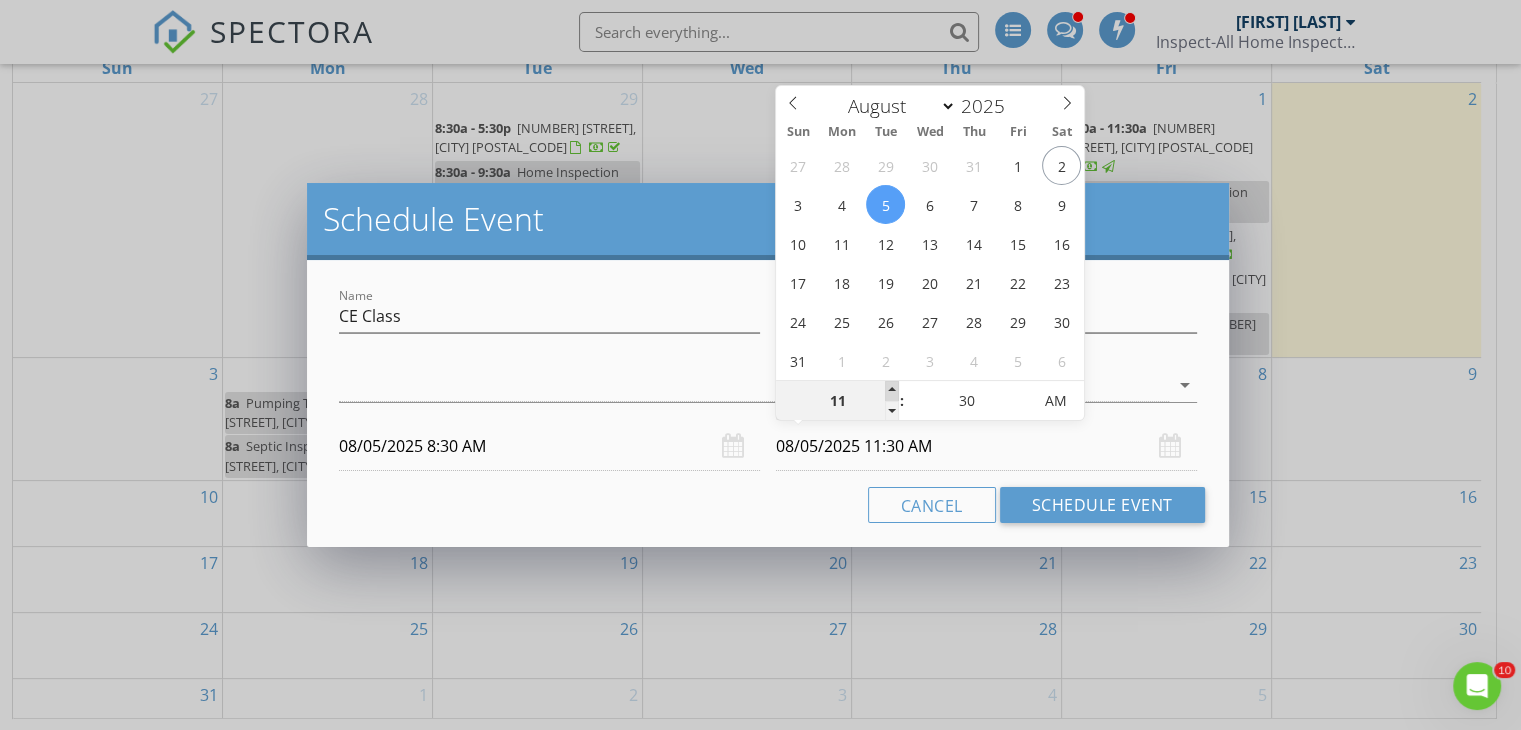 click at bounding box center (892, 391) 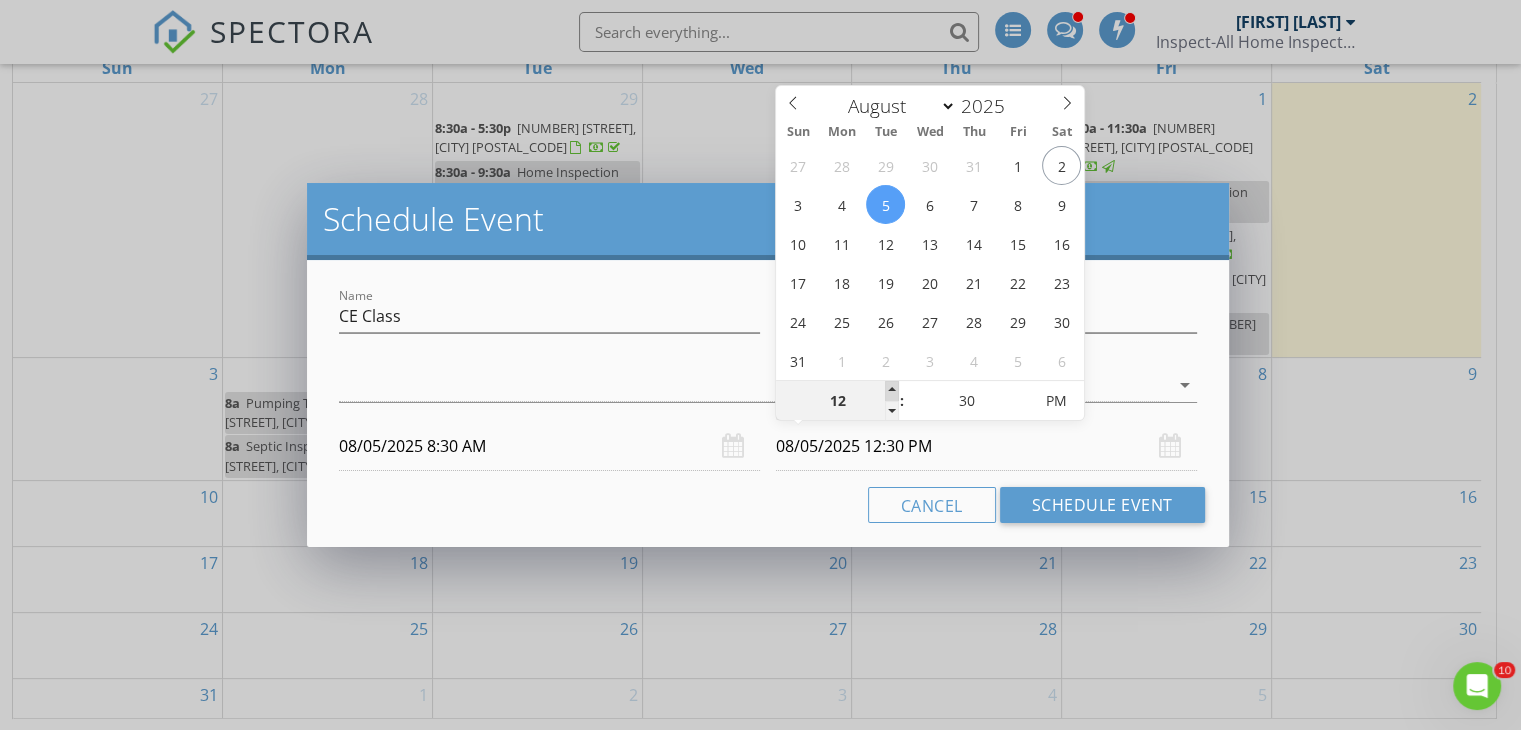 click at bounding box center [892, 391] 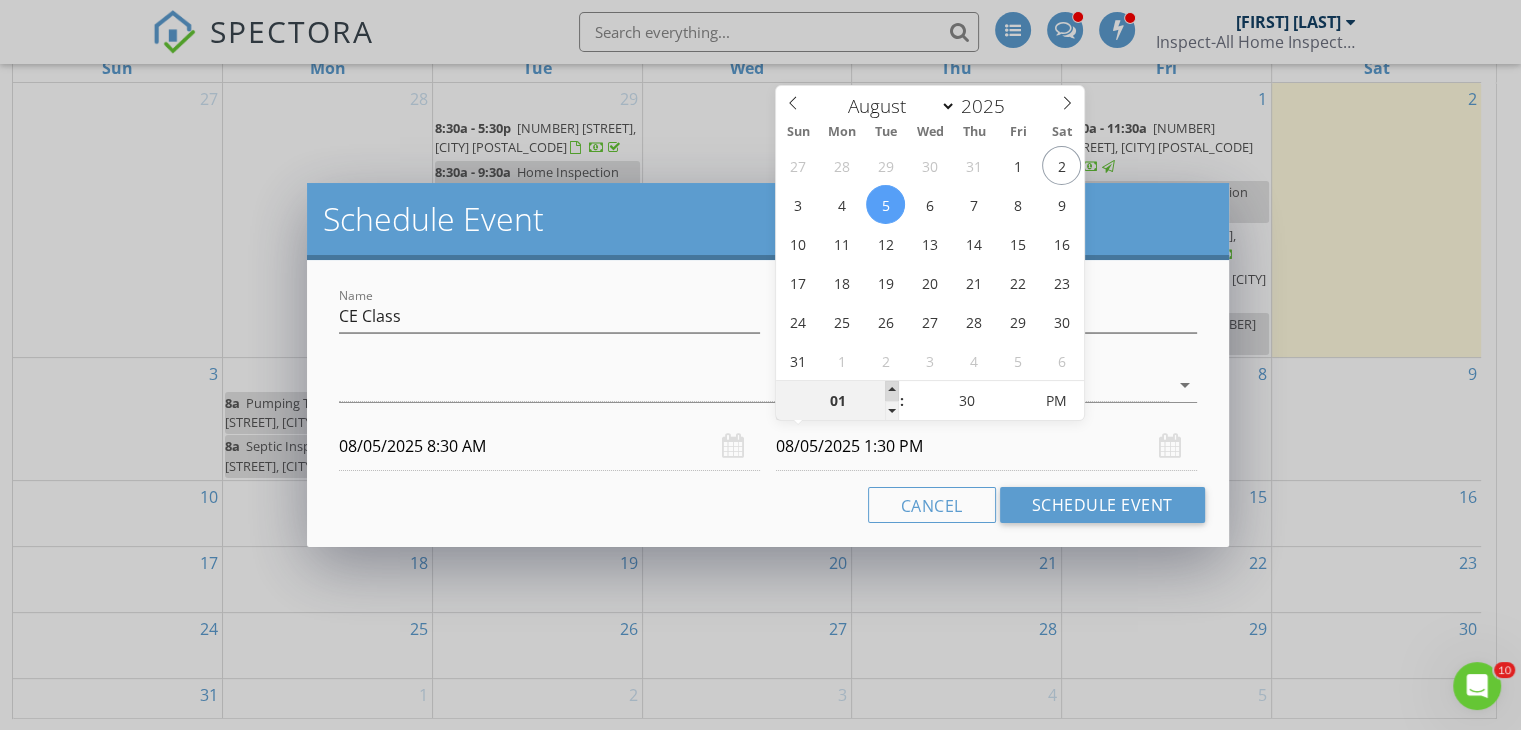 click at bounding box center [892, 391] 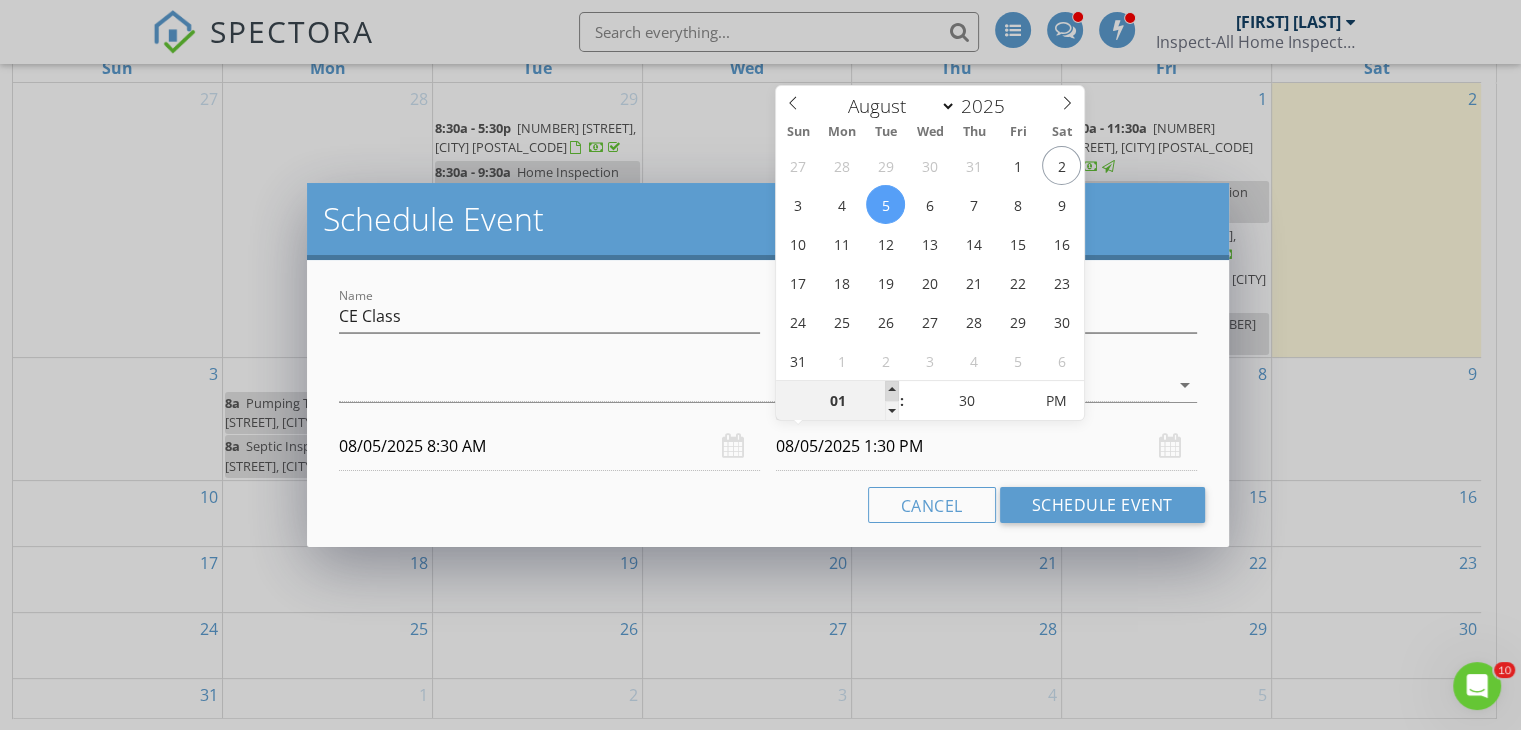 type on "02" 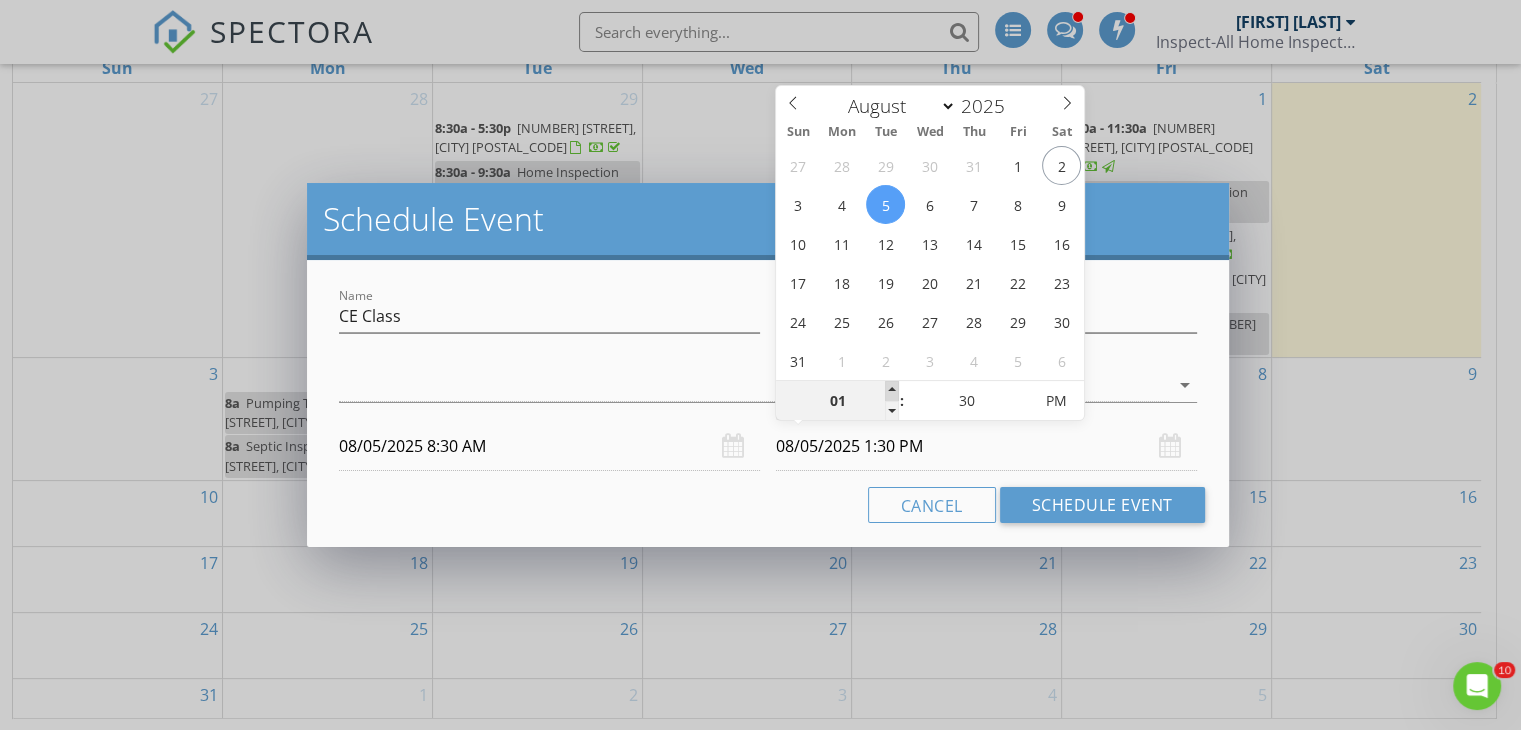 type on "08/05/2025 2:30 PM" 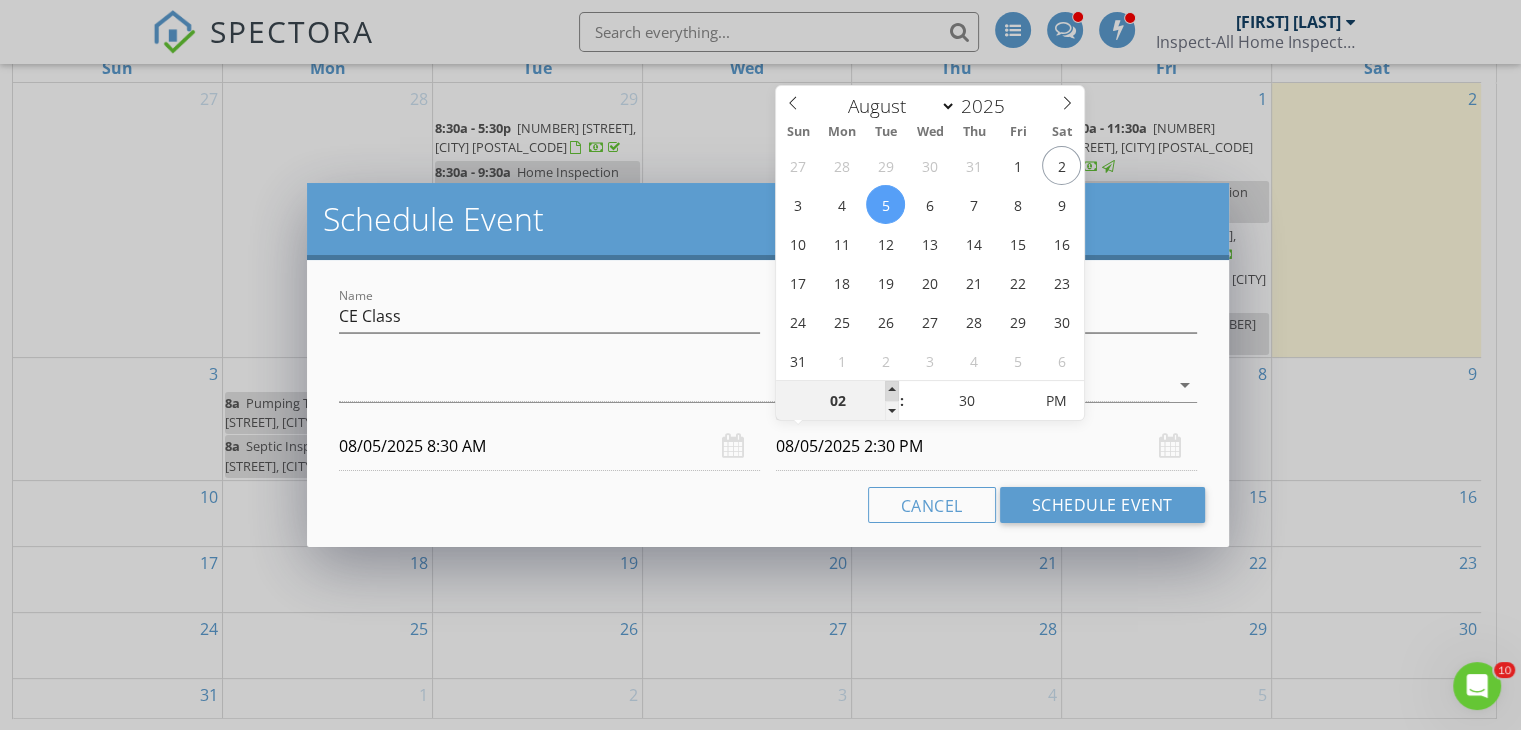 click at bounding box center [892, 391] 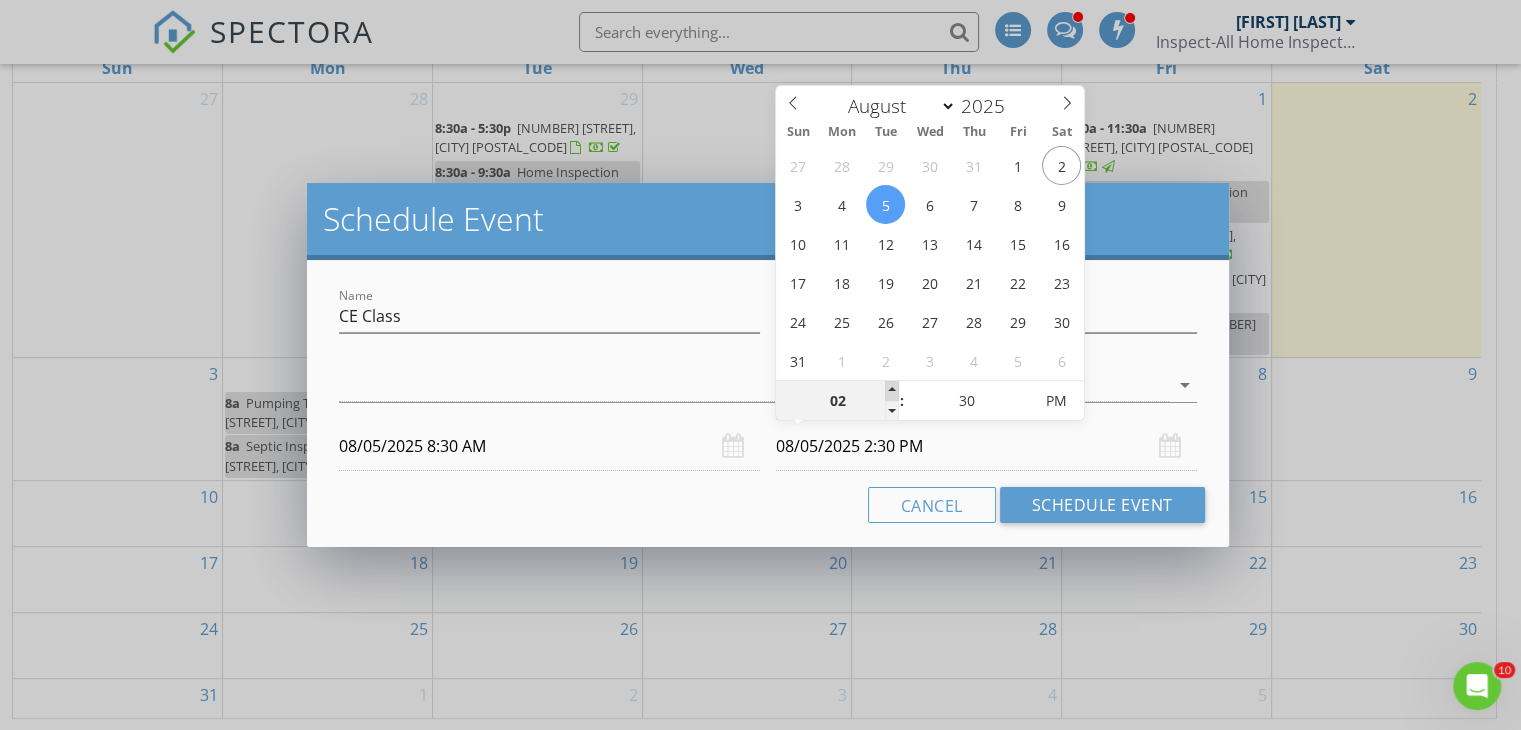 type on "03" 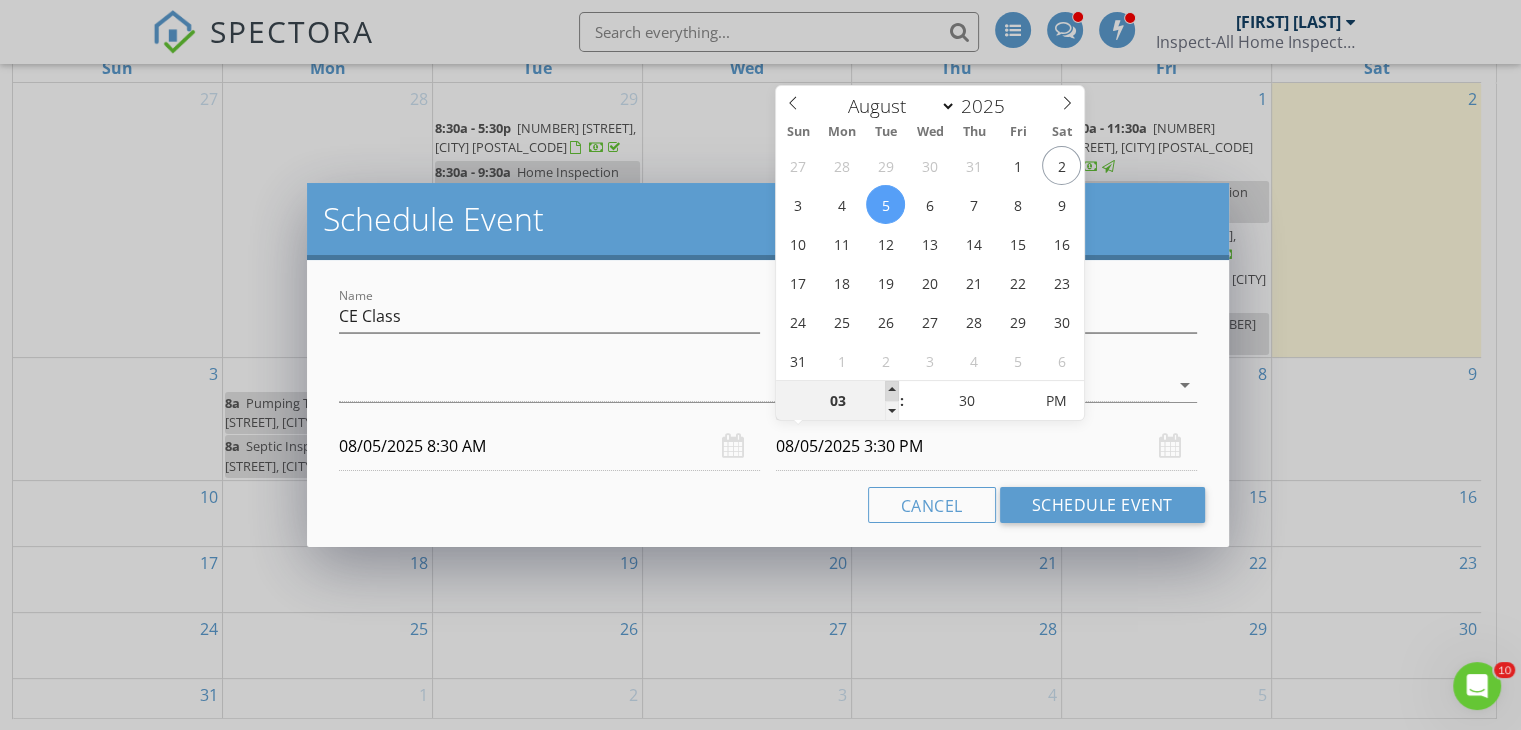 click at bounding box center (892, 391) 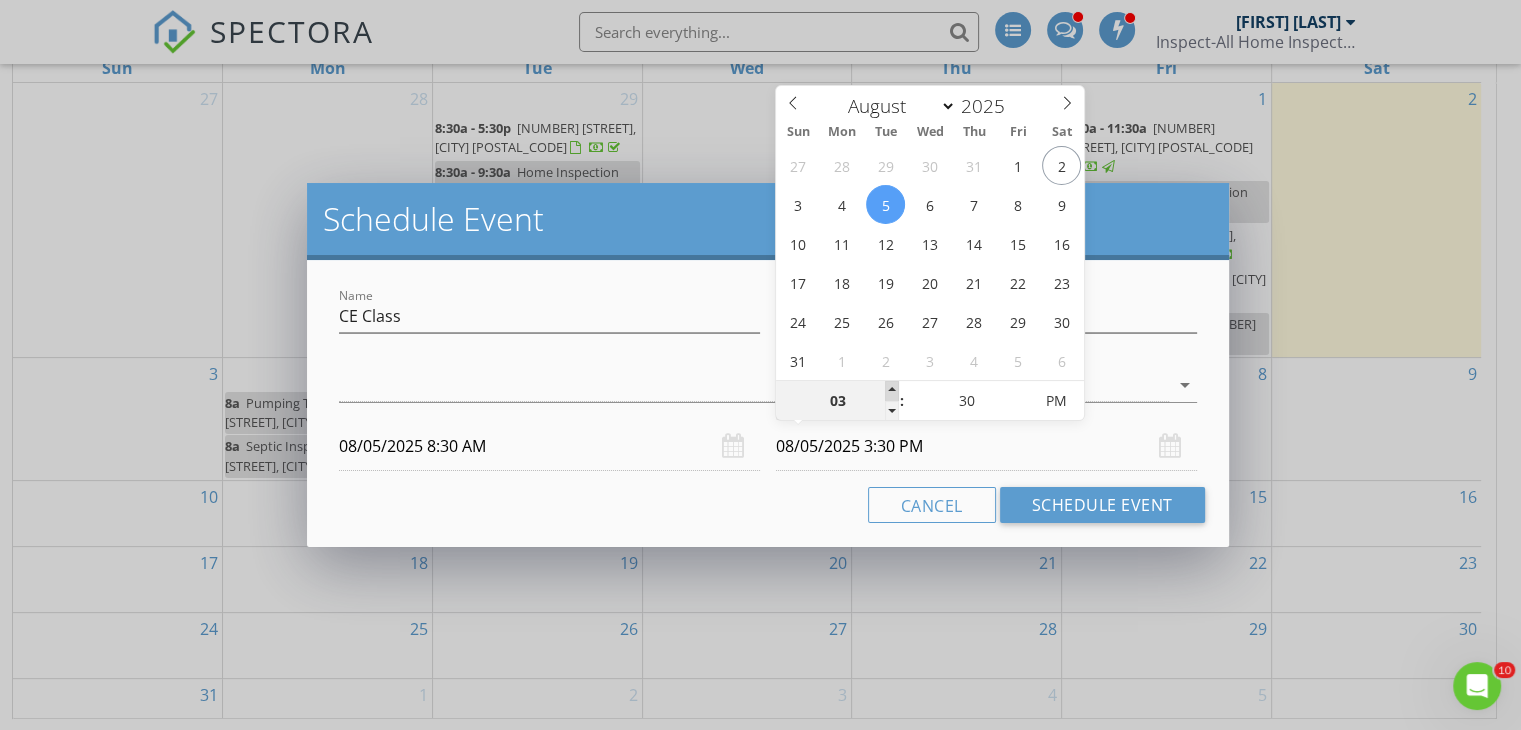type on "04" 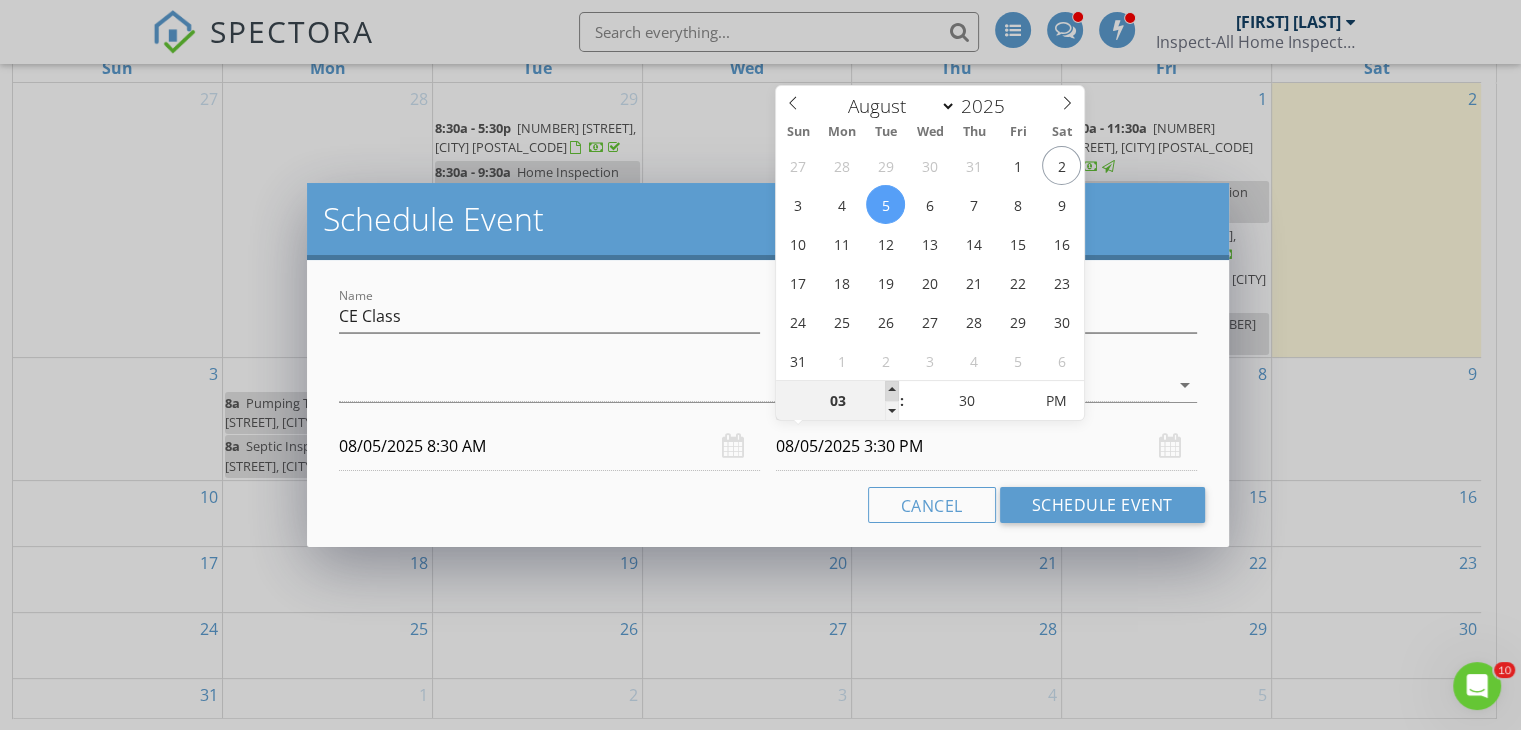 type on "08/05/2025 4:30 PM" 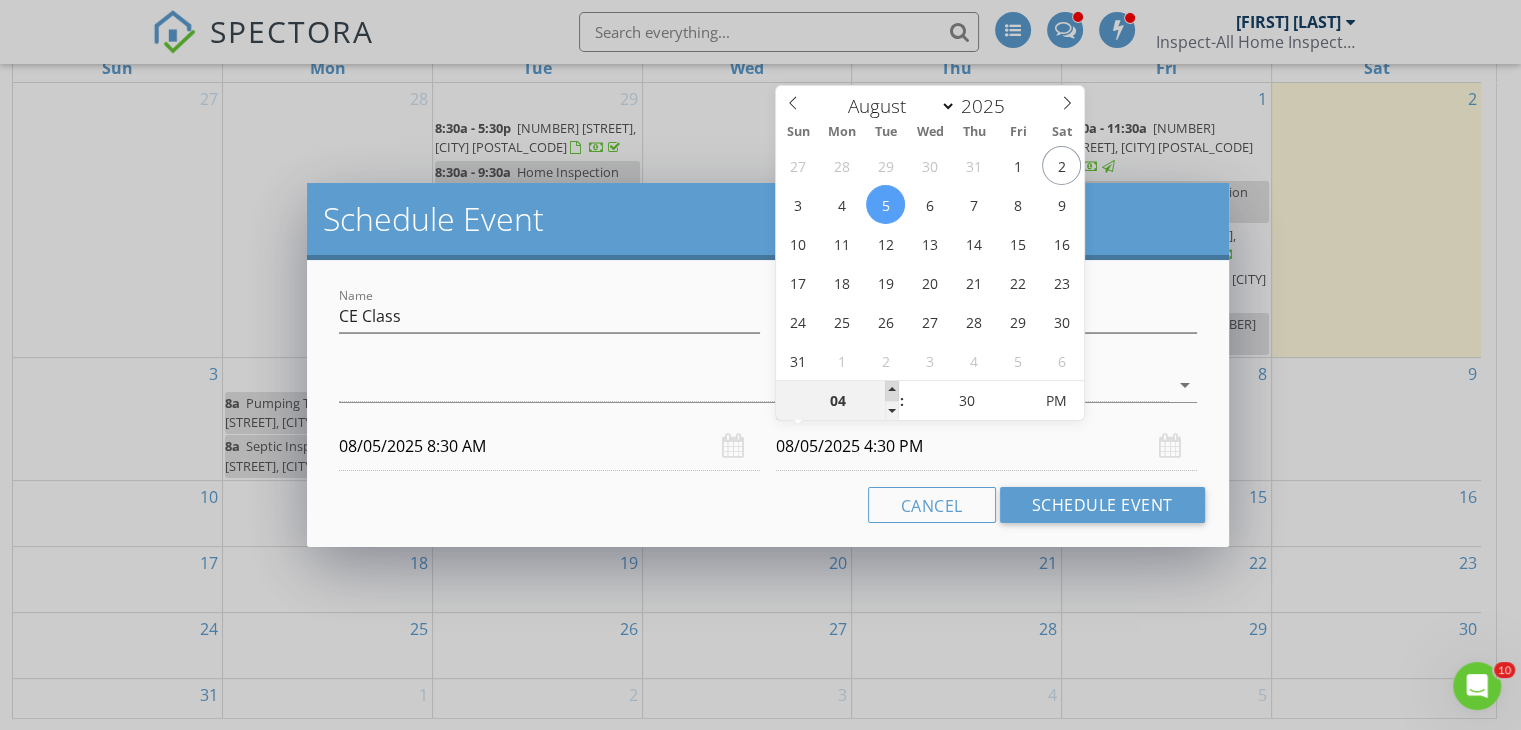 click at bounding box center (892, 391) 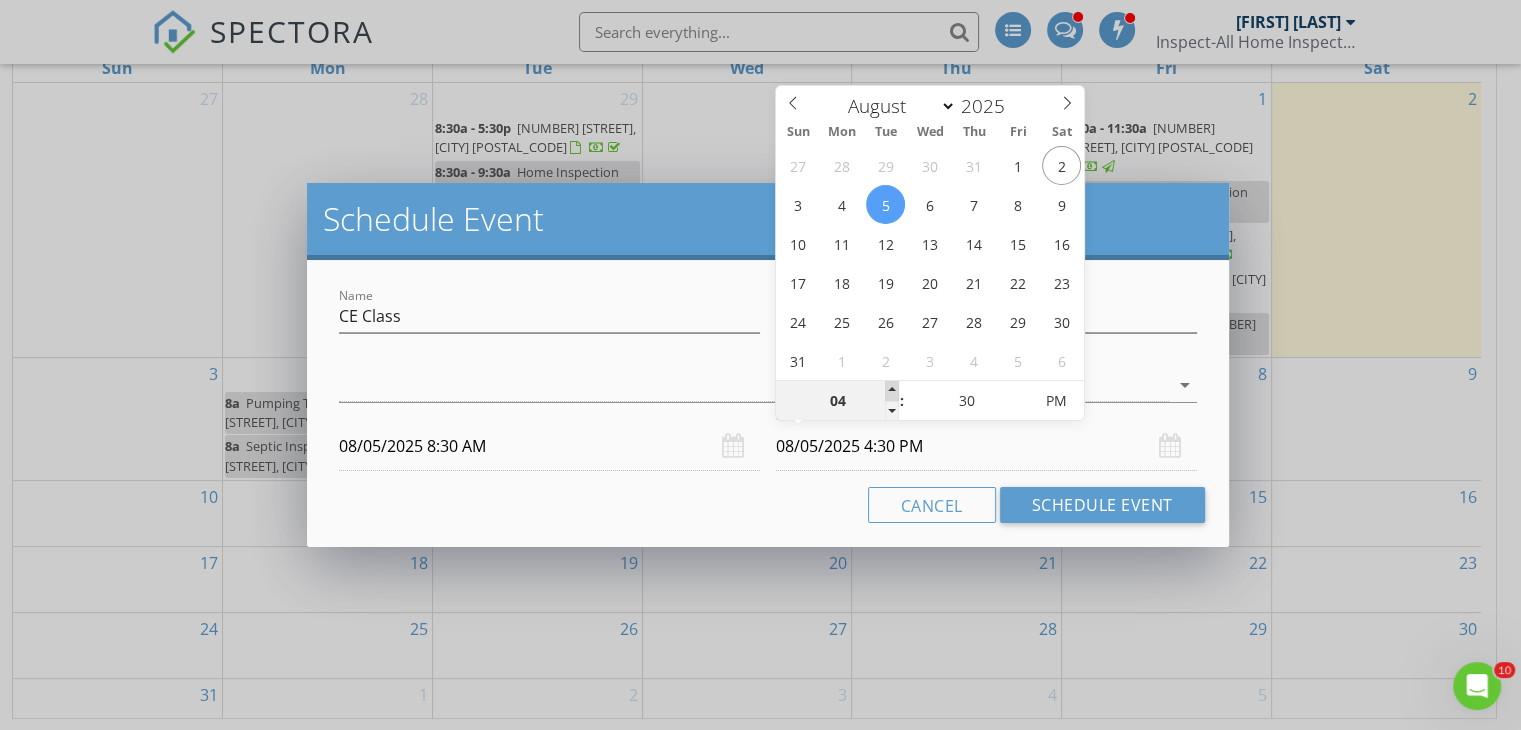 type on "05" 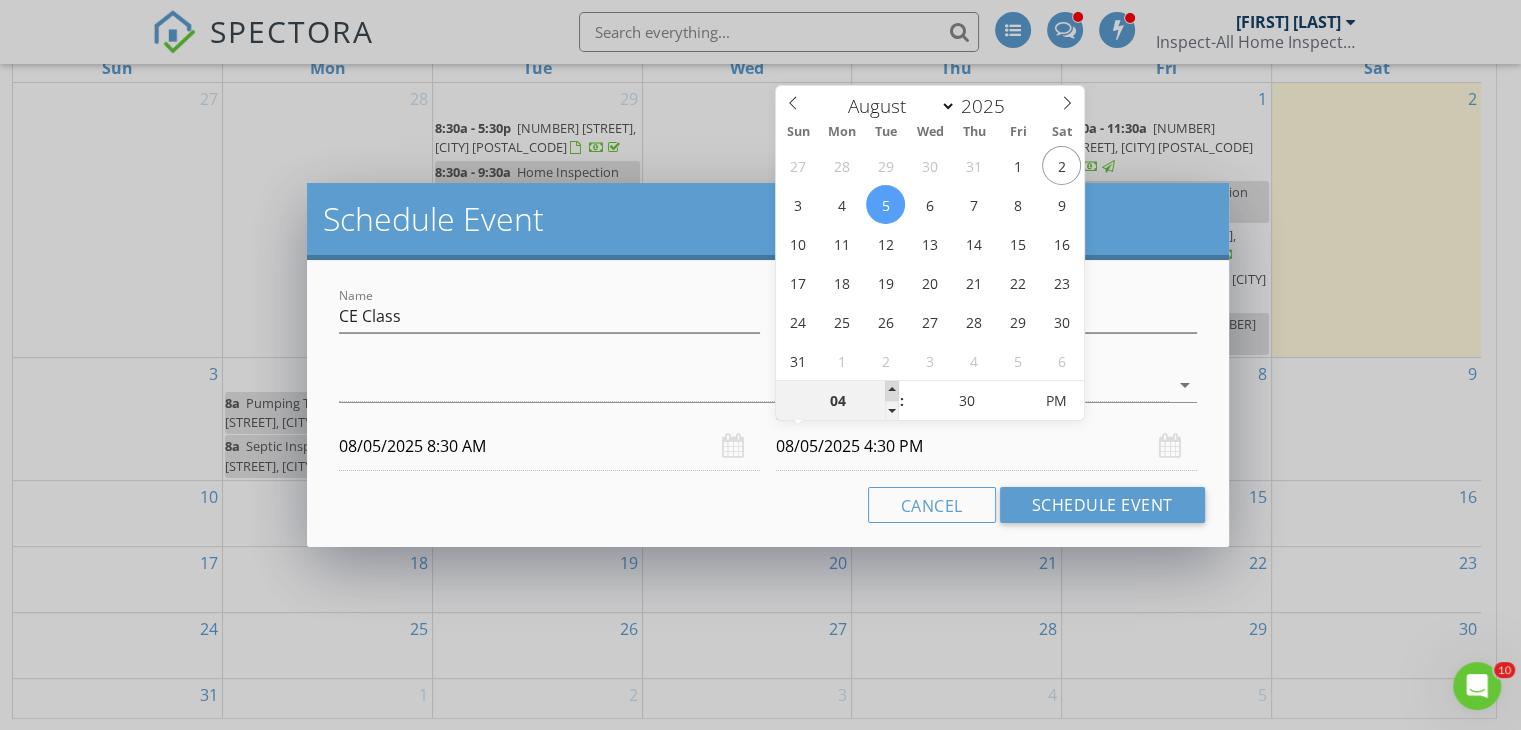 type on "08/05/2025 5:30 PM" 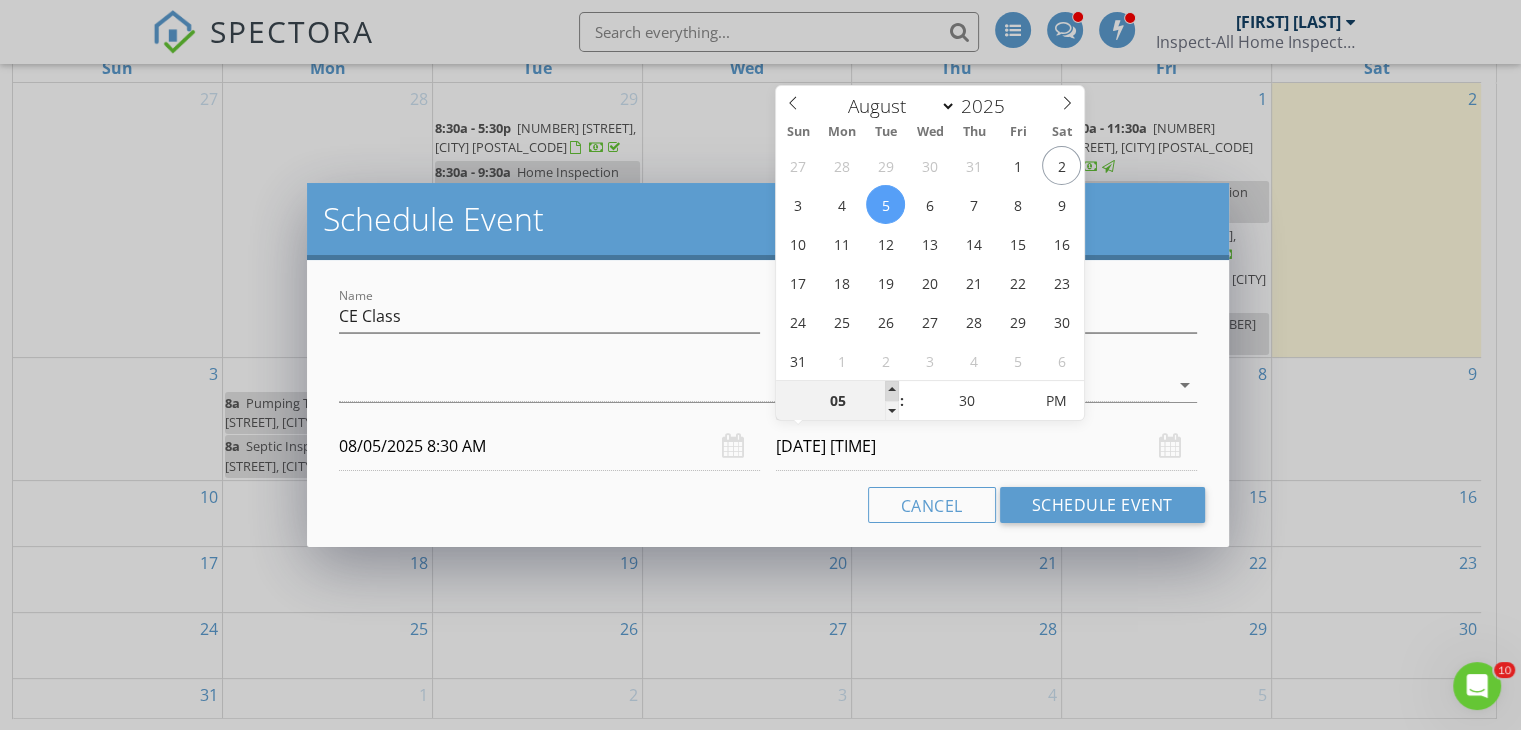 click at bounding box center [892, 391] 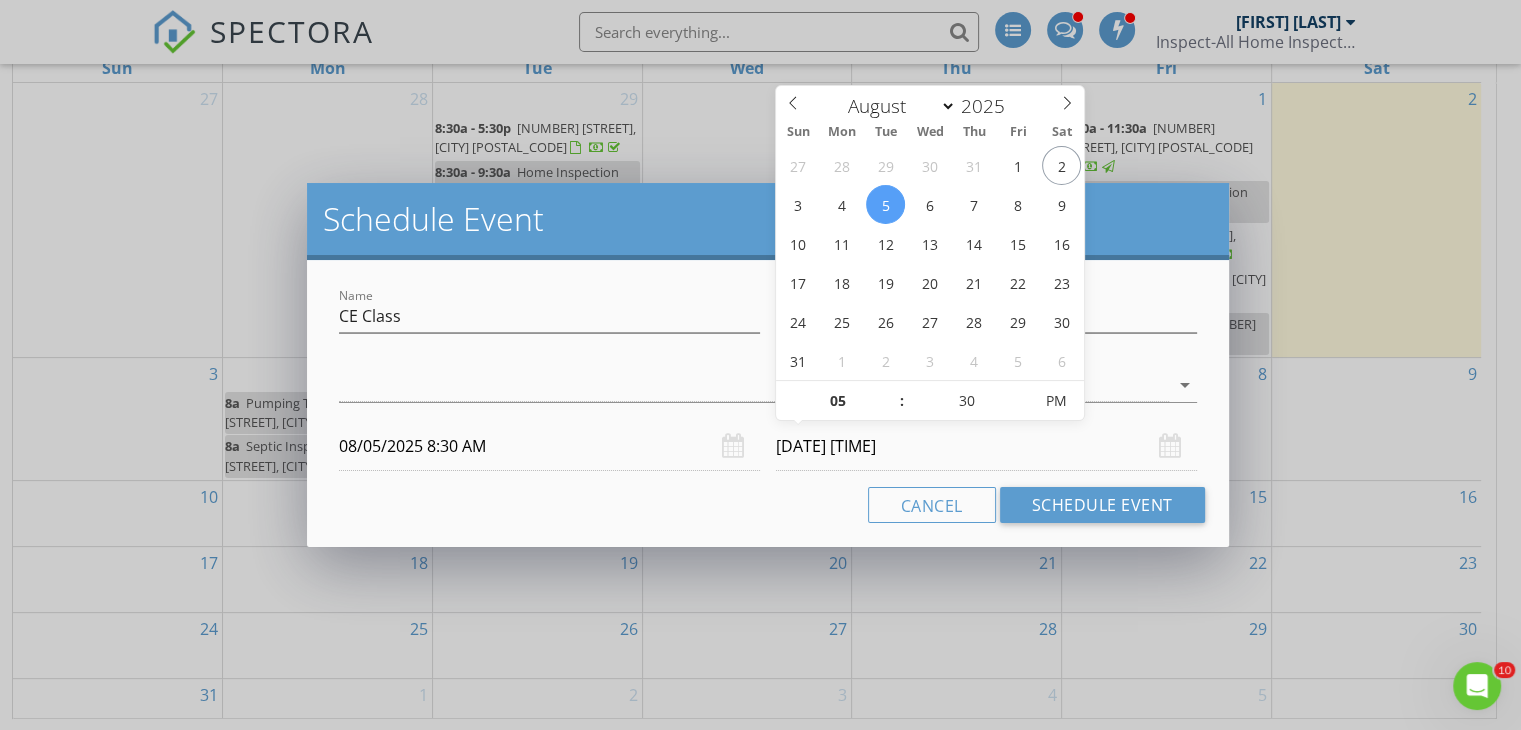 click on "Name CE Class   Description     check_box_outline_blank   Shannan Hurt   arrow_drop_down   08/05/2025 8:30 AM   08/05/2025 5:30 PM         Cancel   Schedule Event" at bounding box center (768, 403) 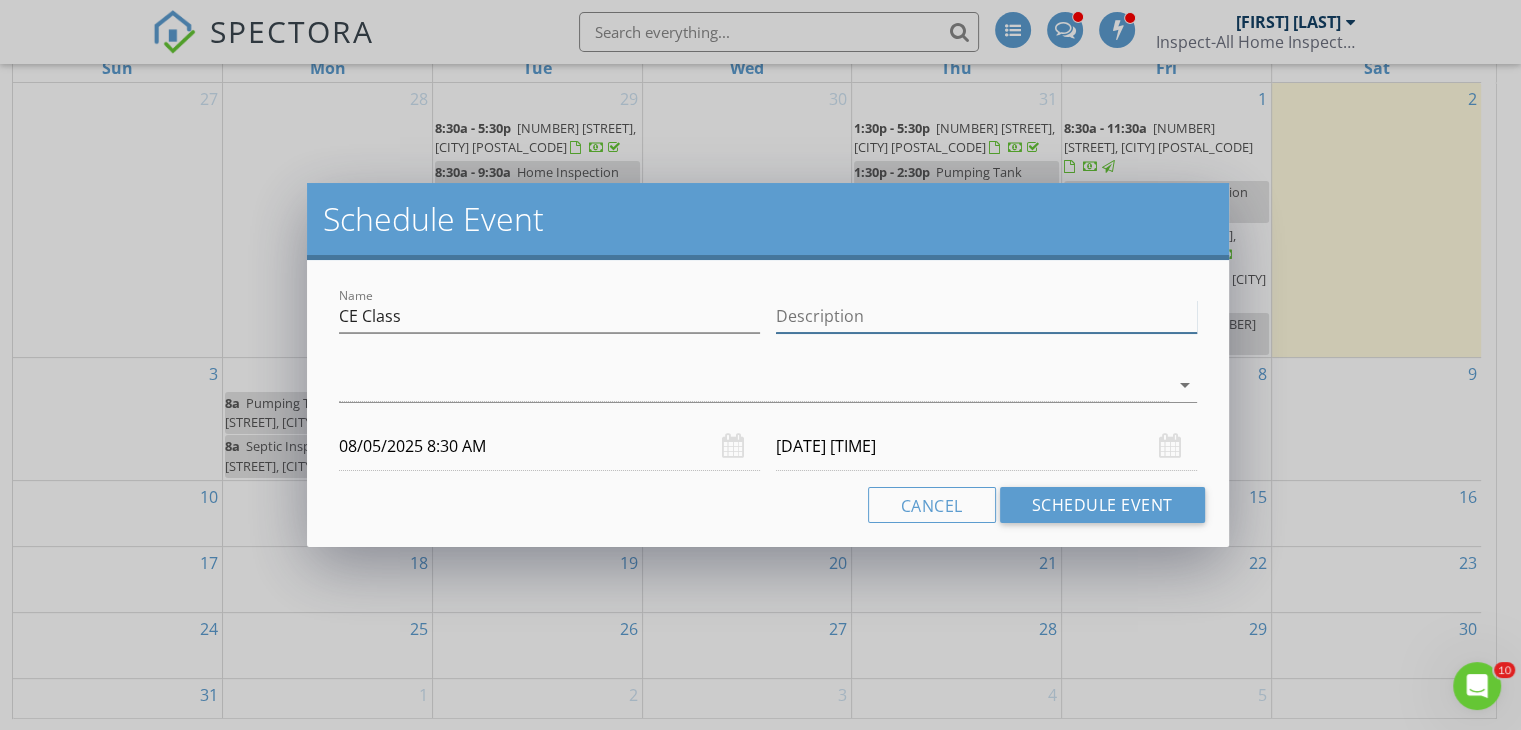 click on "Description" at bounding box center (986, 316) 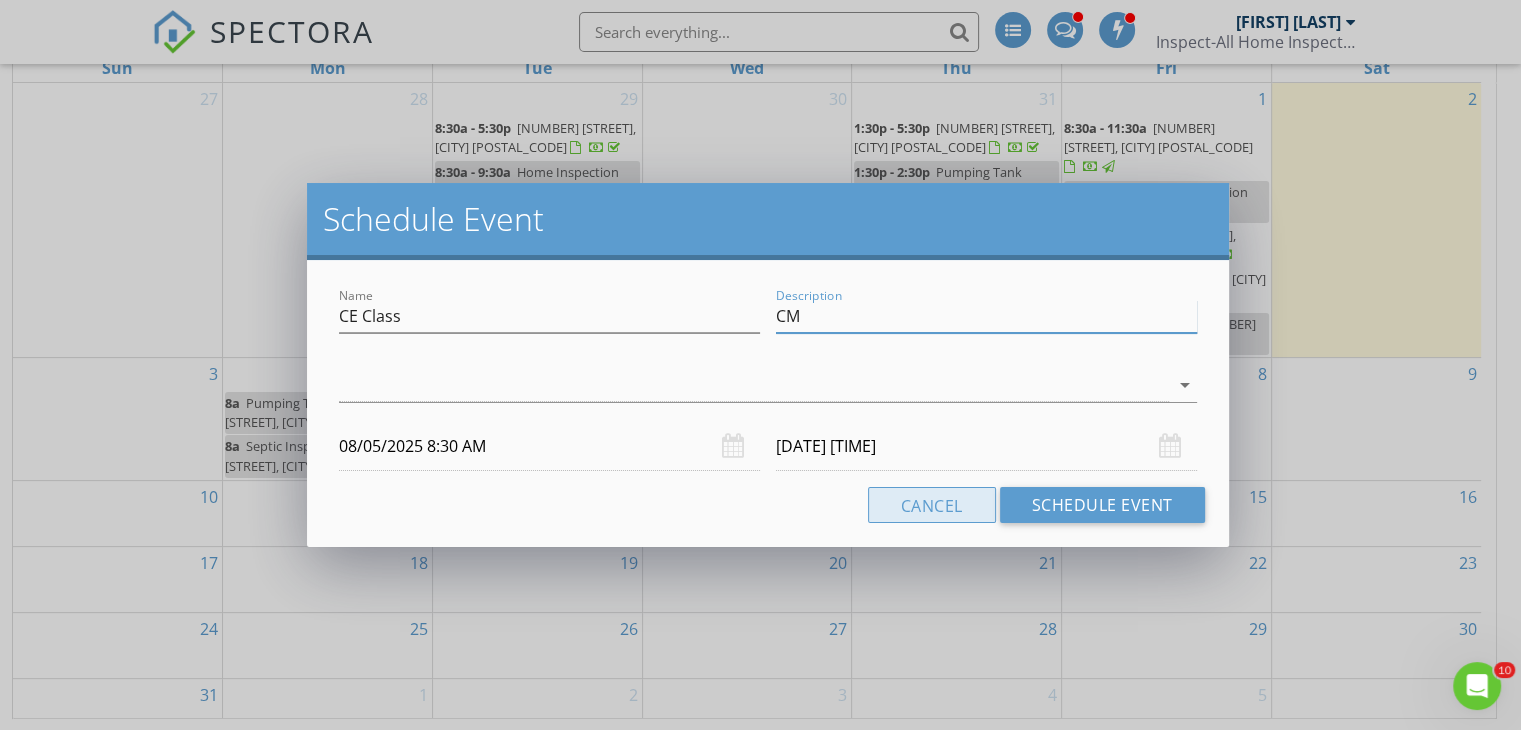 type on "C" 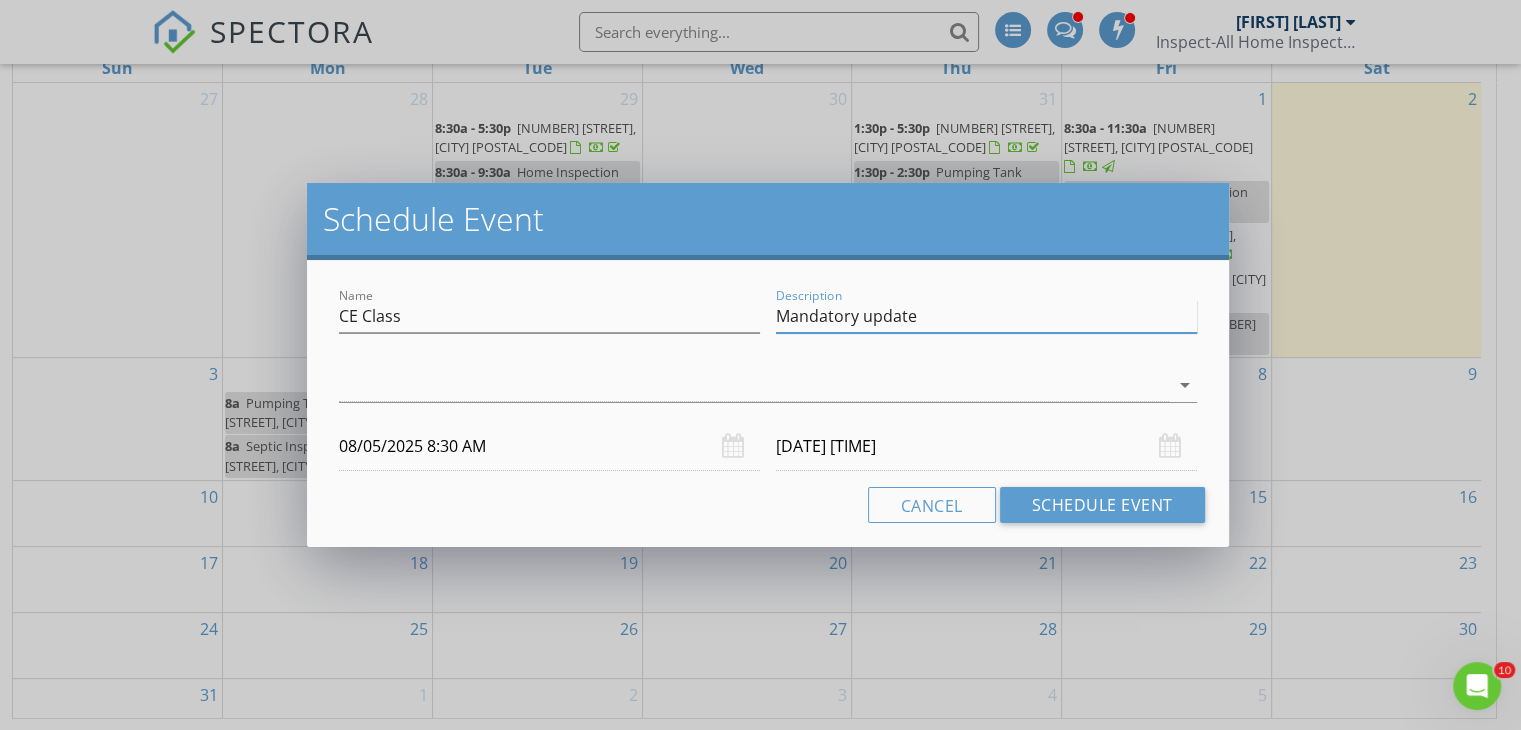type on "Mandatory update" 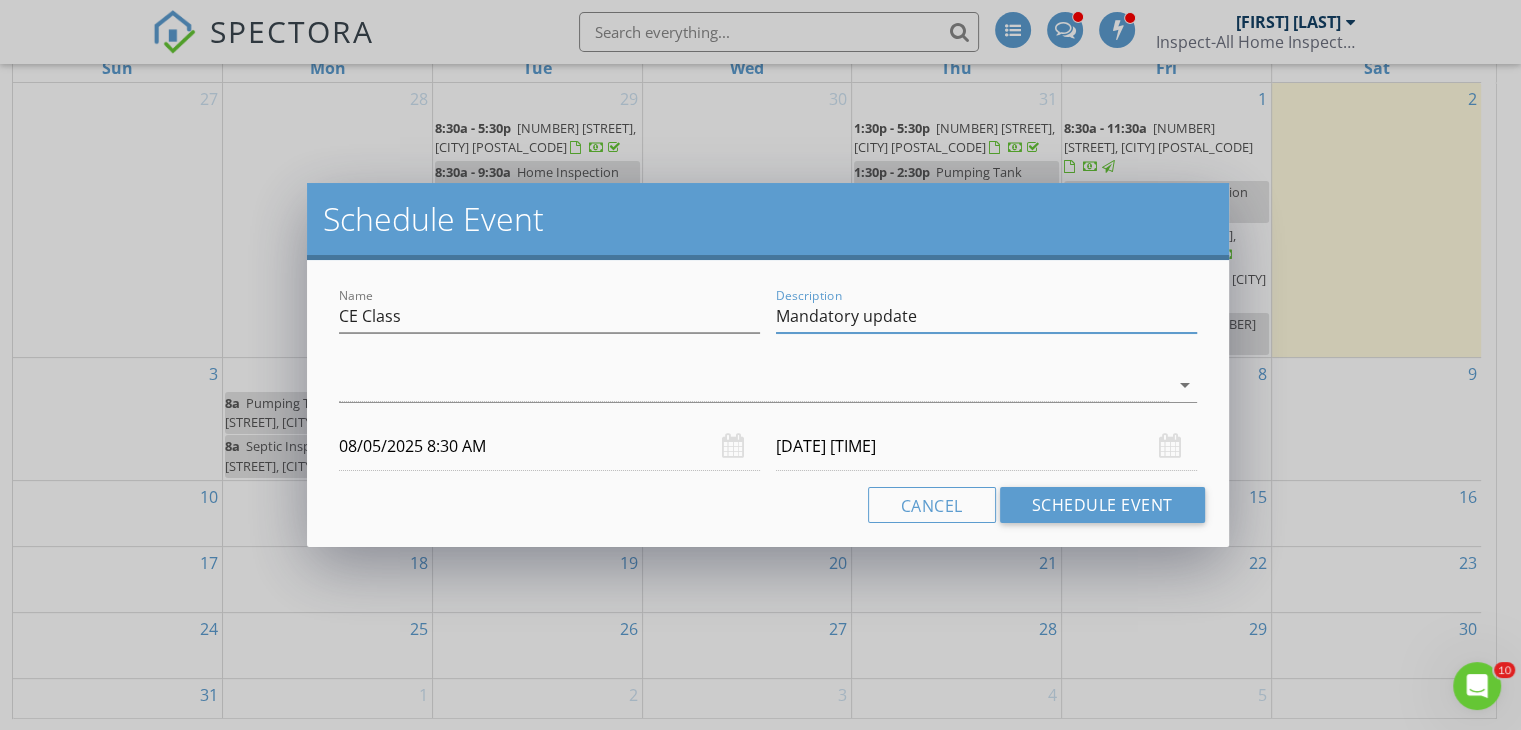 drag, startPoint x: 719, startPoint y: 429, endPoint x: 721, endPoint y: 415, distance: 14.142136 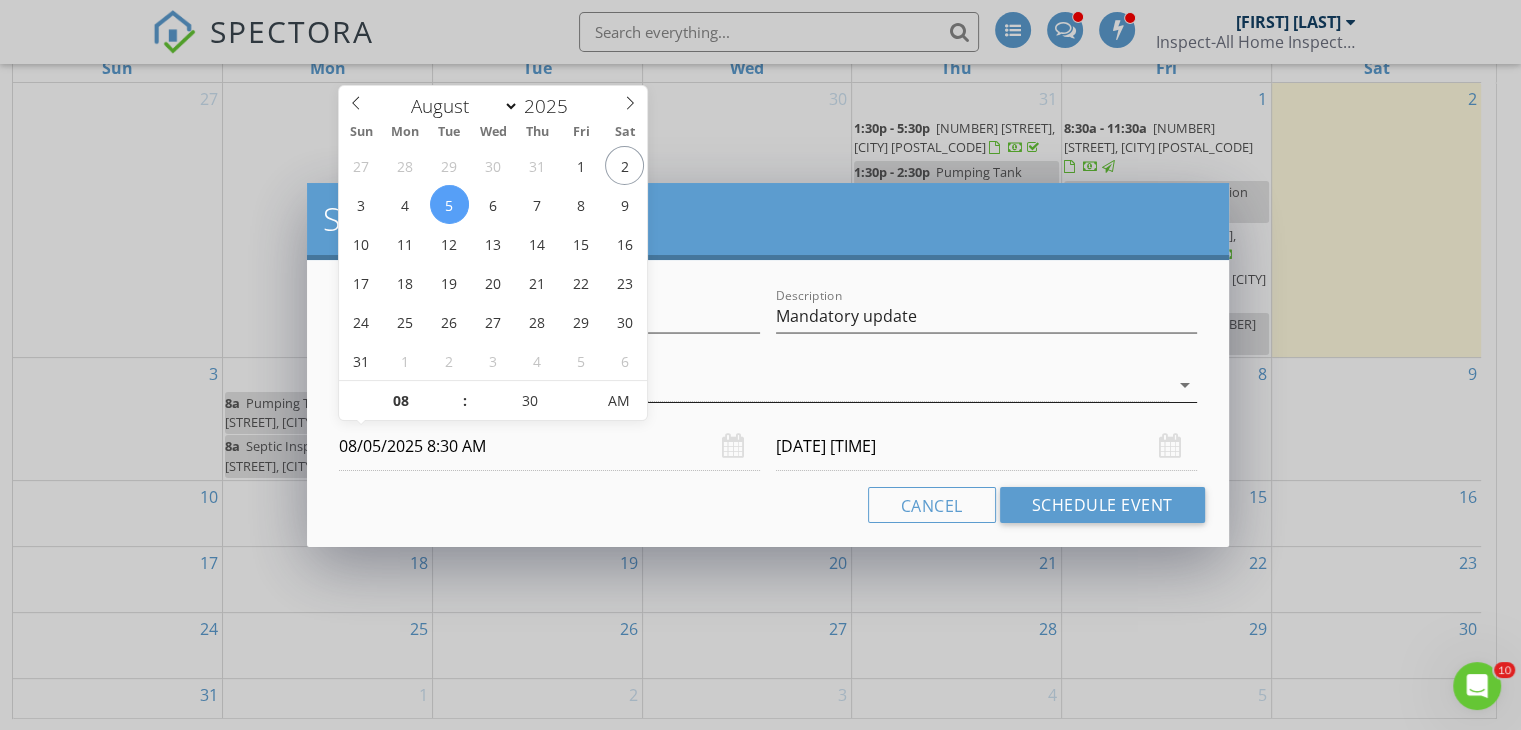 click at bounding box center [754, 385] 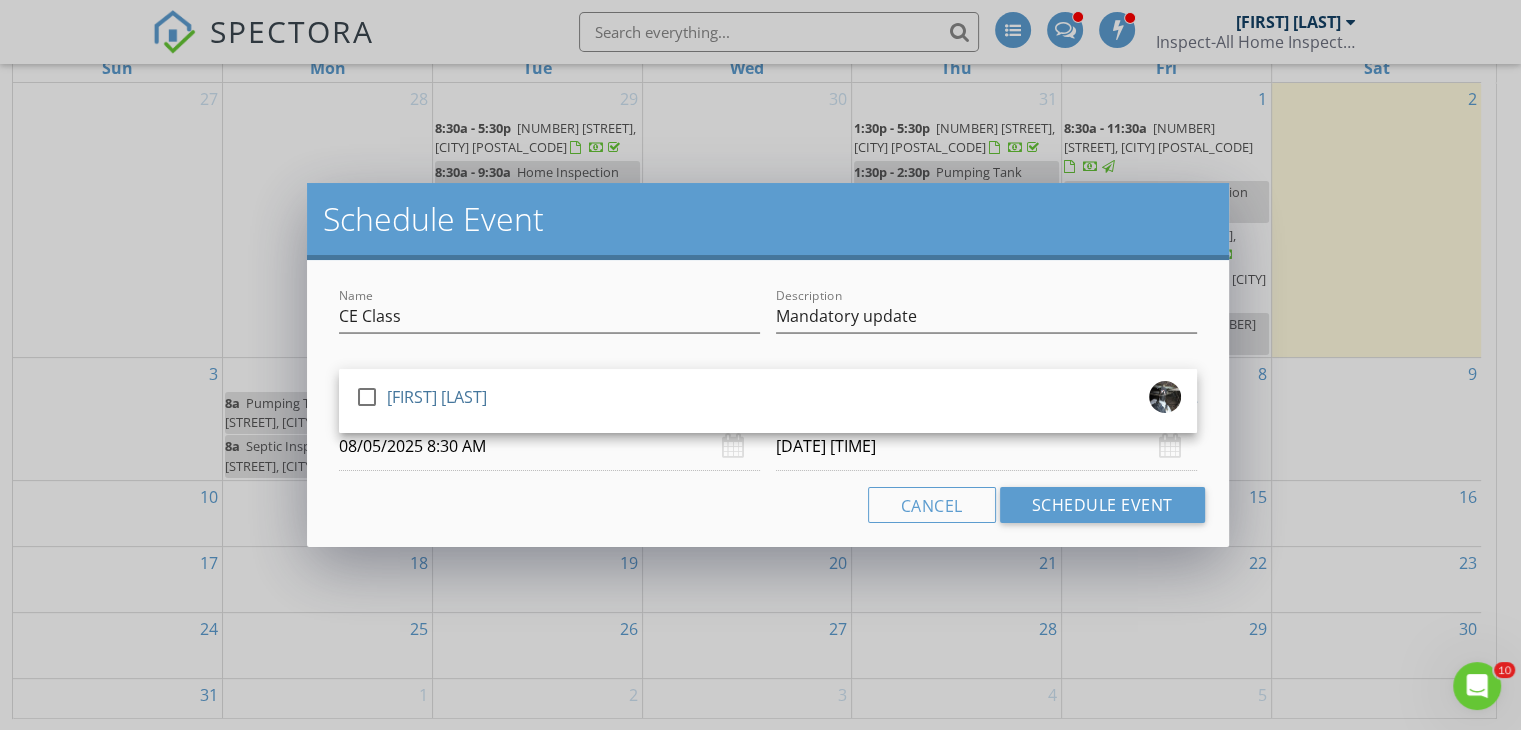 click on "check_box_outline_blank   Shannan Hurt   arrow_drop_down" at bounding box center [768, 389] 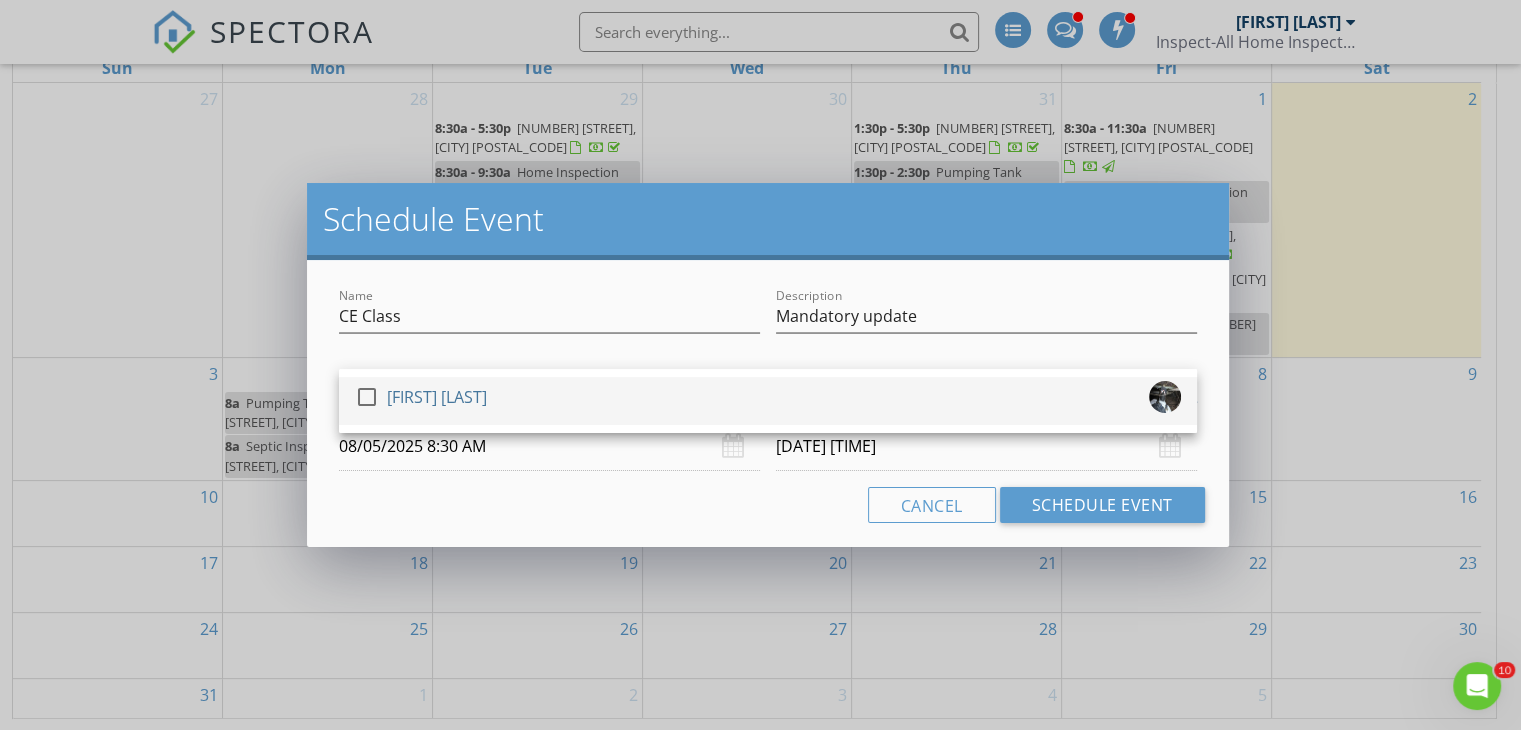 click at bounding box center (367, 397) 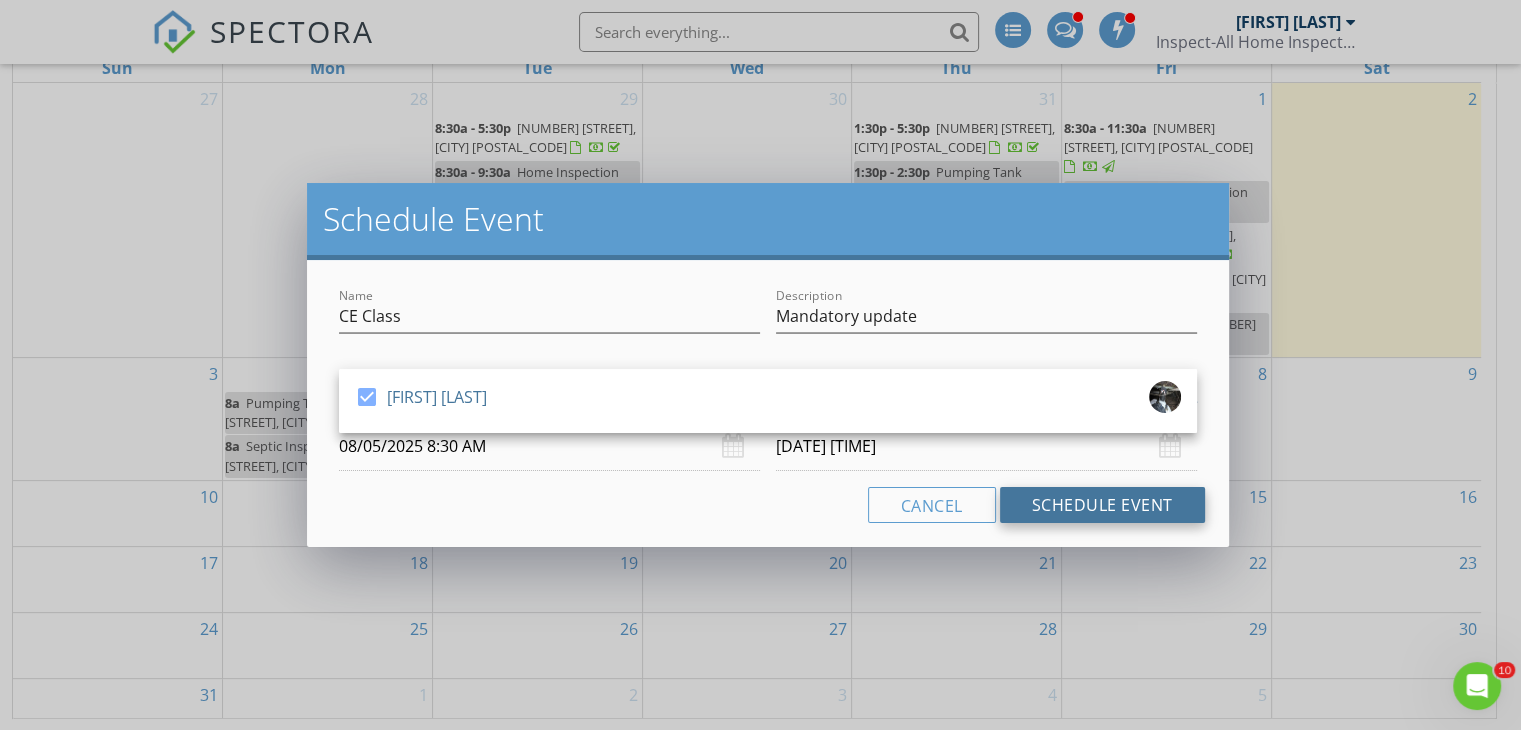 click on "Schedule Event" at bounding box center [1102, 505] 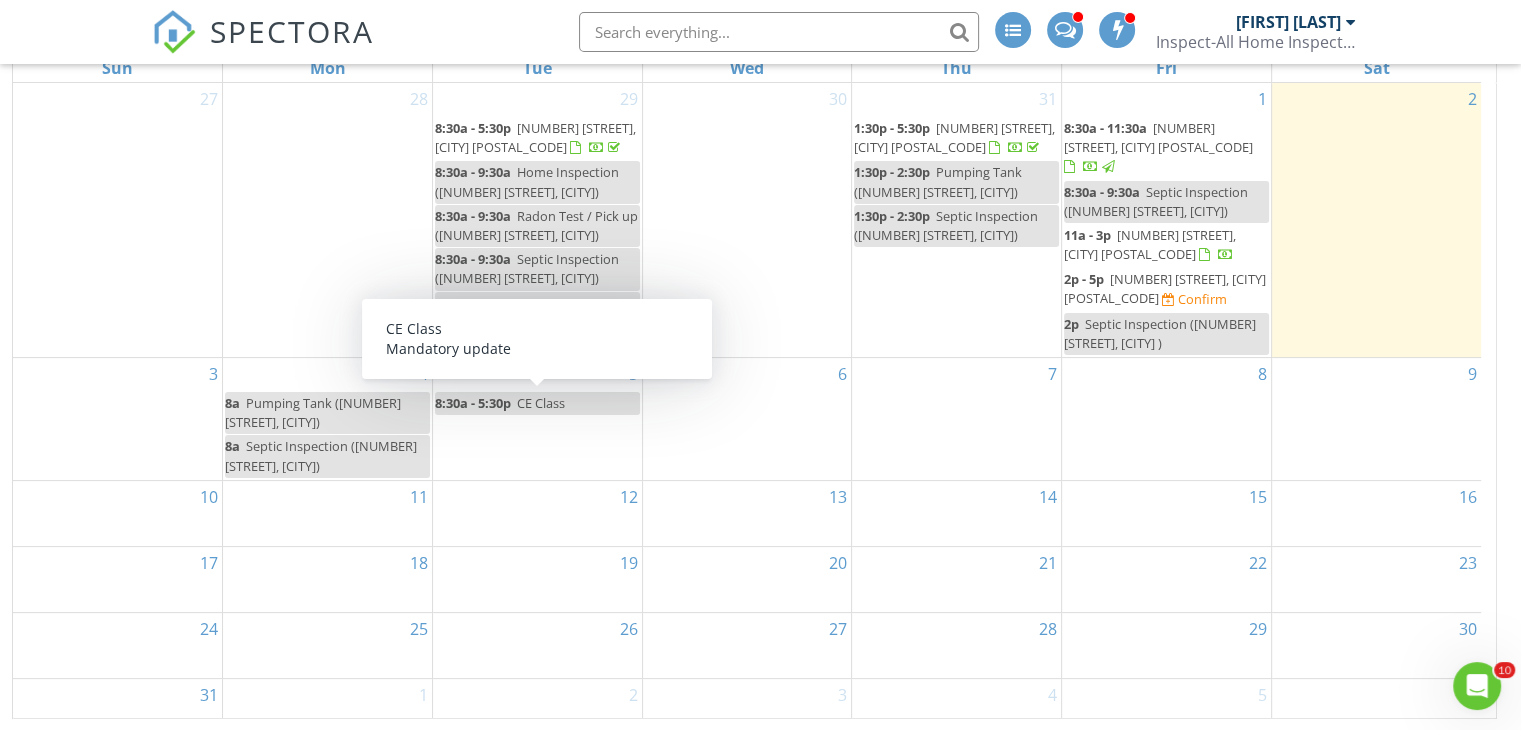 click on "CE Class" at bounding box center [541, 403] 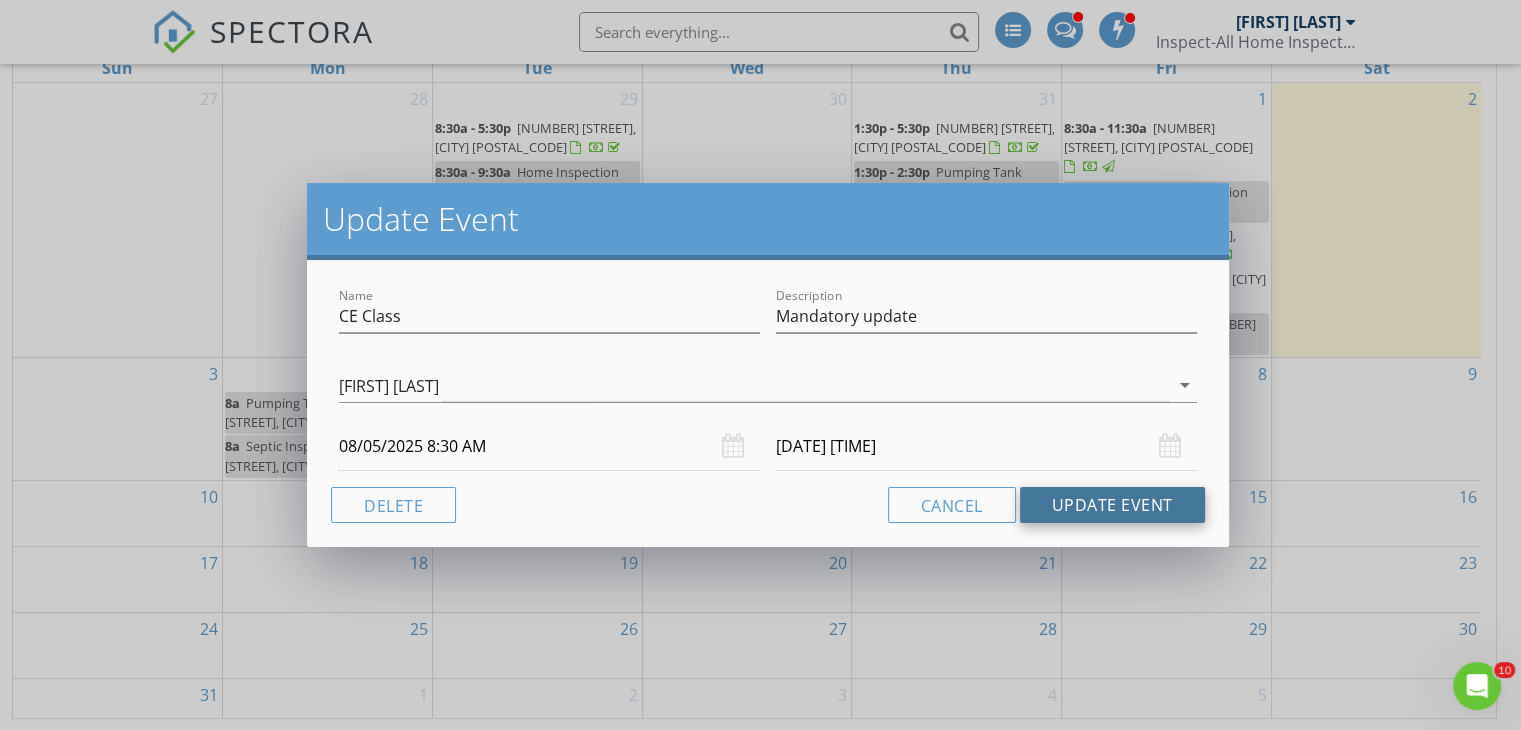 click on "Update Event" at bounding box center (1112, 505) 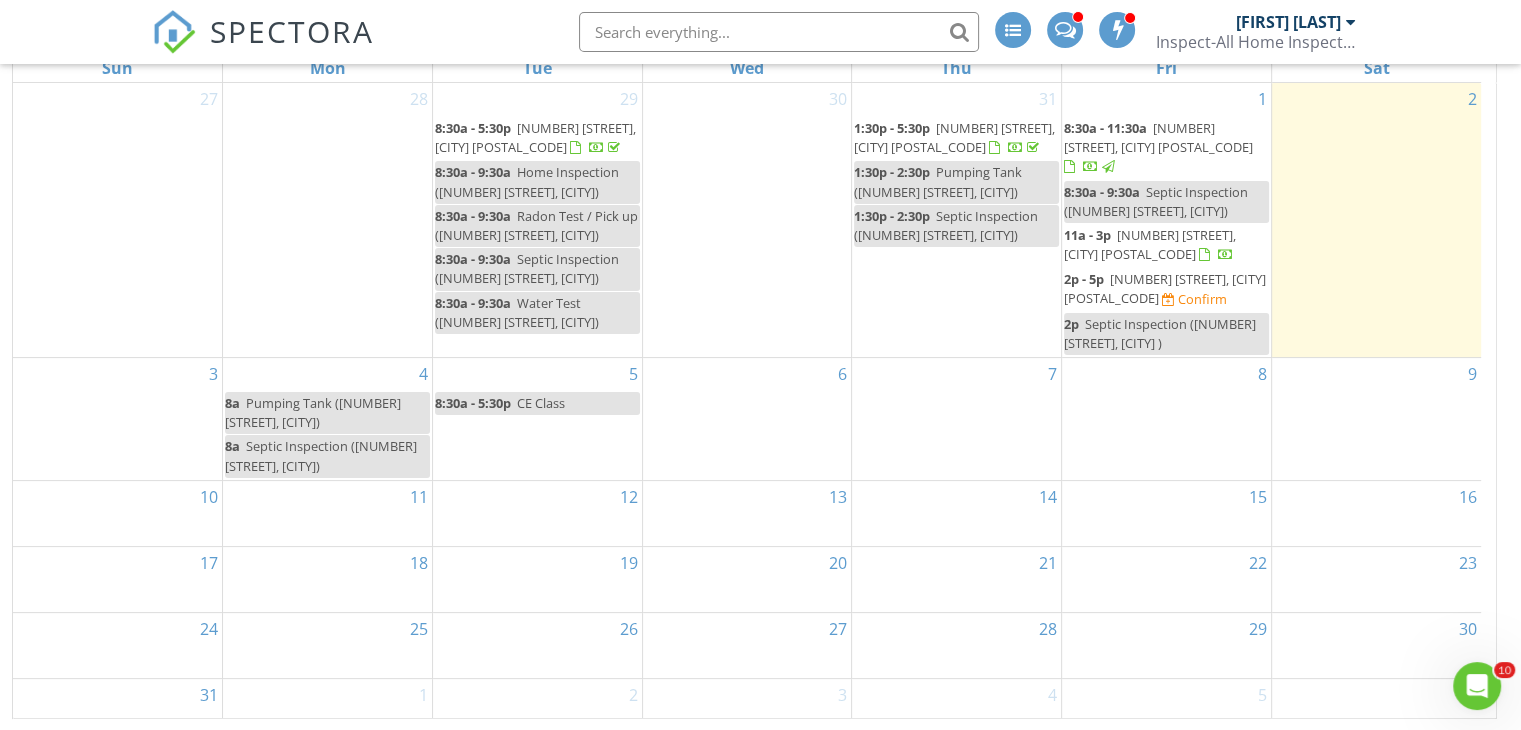 scroll, scrollTop: 186, scrollLeft: 0, axis: vertical 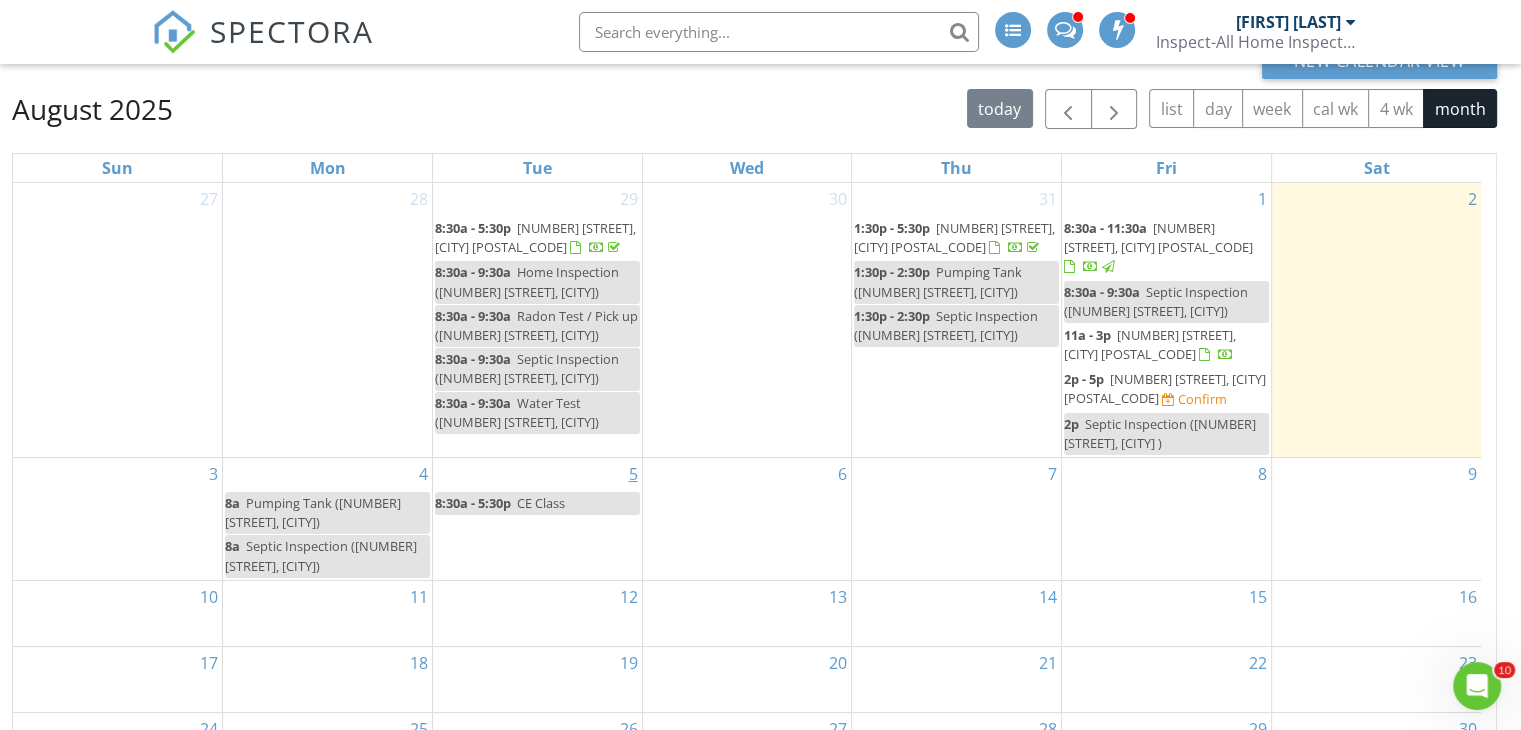 click on "5" at bounding box center [633, 474] 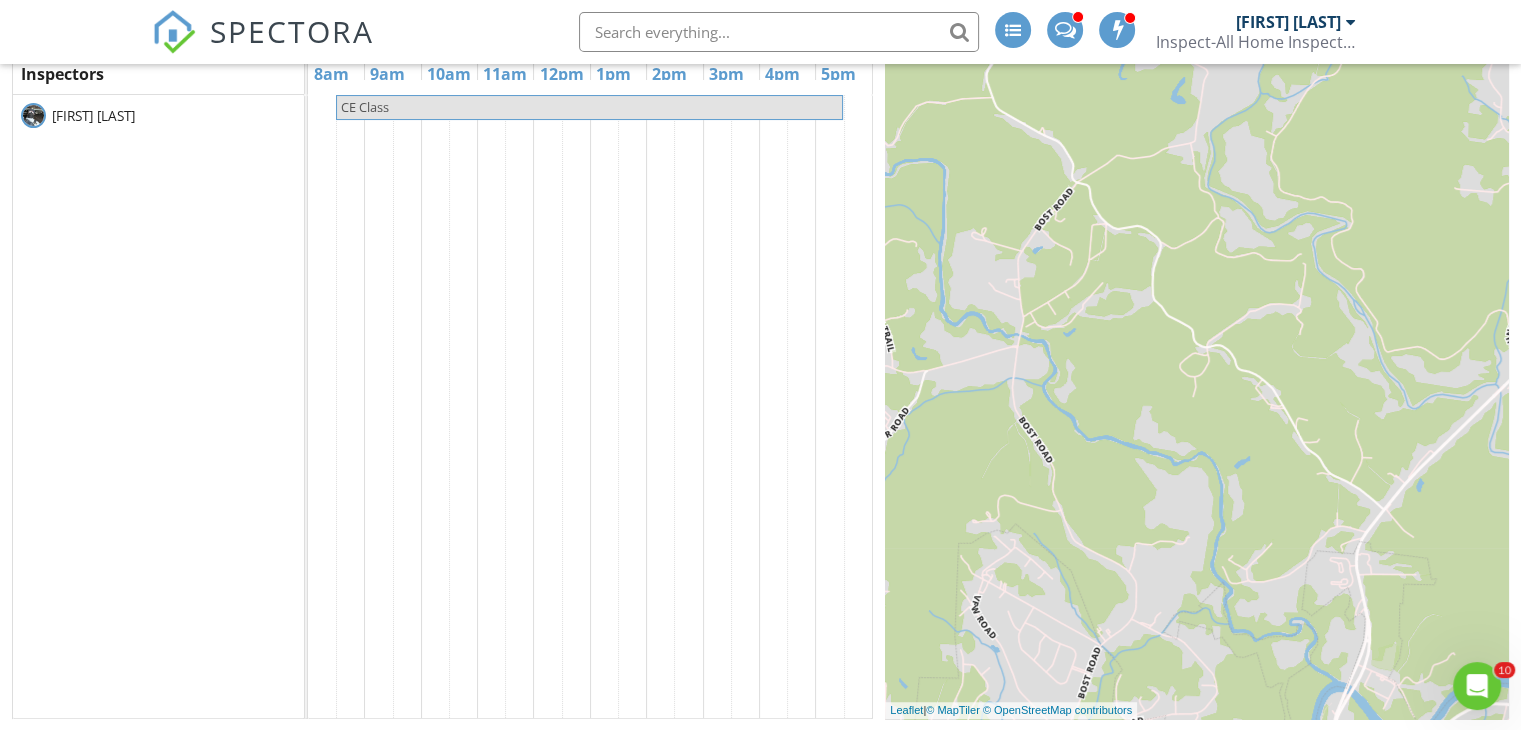 scroll, scrollTop: 0, scrollLeft: 0, axis: both 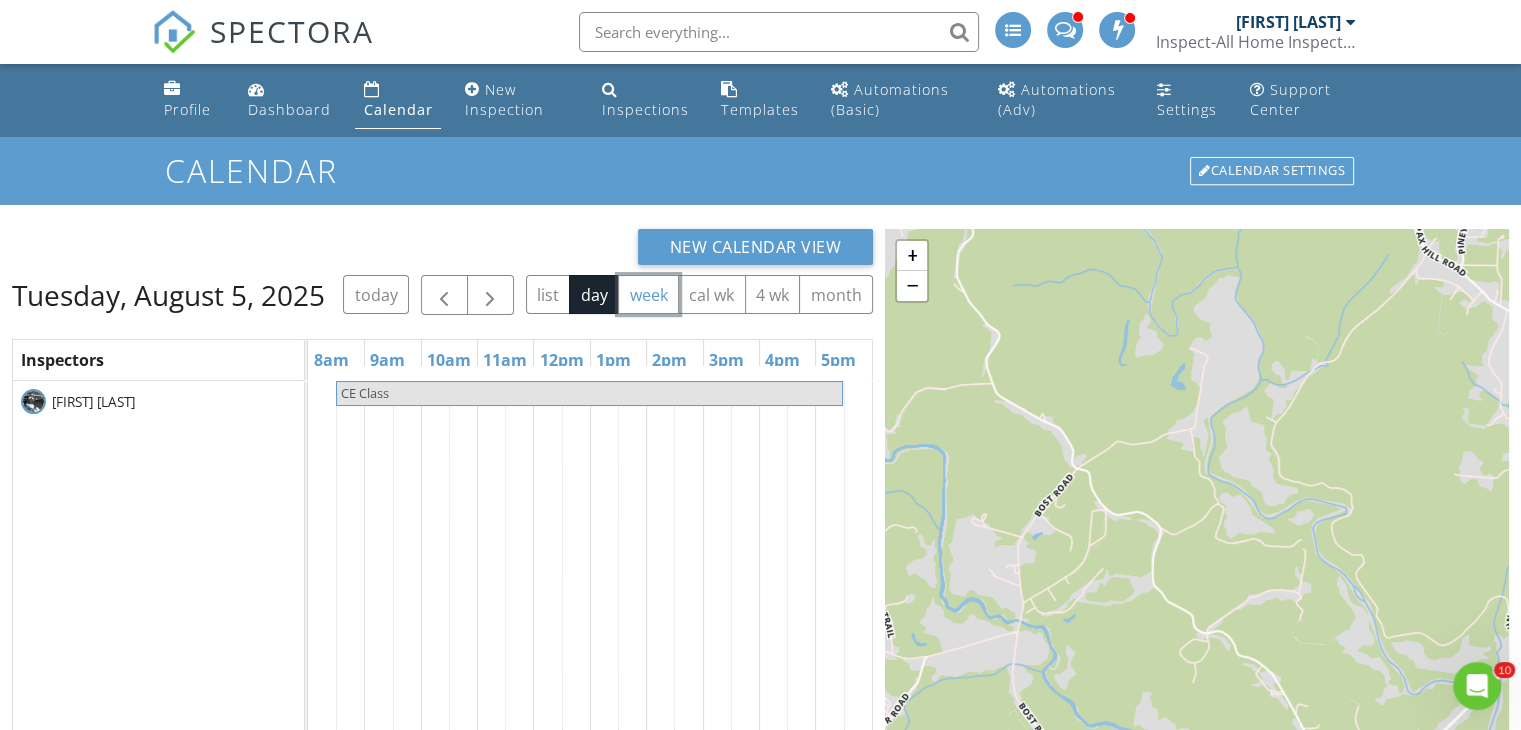 click on "week" at bounding box center (648, 294) 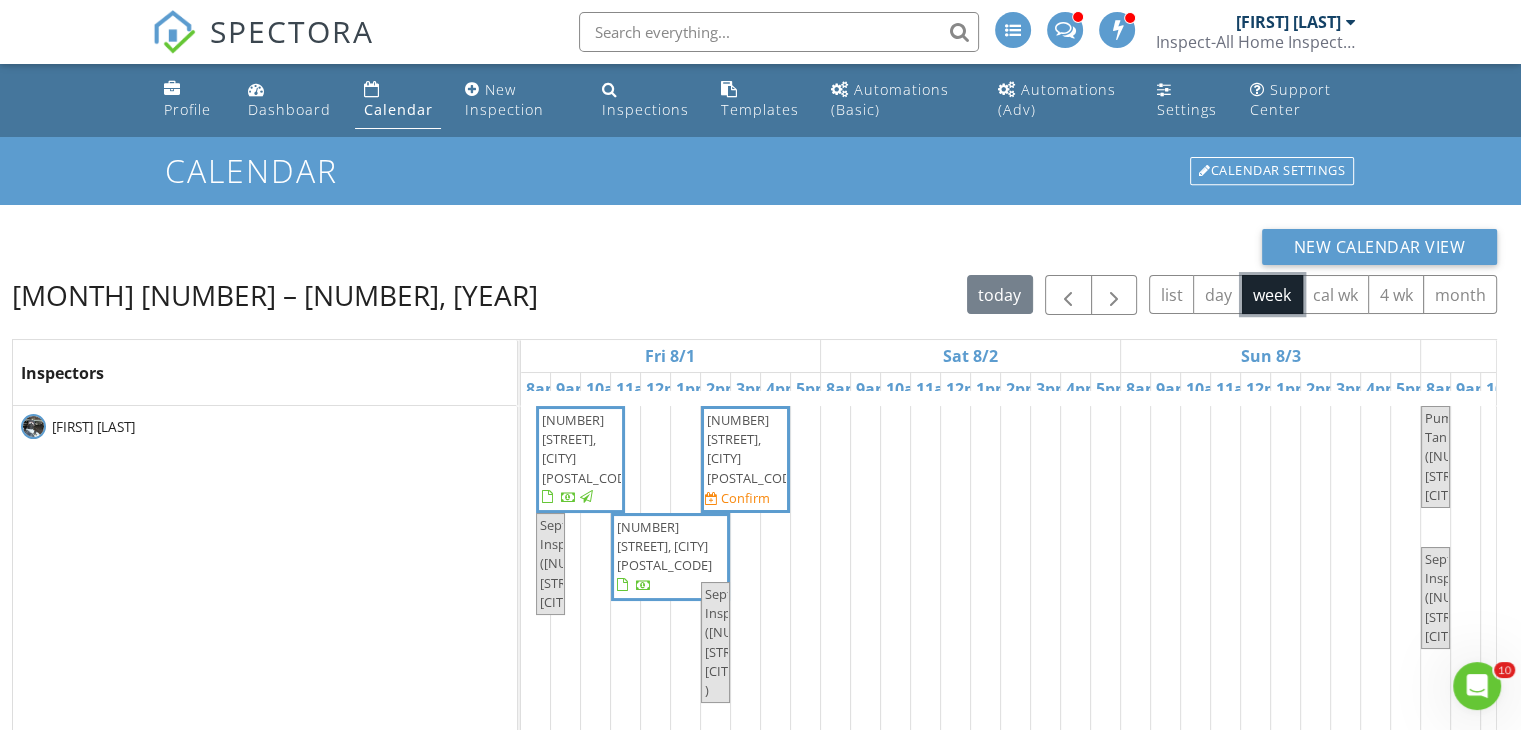 scroll, scrollTop: 100, scrollLeft: 0, axis: vertical 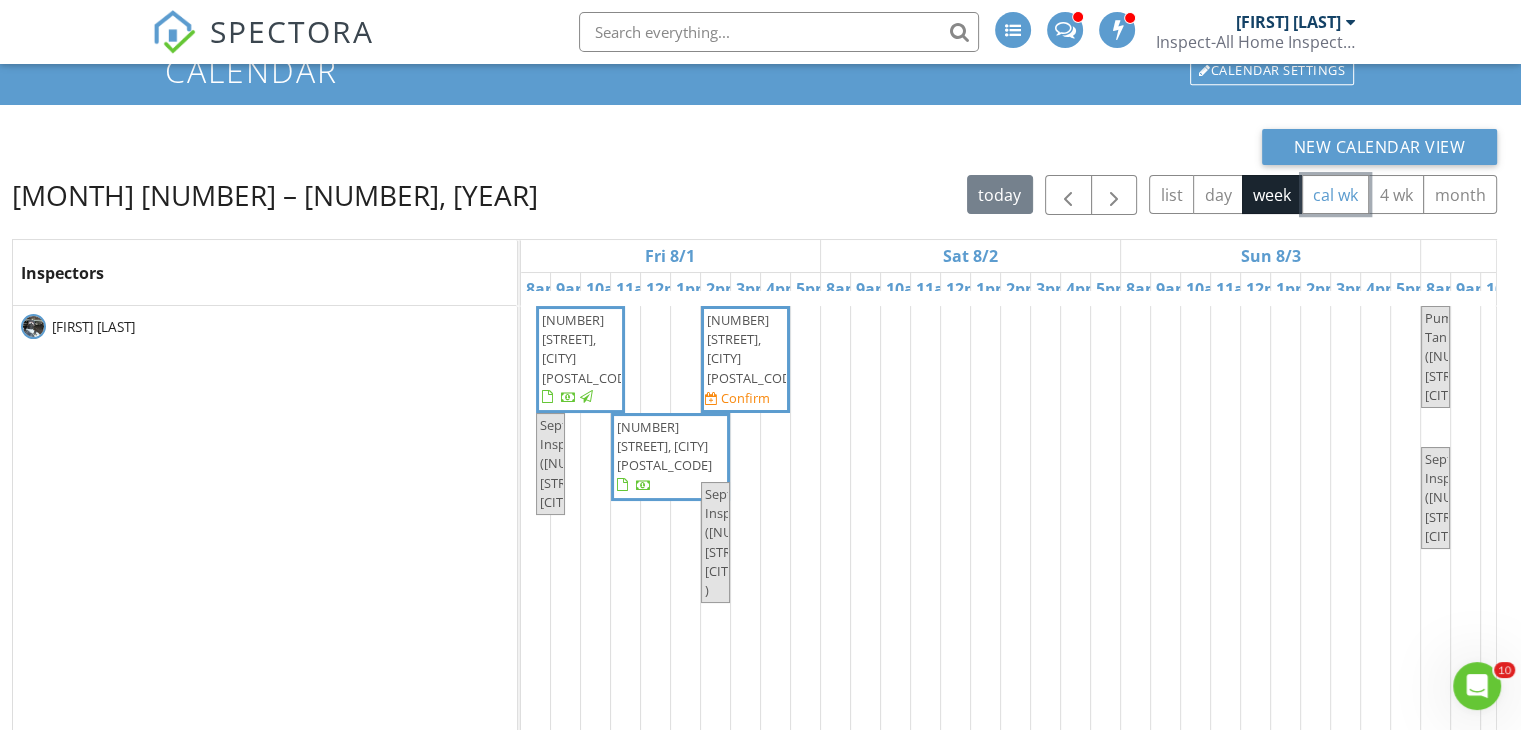 click on "cal wk" at bounding box center (1336, 194) 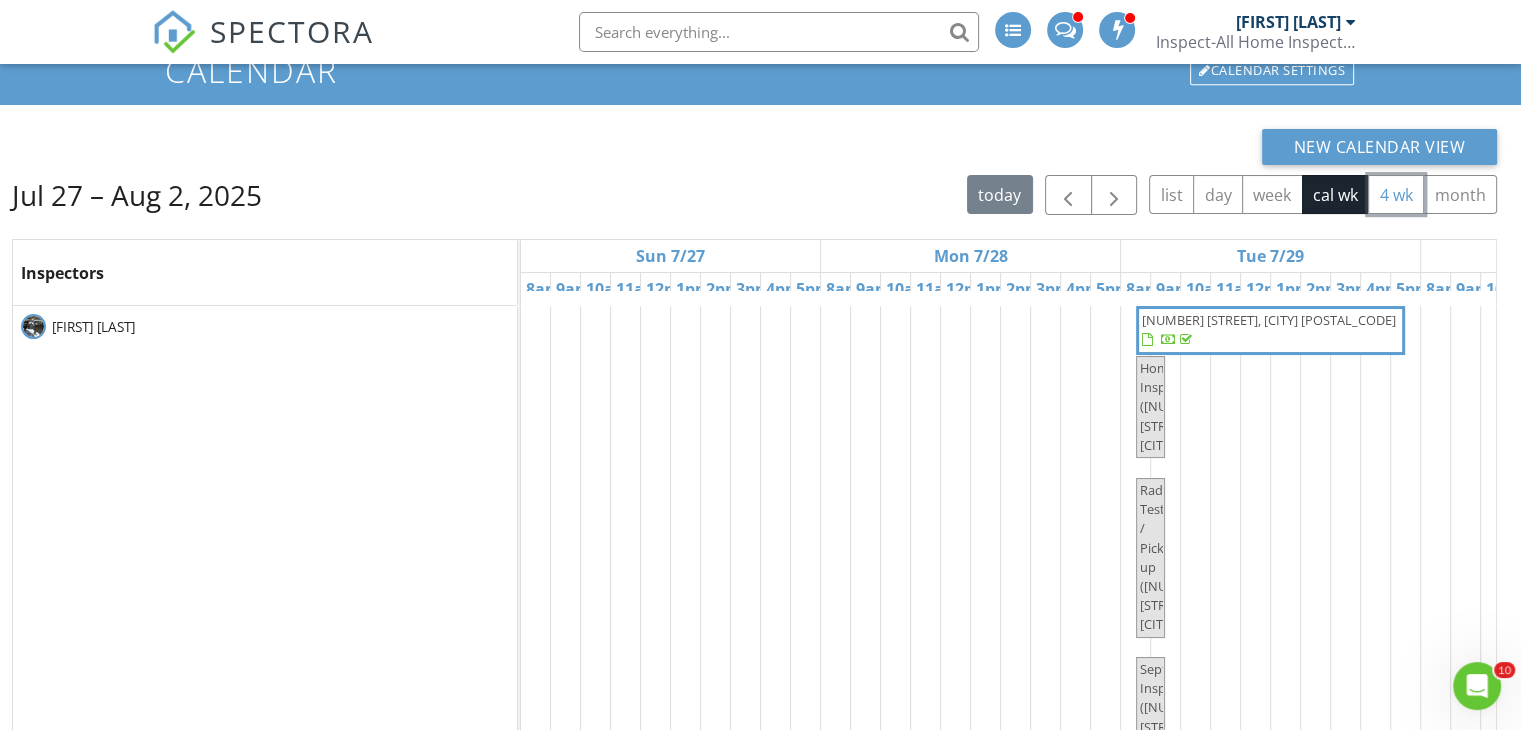 click on "4 wk" at bounding box center (1396, 194) 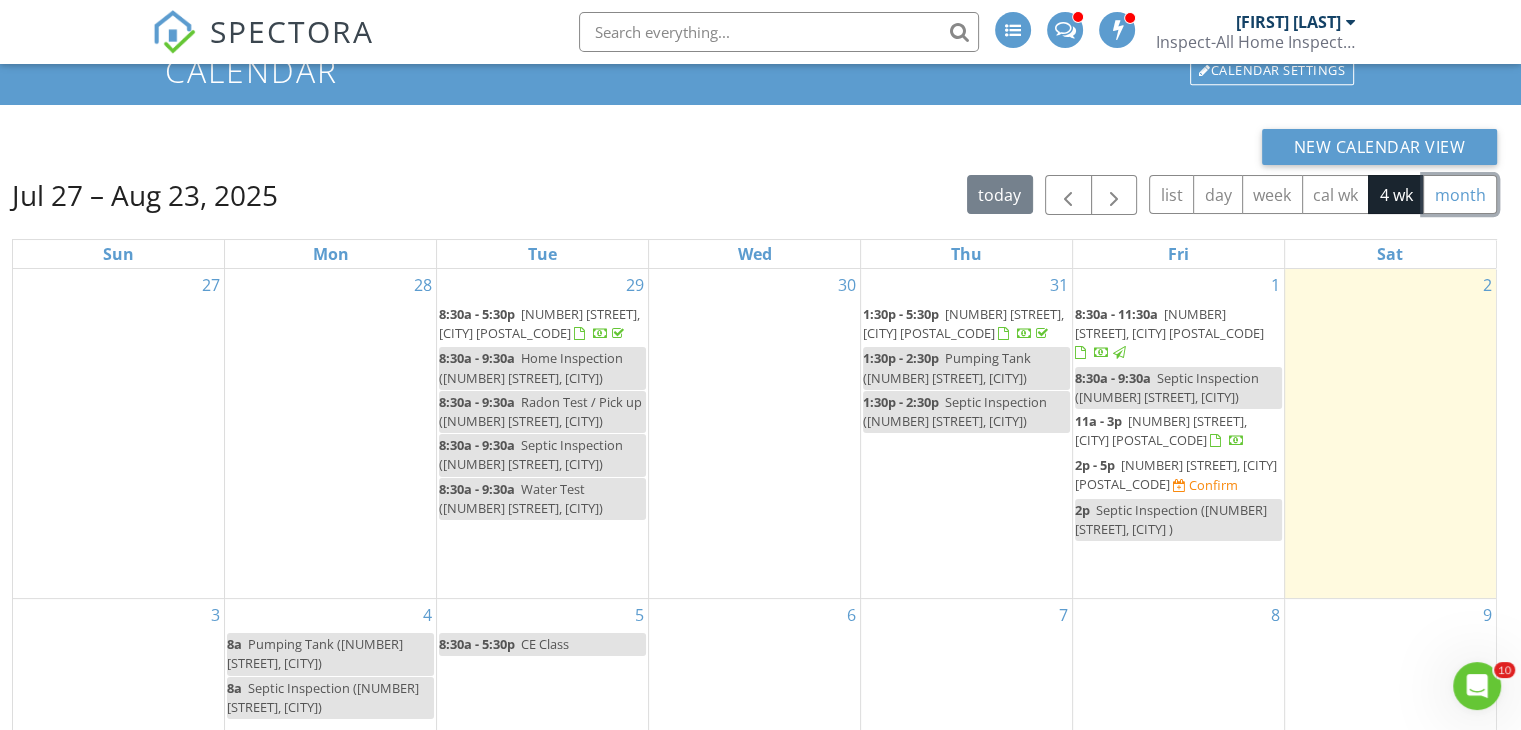 click on "month" at bounding box center [1460, 194] 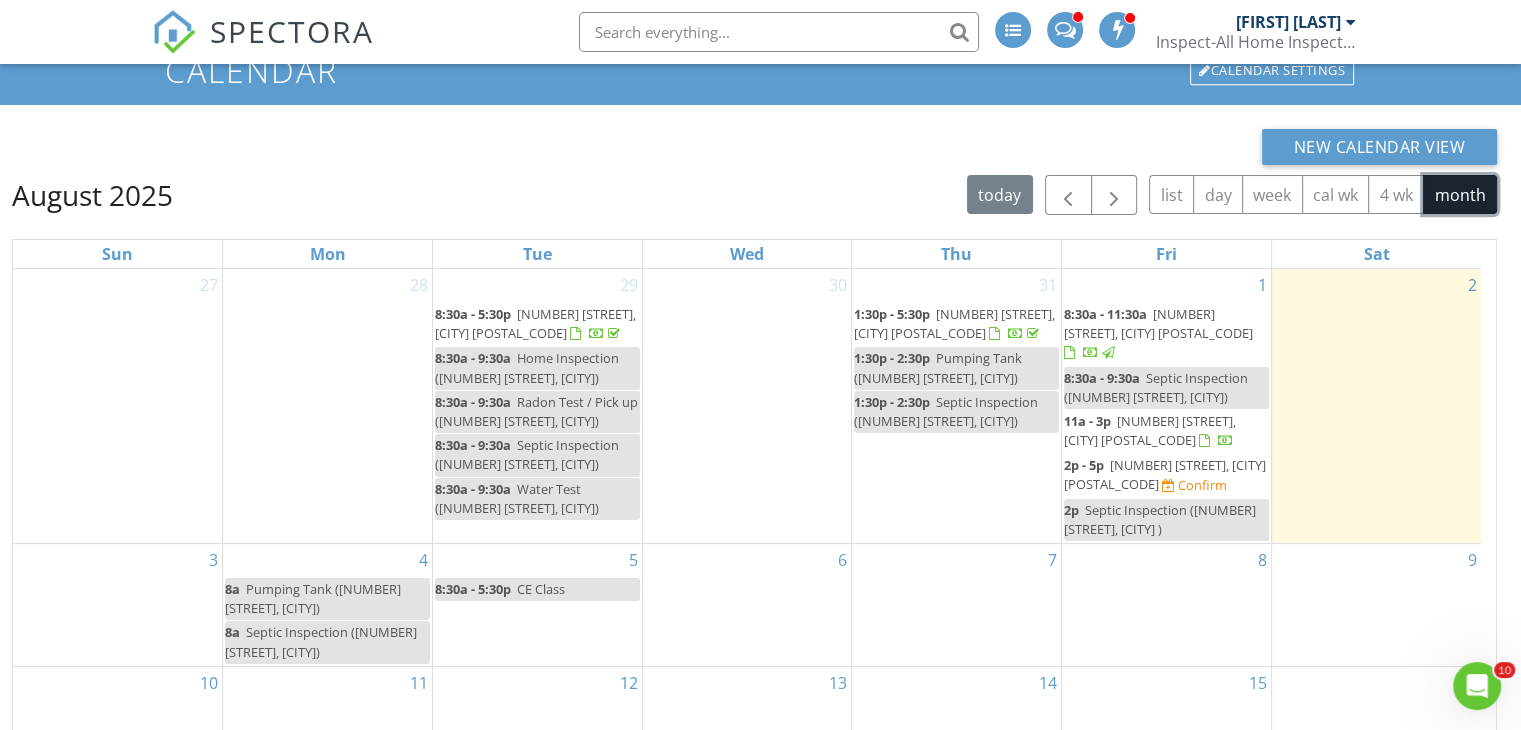scroll, scrollTop: 25, scrollLeft: 0, axis: vertical 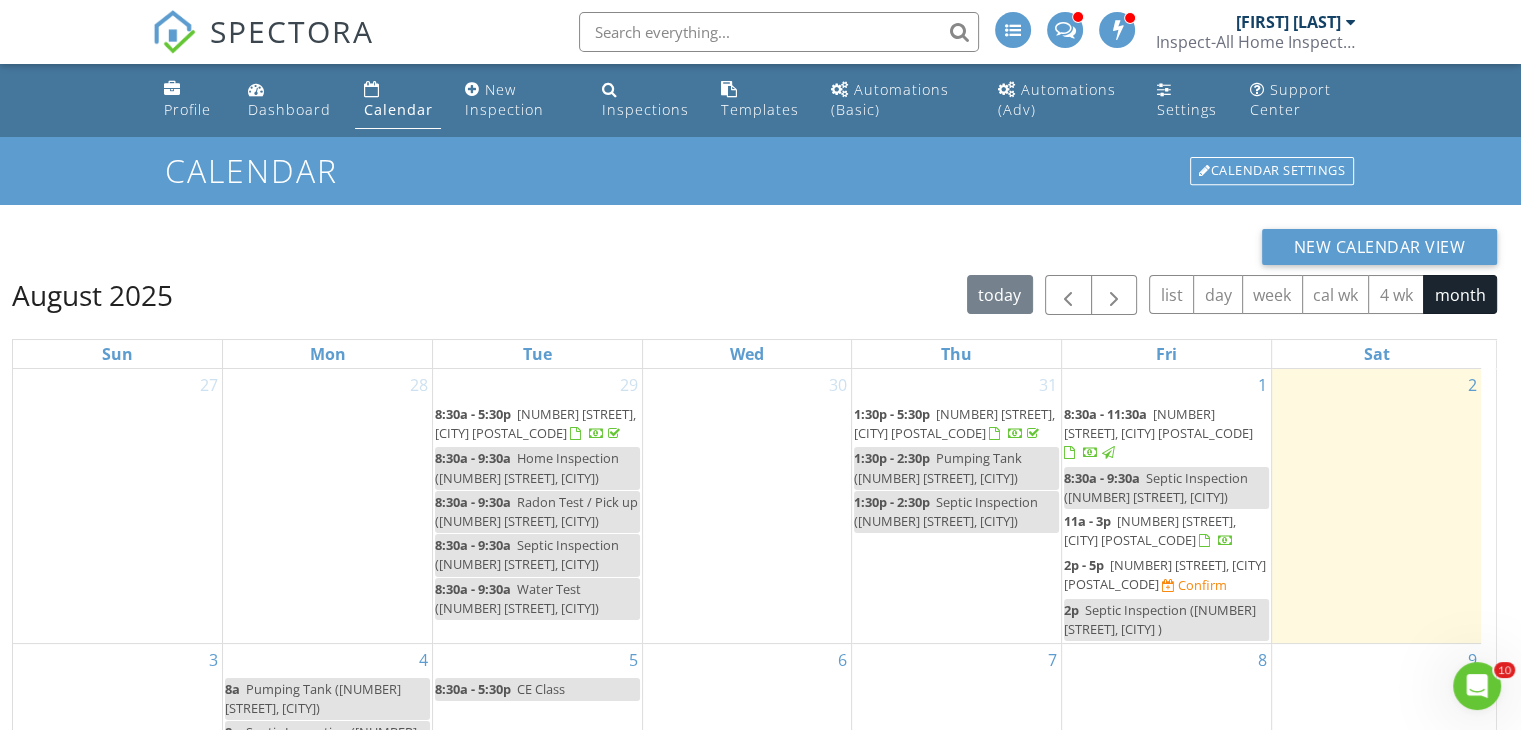 click on "New Calendar View" at bounding box center [754, 247] 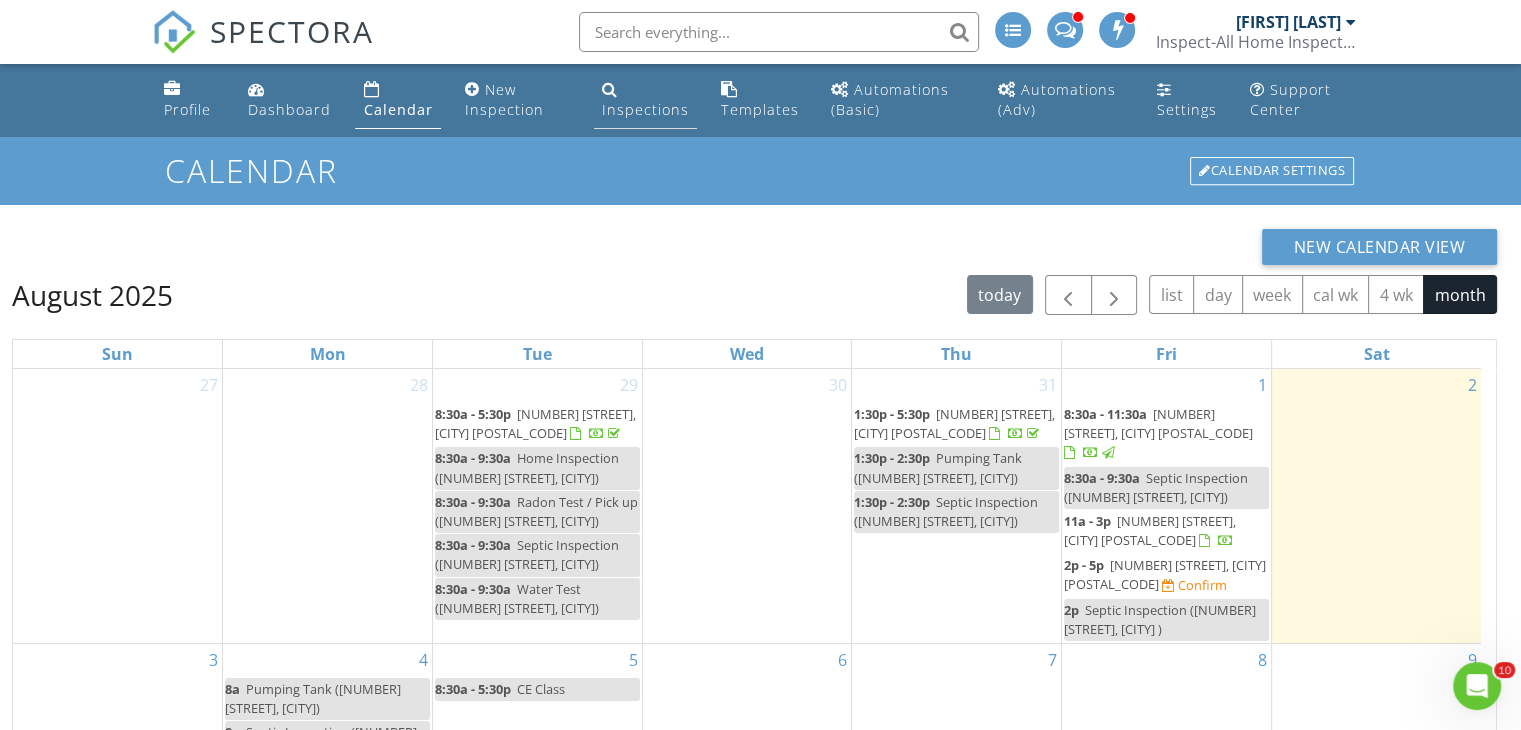 click on "Inspections" at bounding box center (645, 109) 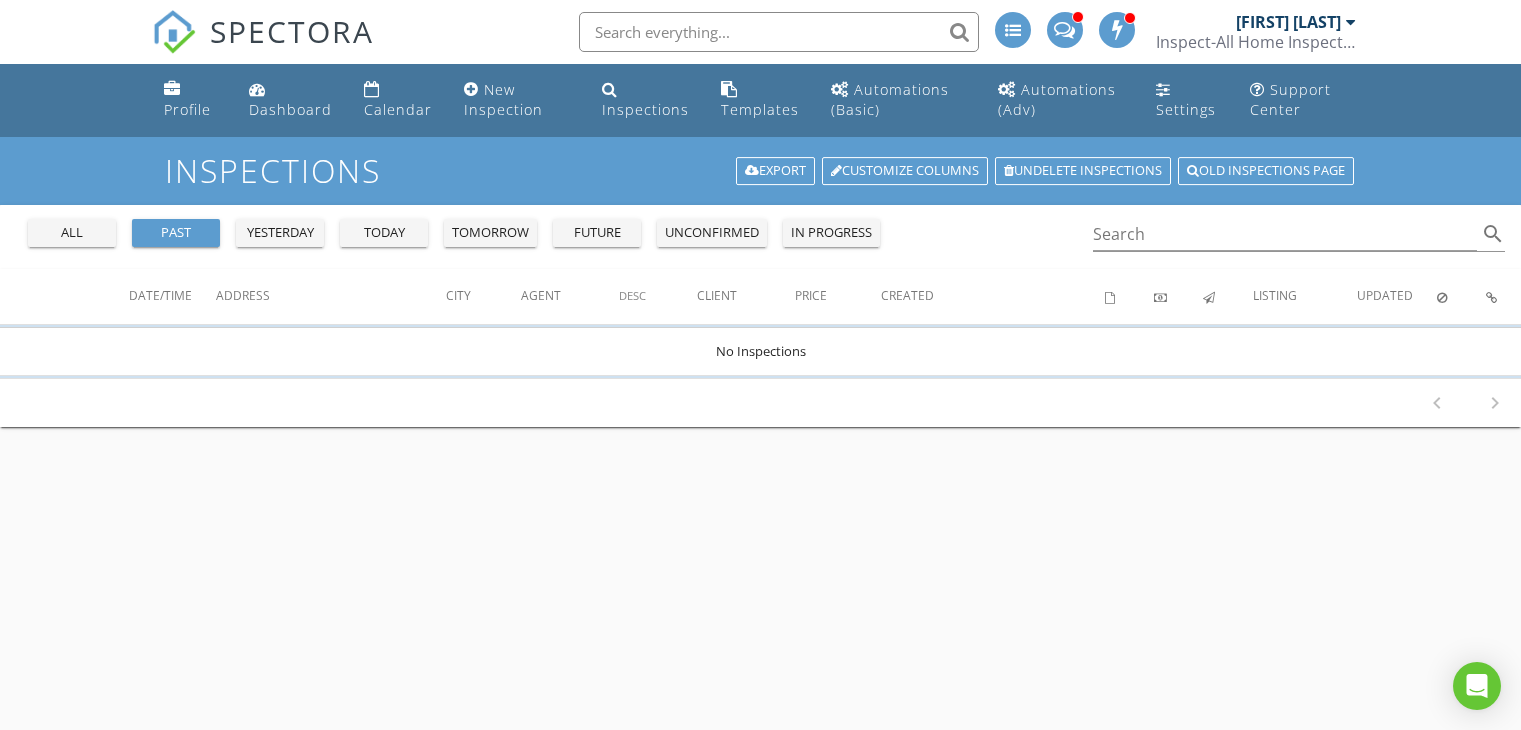 scroll, scrollTop: 236, scrollLeft: 0, axis: vertical 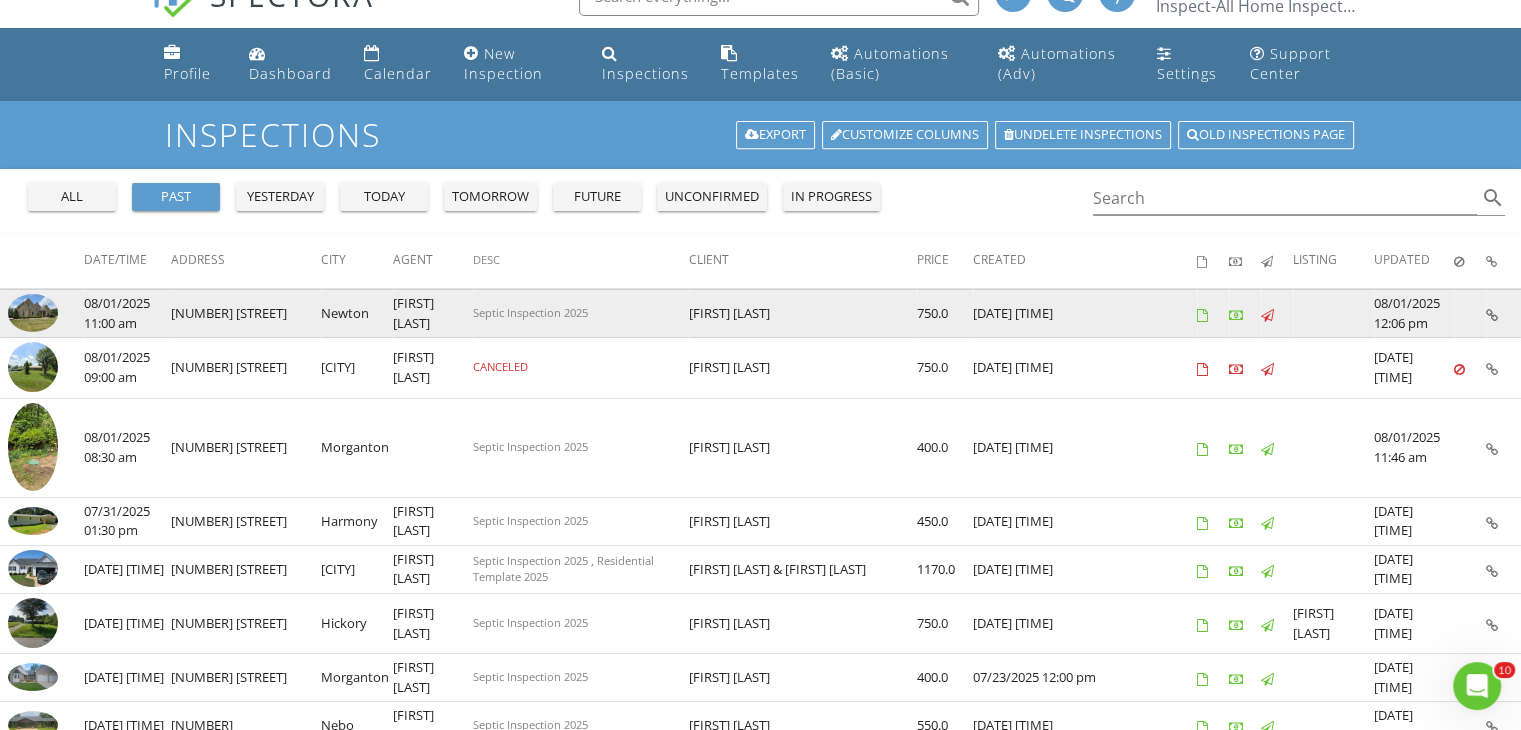 click at bounding box center (1245, 314) 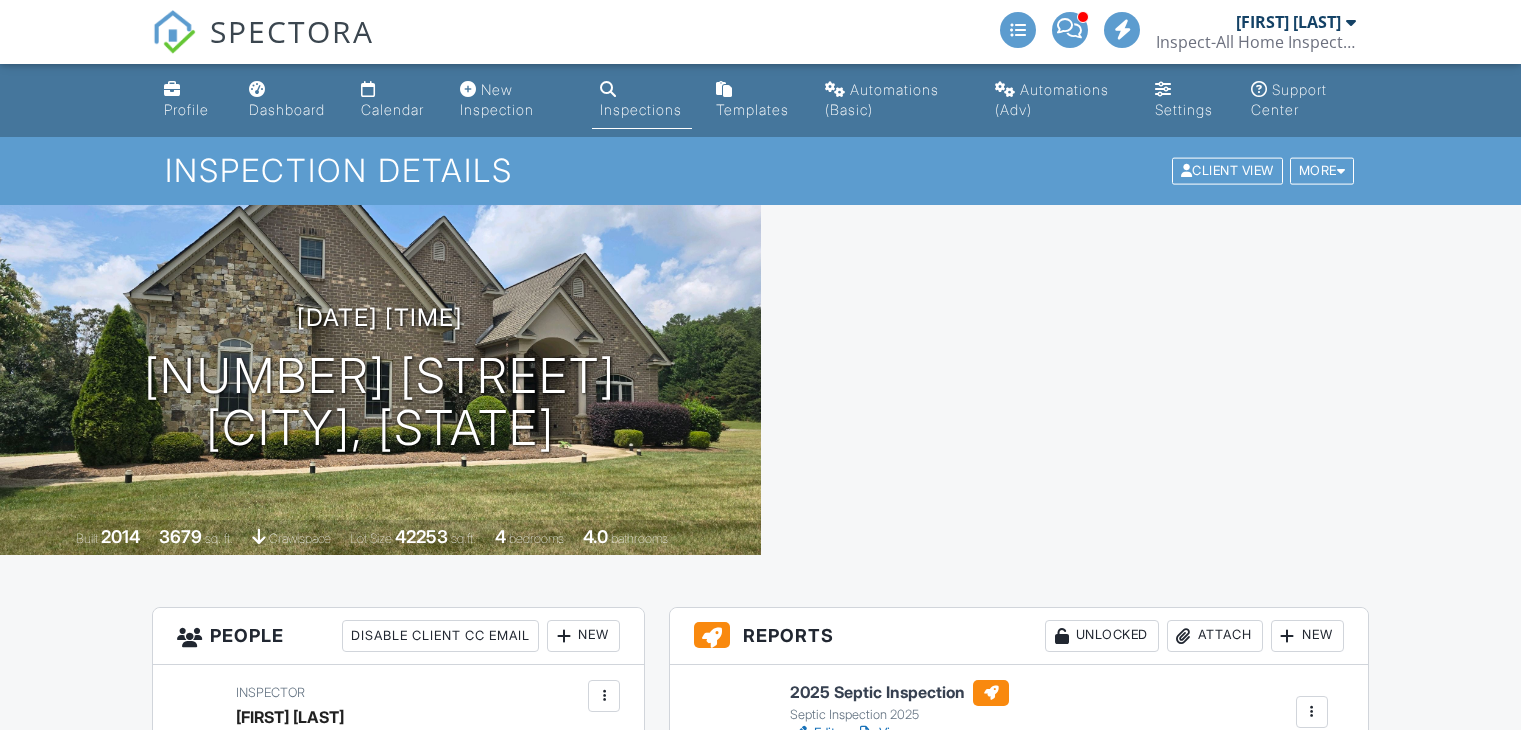 scroll, scrollTop: 0, scrollLeft: 0, axis: both 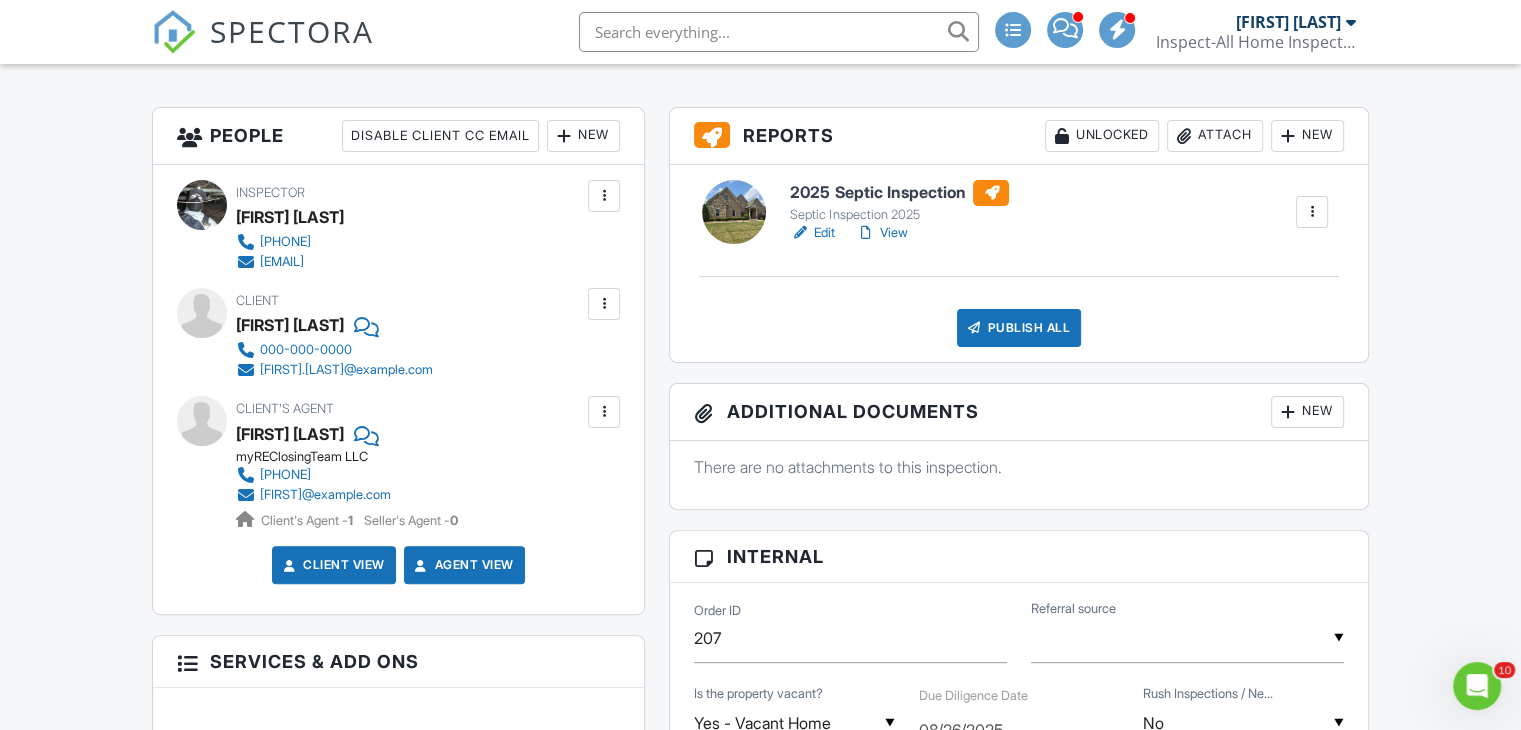 click at bounding box center [991, 193] 